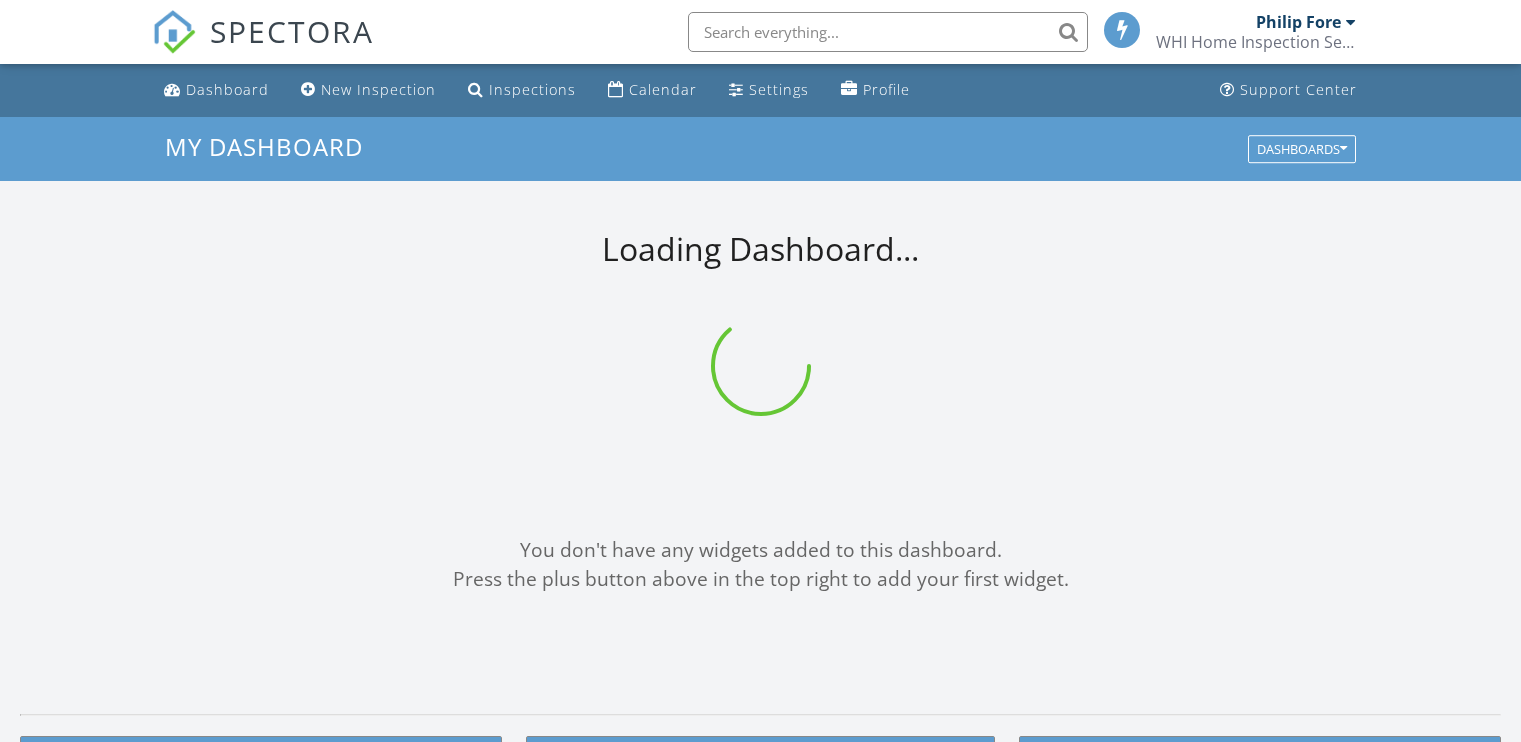 scroll, scrollTop: 0, scrollLeft: 0, axis: both 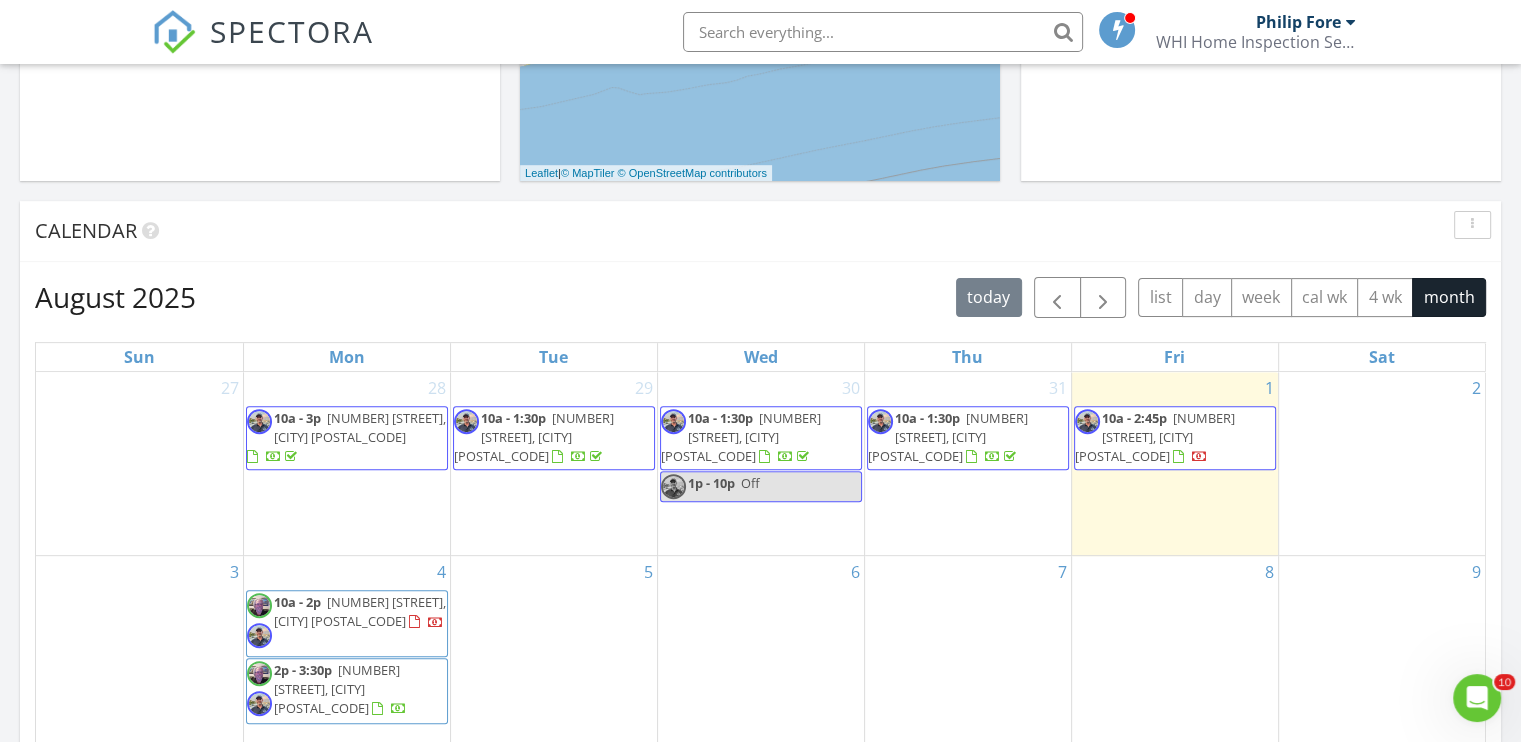 click on "6608 Covington Cir, Bellview 32526" at bounding box center [1155, 437] 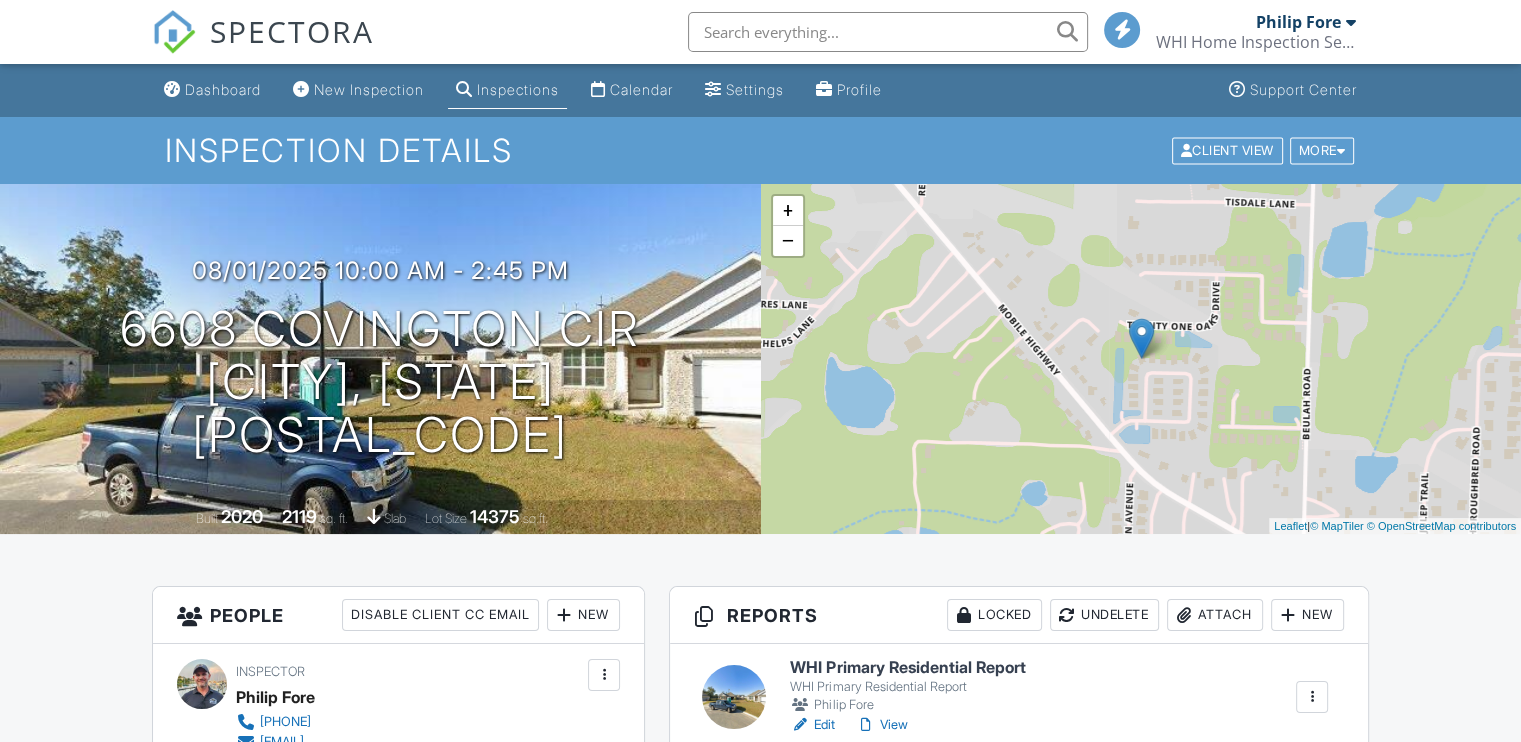 scroll, scrollTop: 300, scrollLeft: 0, axis: vertical 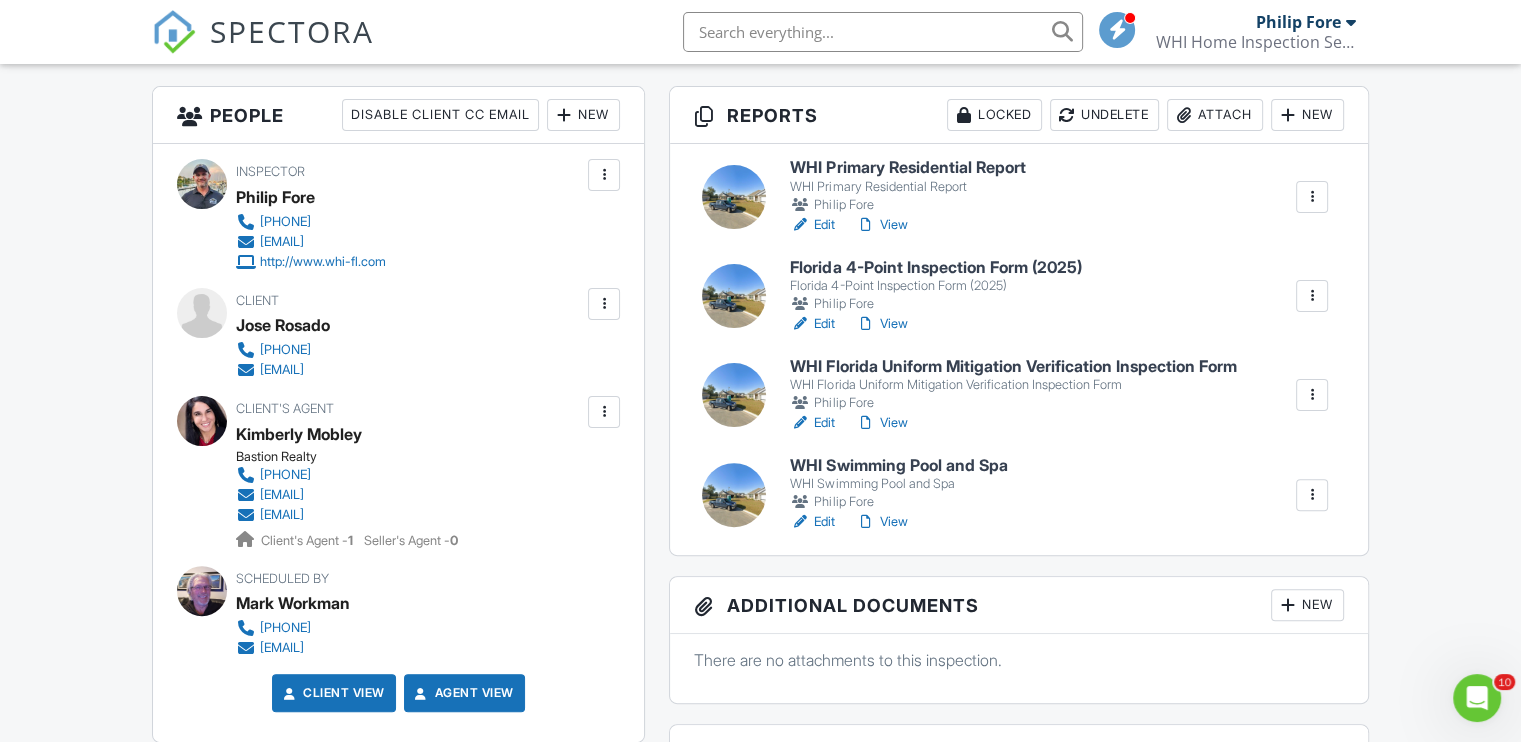 click on "WHI Swimming Pool and Spa" at bounding box center (898, 466) 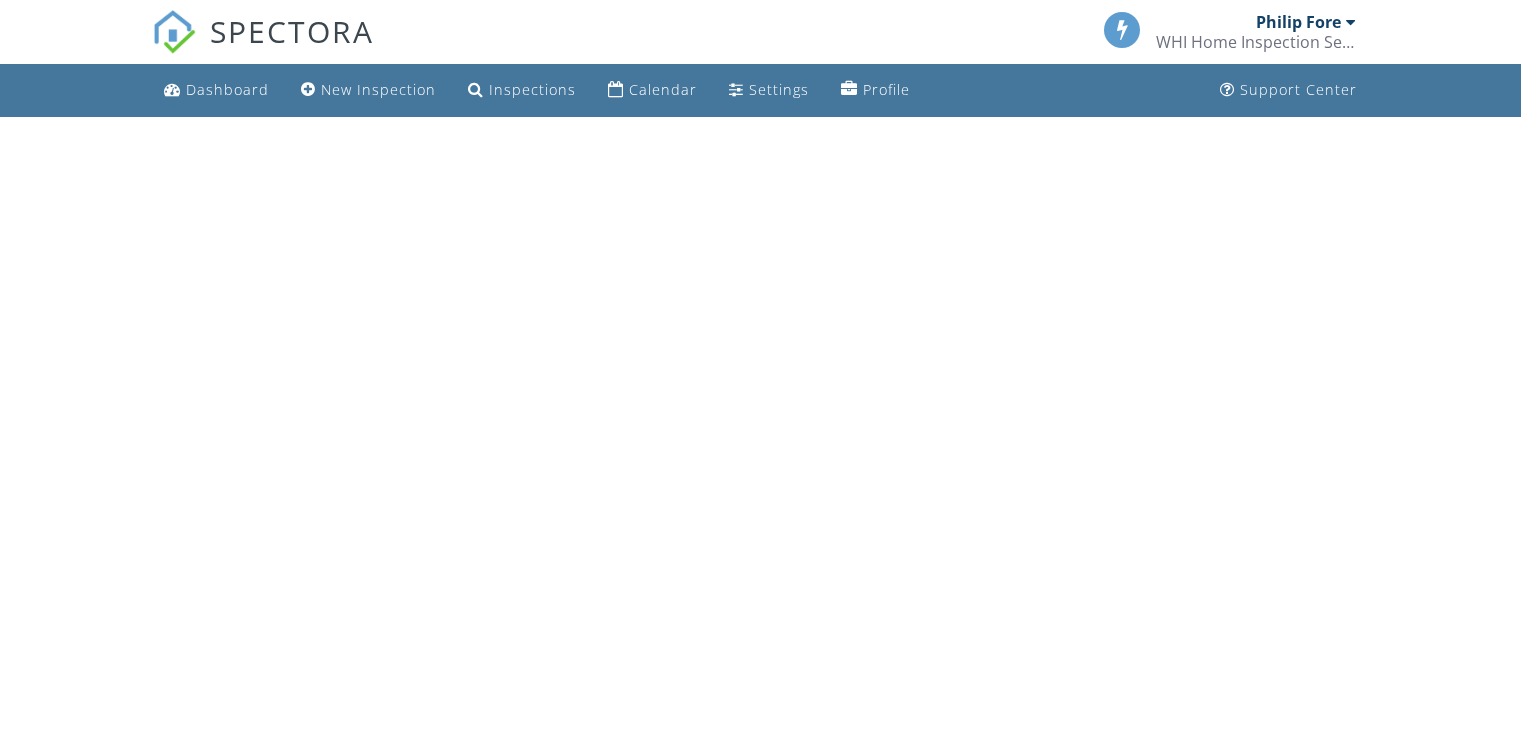 scroll, scrollTop: 0, scrollLeft: 0, axis: both 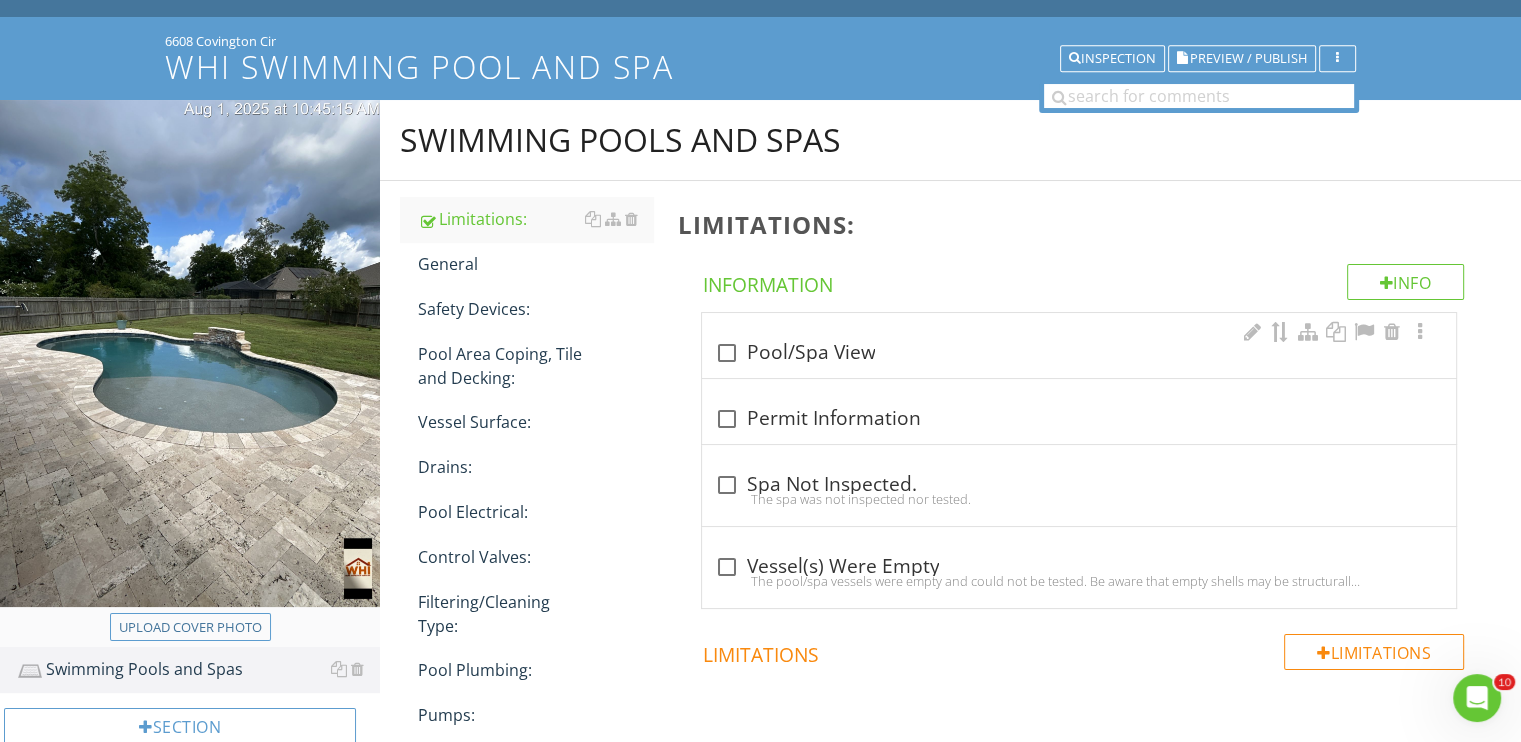 click at bounding box center [726, 353] 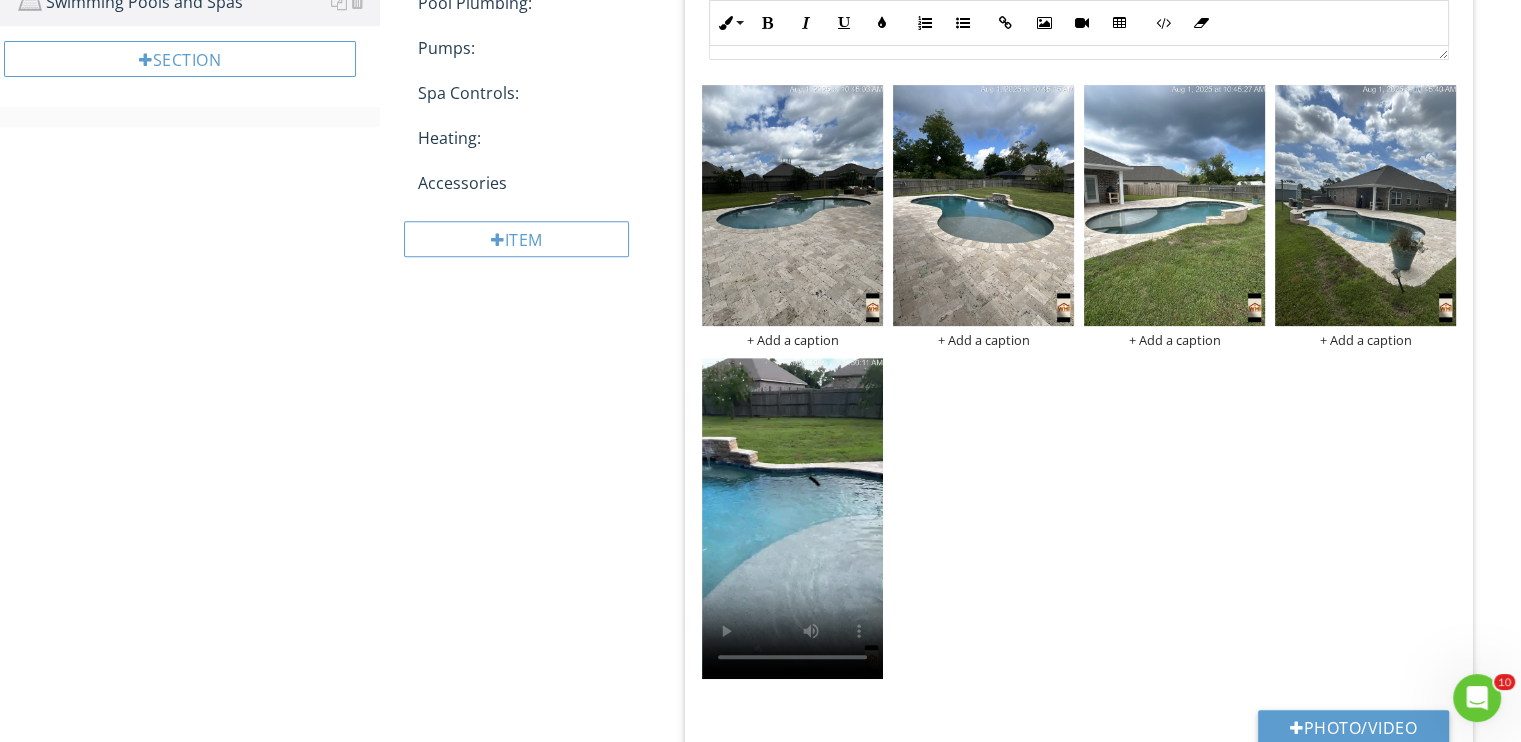 scroll, scrollTop: 800, scrollLeft: 0, axis: vertical 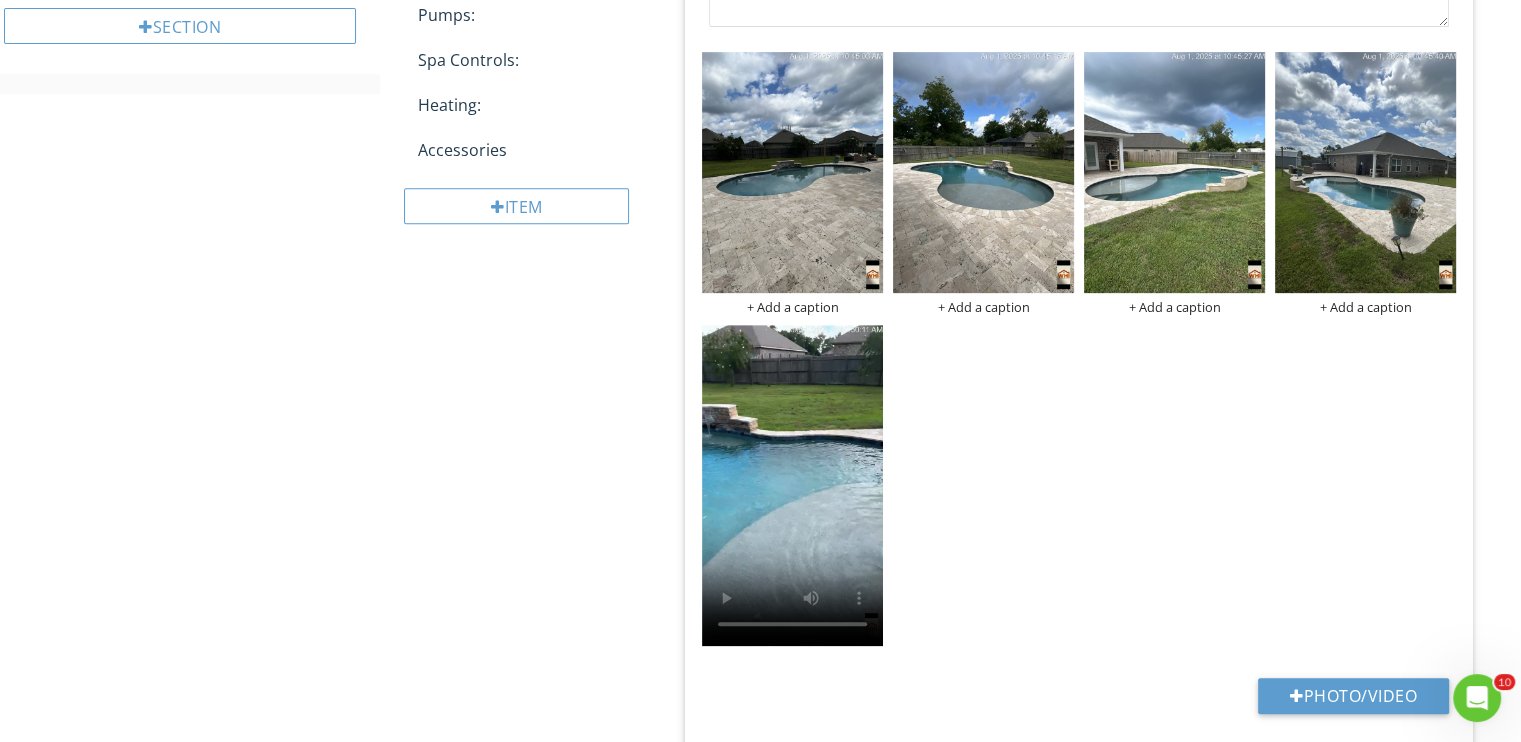 click on "Swimming Pools and Spas
Limitations:
General
Safety Devices:
Pool Area Coping, Tile and Decking:
Vessel Surface:
Drains:
Pool Electrical:
Control Valves:
Filtering/Cleaning Type:
Pool Plumbing:
Pumps:
Spa Controls:
Heating:
Accessories
Item
Limitations:
Info
Information                 5         check
Pool/Spa View
Location edit       Inline Style XLarge Large Normal Small Light Small/Light Bold Italic Underline Colors Ordered List Unordered List" at bounding box center (950, 326) 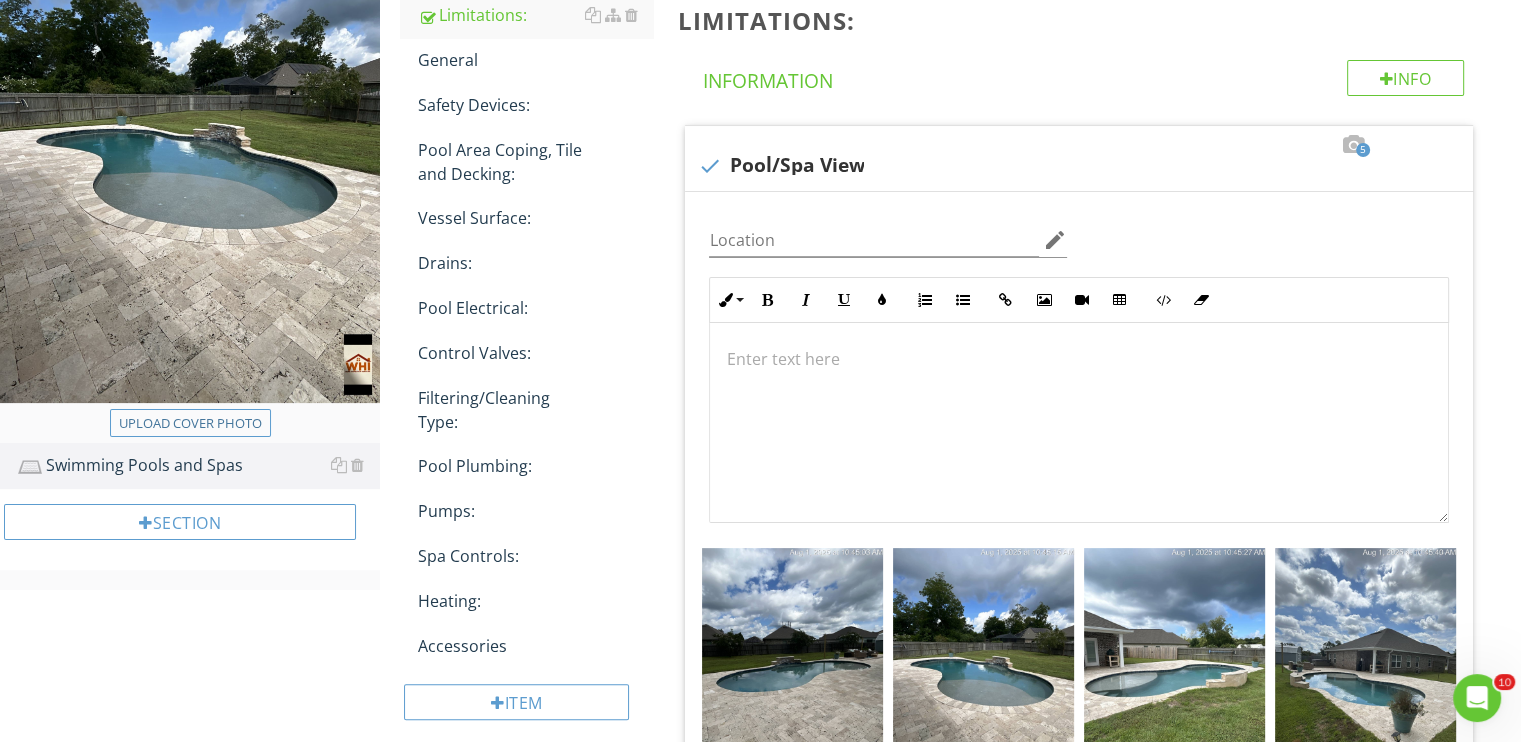 scroll, scrollTop: 300, scrollLeft: 0, axis: vertical 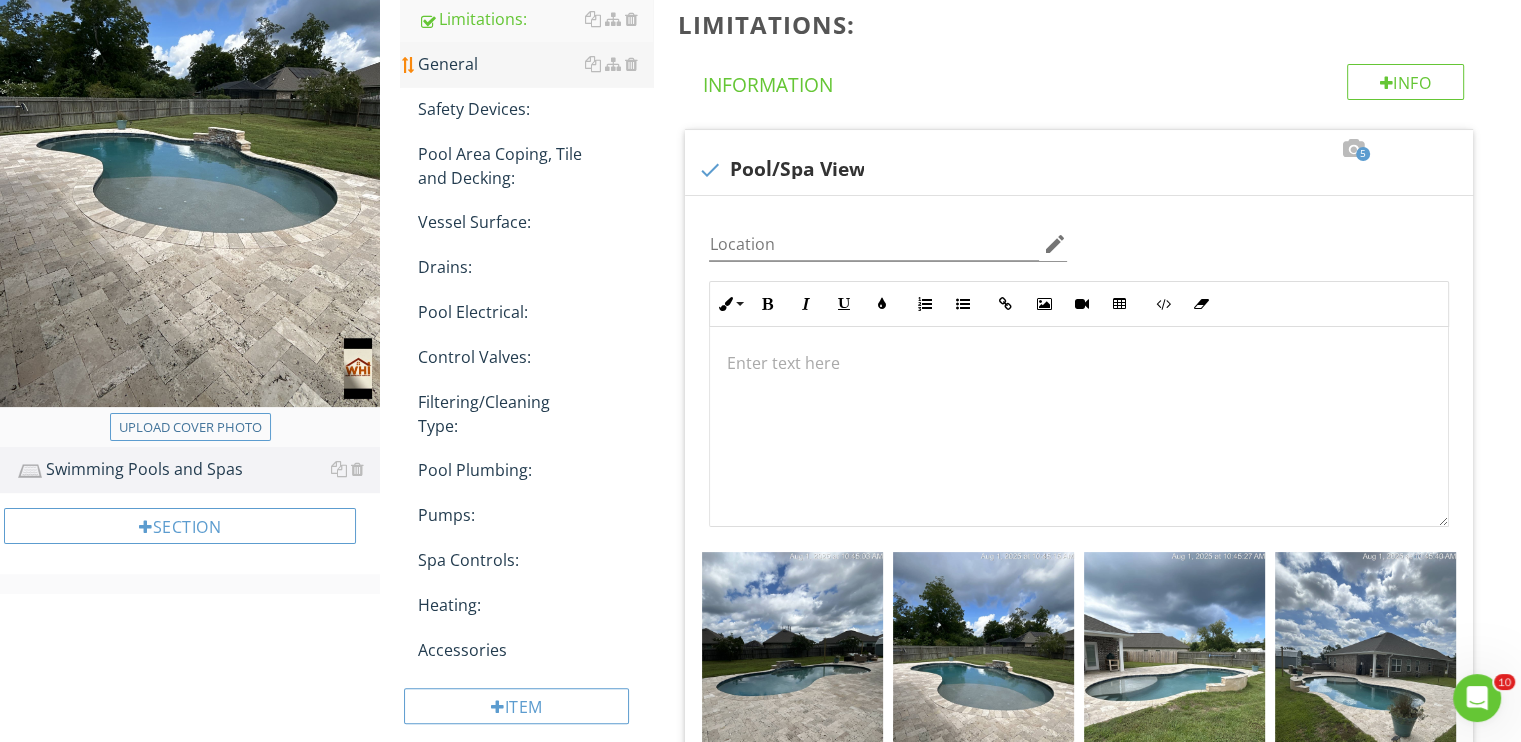 click on "General" at bounding box center [535, 64] 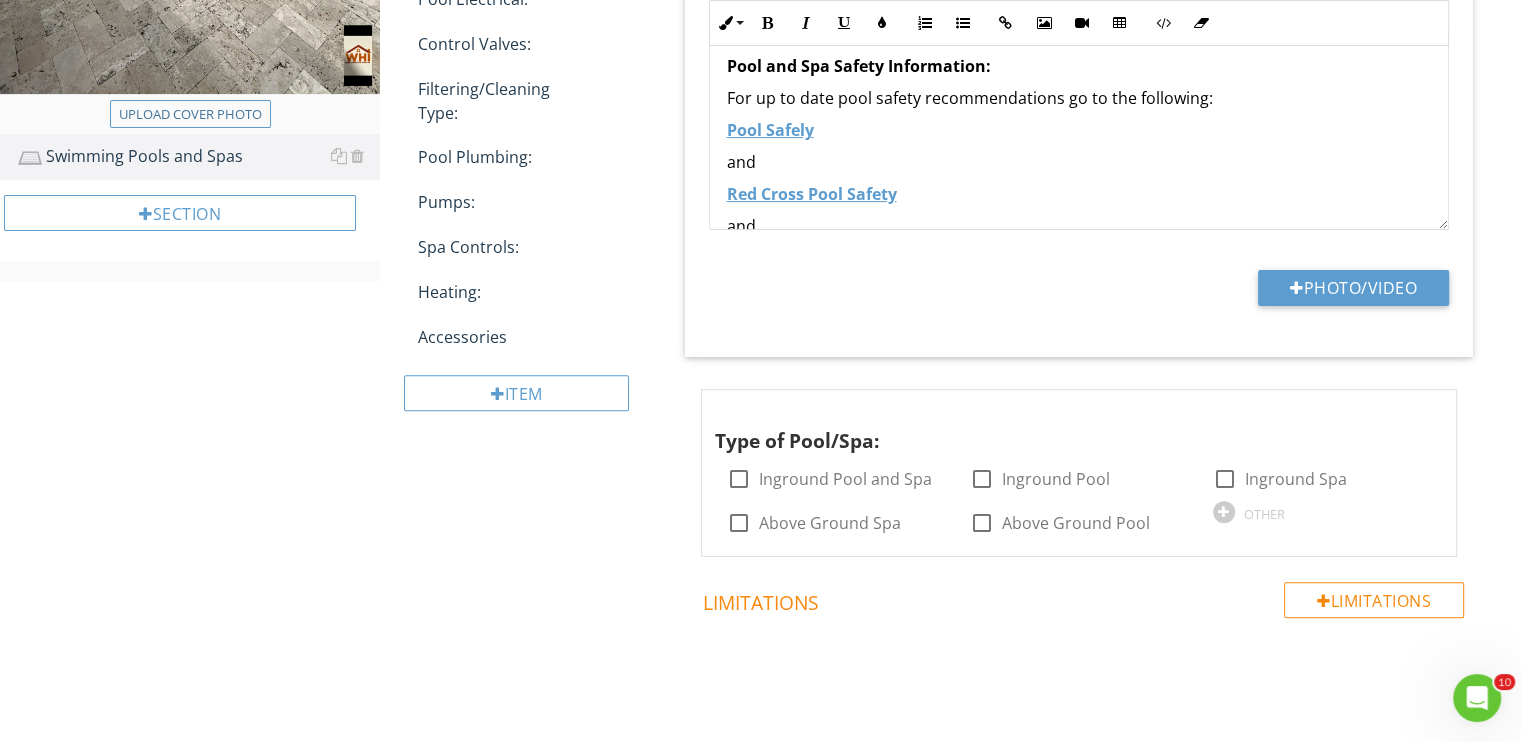 scroll, scrollTop: 649, scrollLeft: 0, axis: vertical 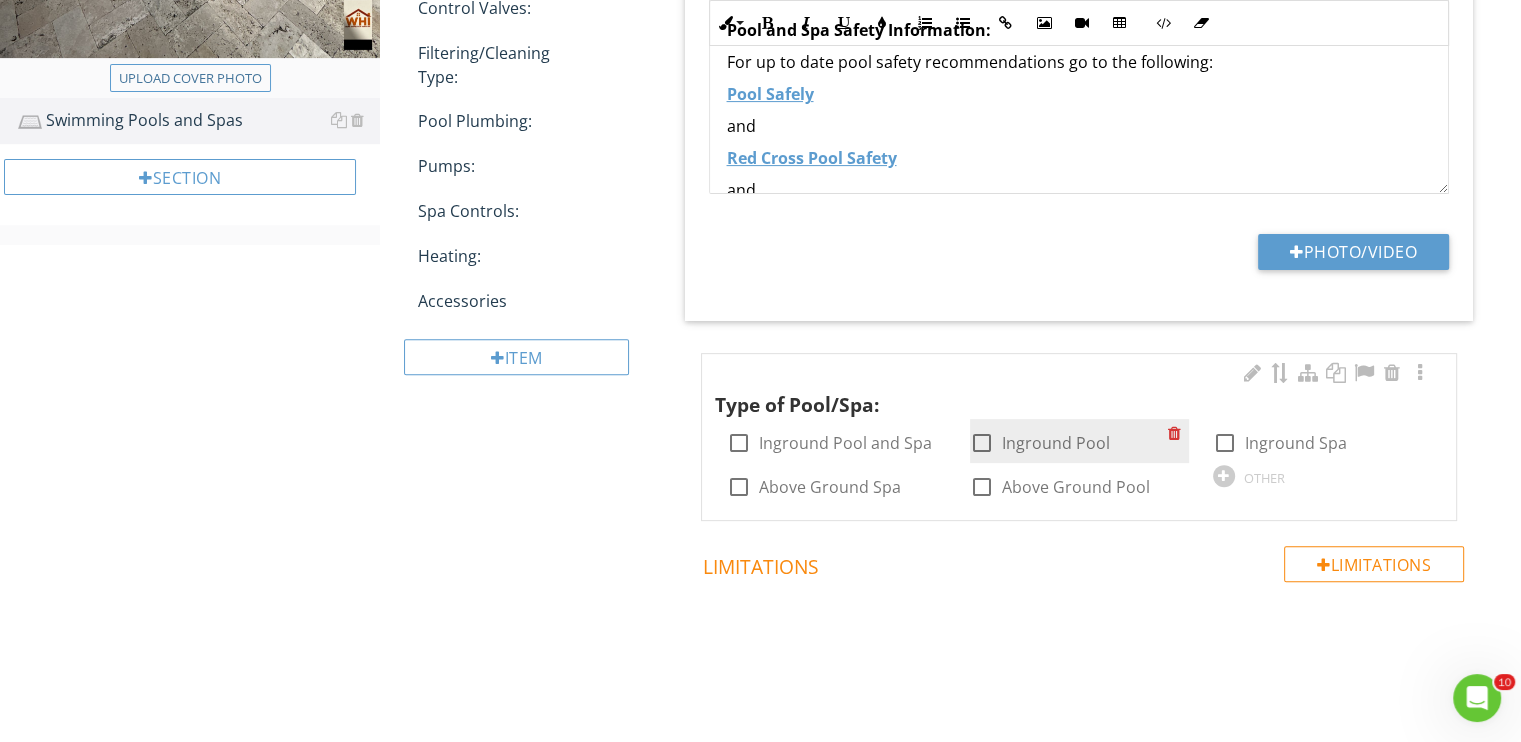 click at bounding box center [982, 443] 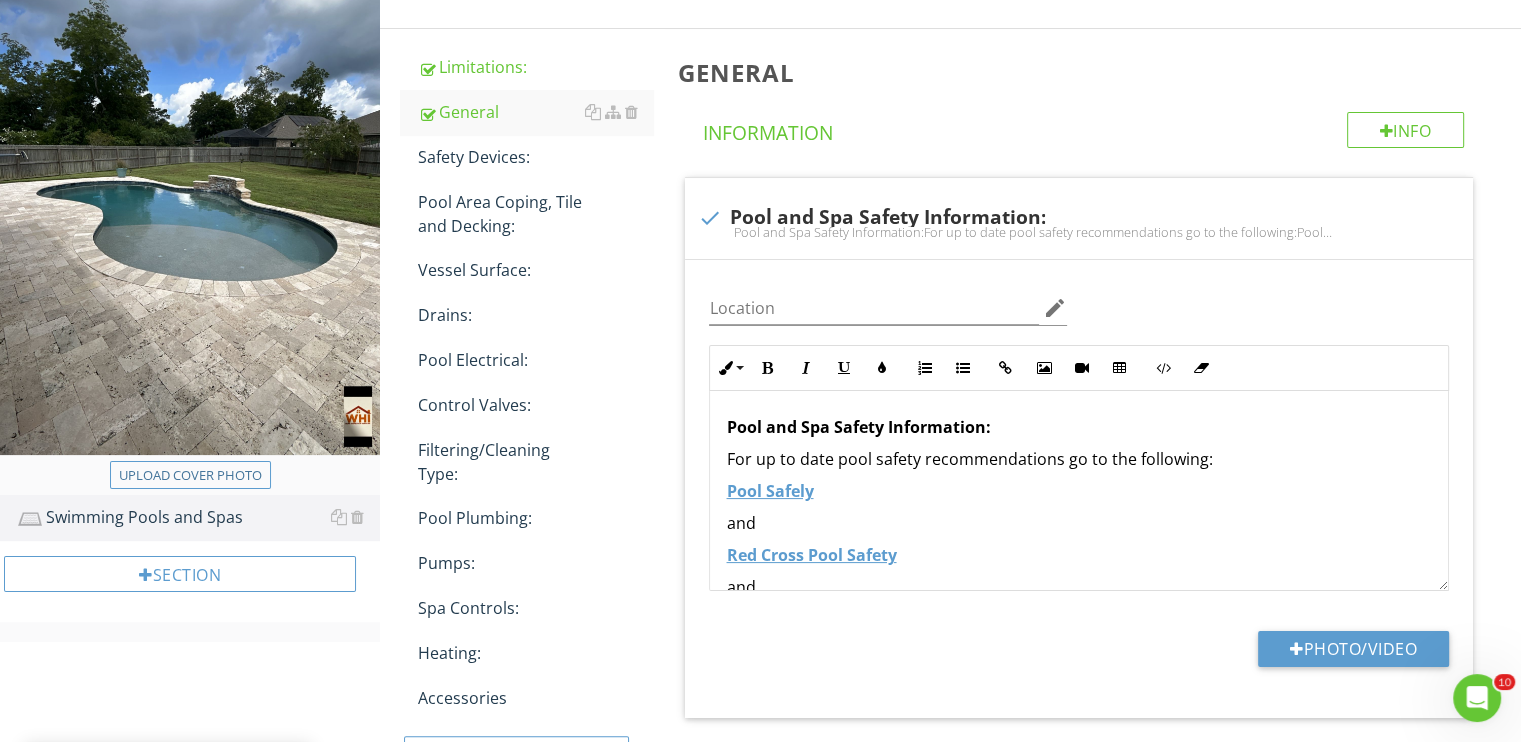 scroll, scrollTop: 249, scrollLeft: 0, axis: vertical 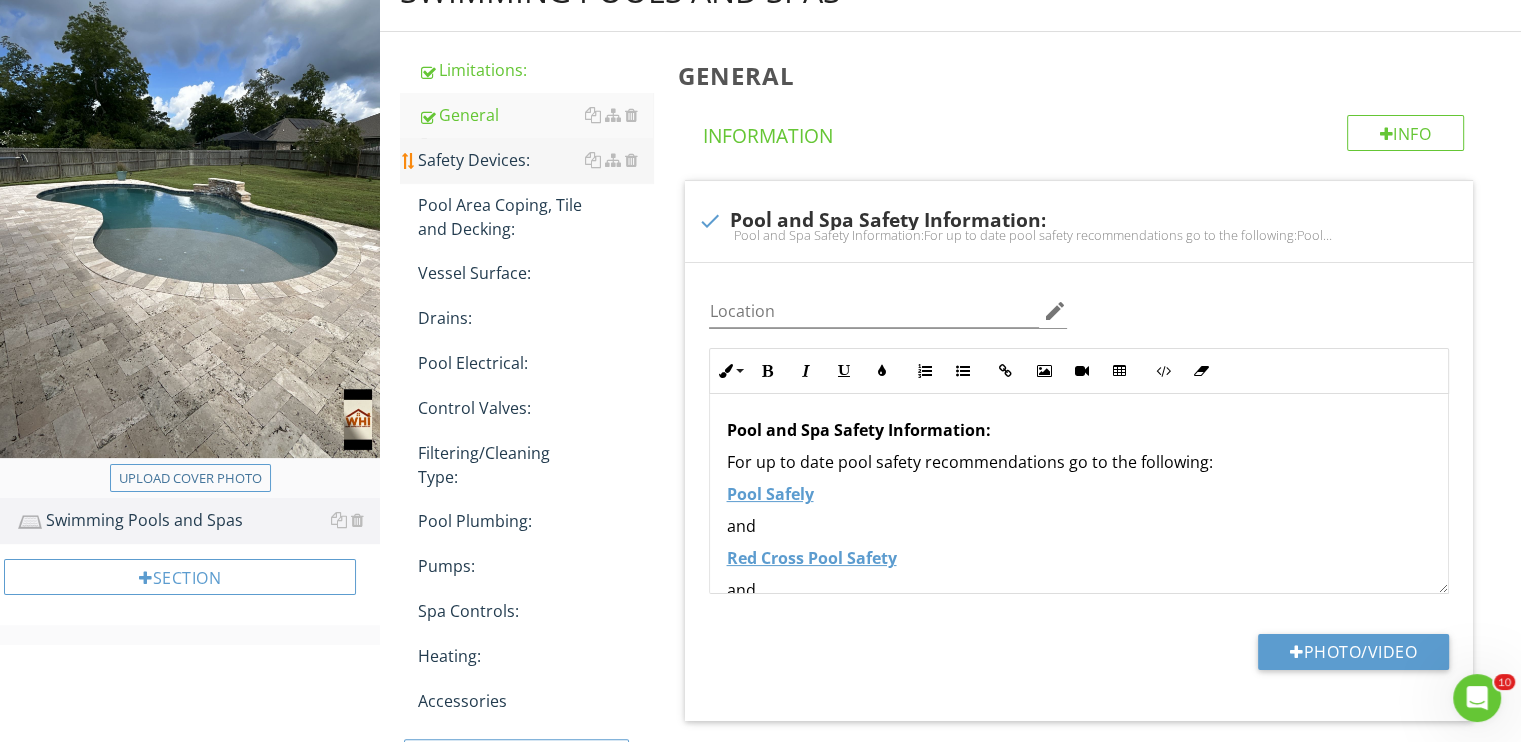 click on "Safety Devices:" at bounding box center [535, 160] 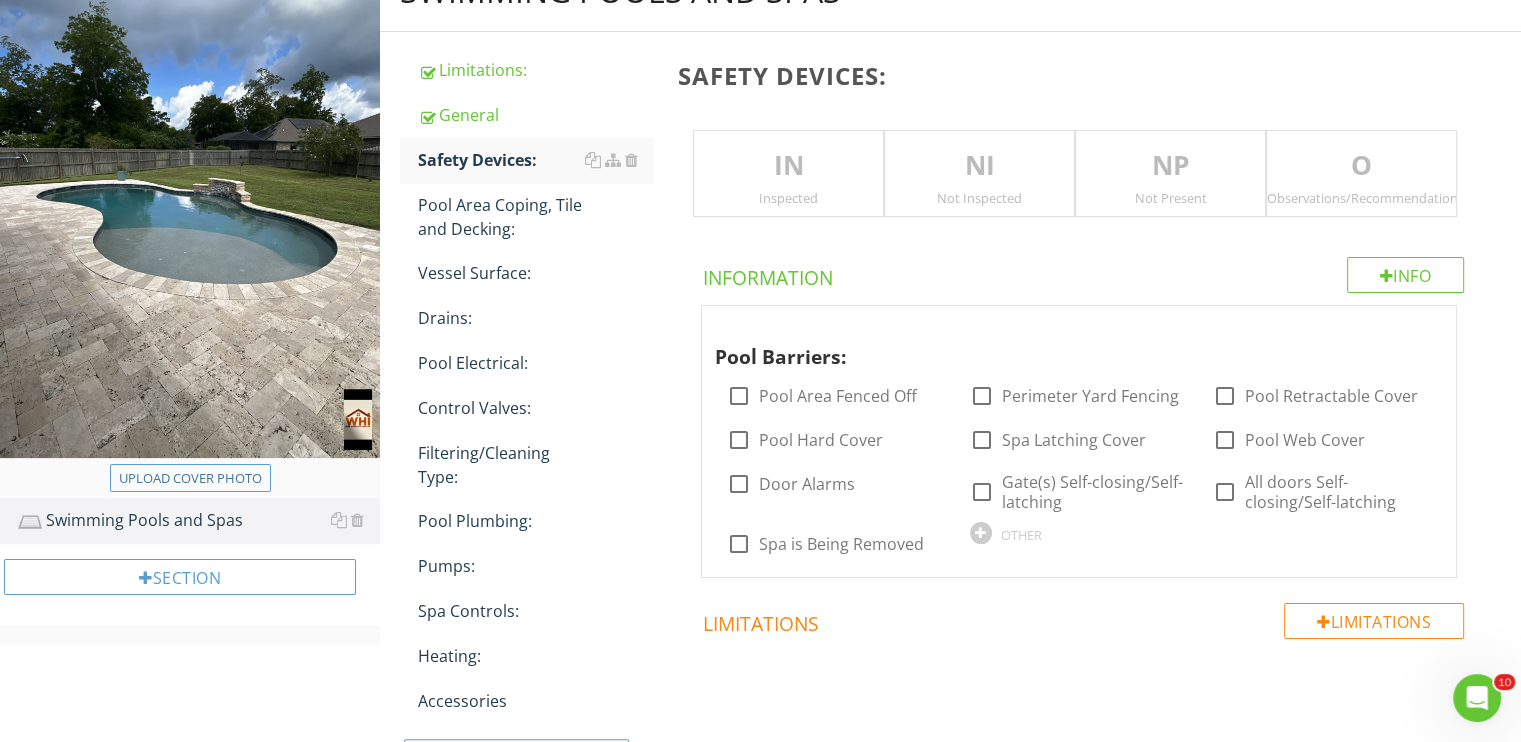 click on "Inspected" at bounding box center (788, 198) 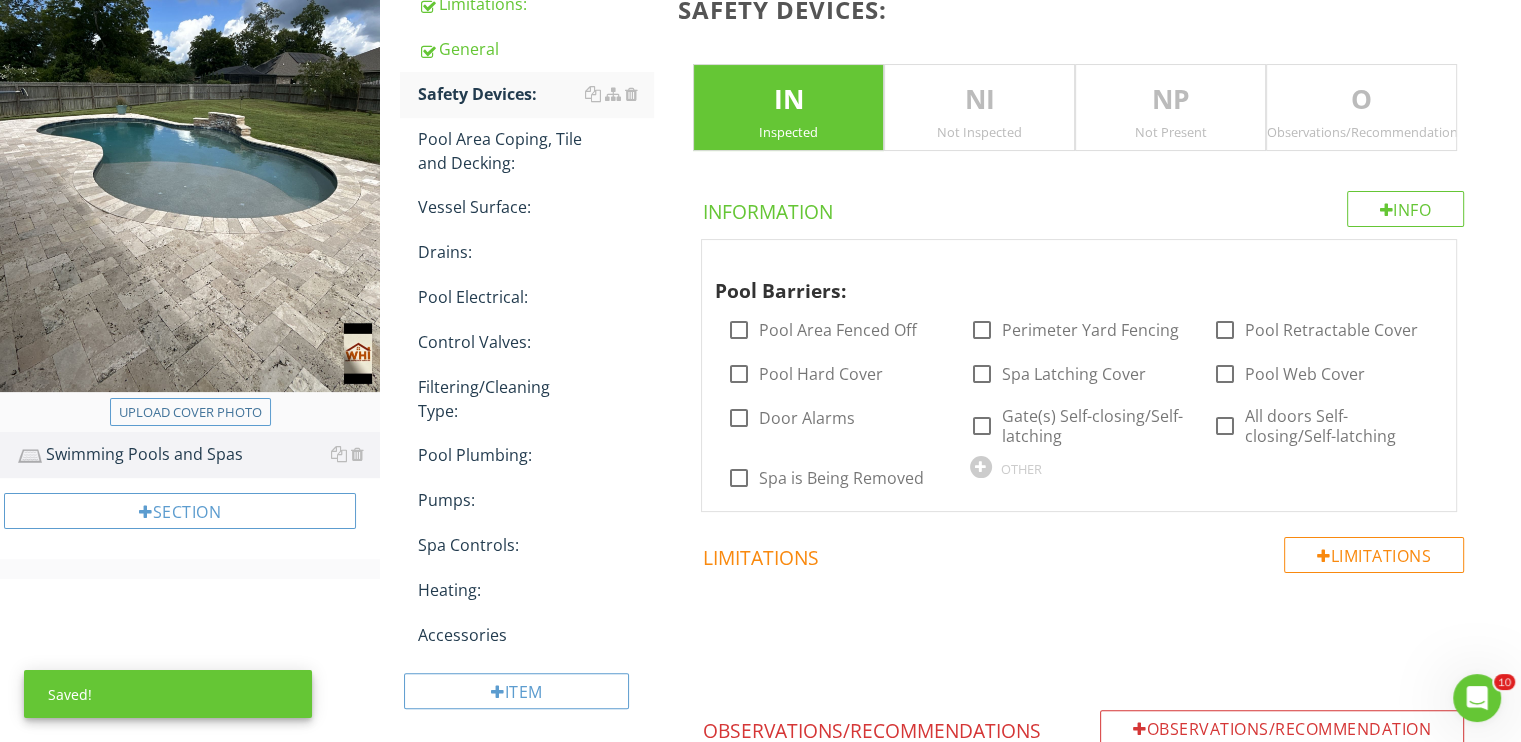 scroll, scrollTop: 349, scrollLeft: 0, axis: vertical 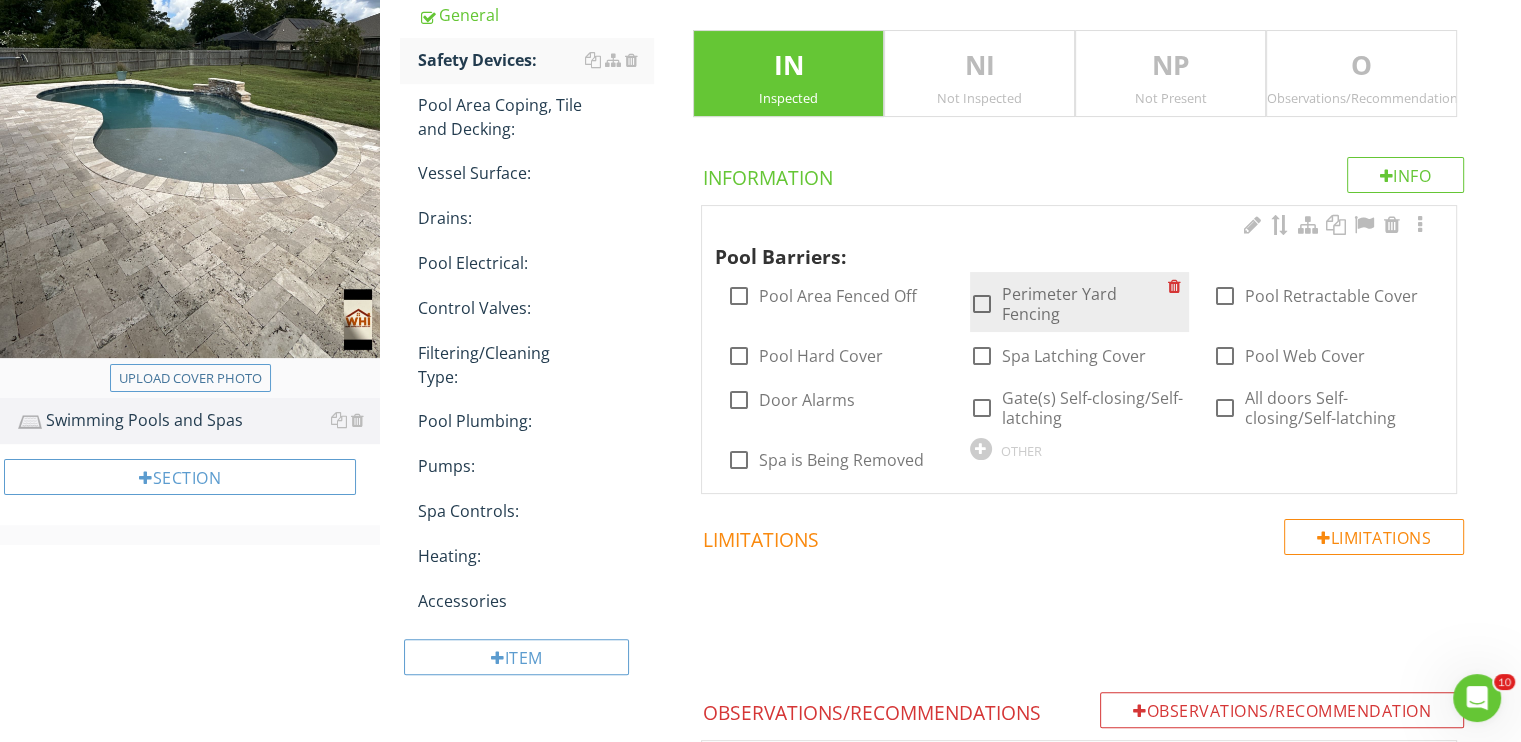 click at bounding box center [982, 304] 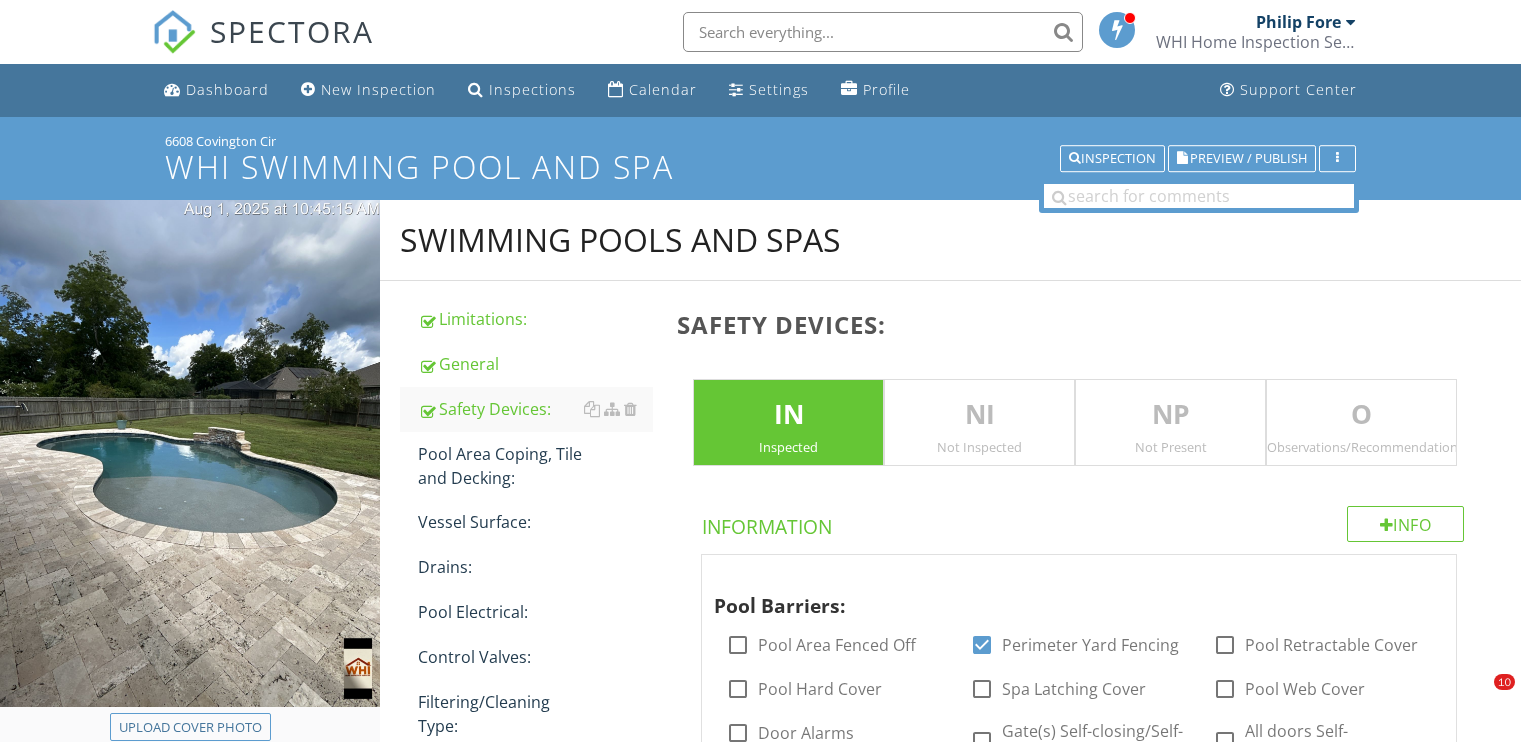 scroll, scrollTop: 349, scrollLeft: 0, axis: vertical 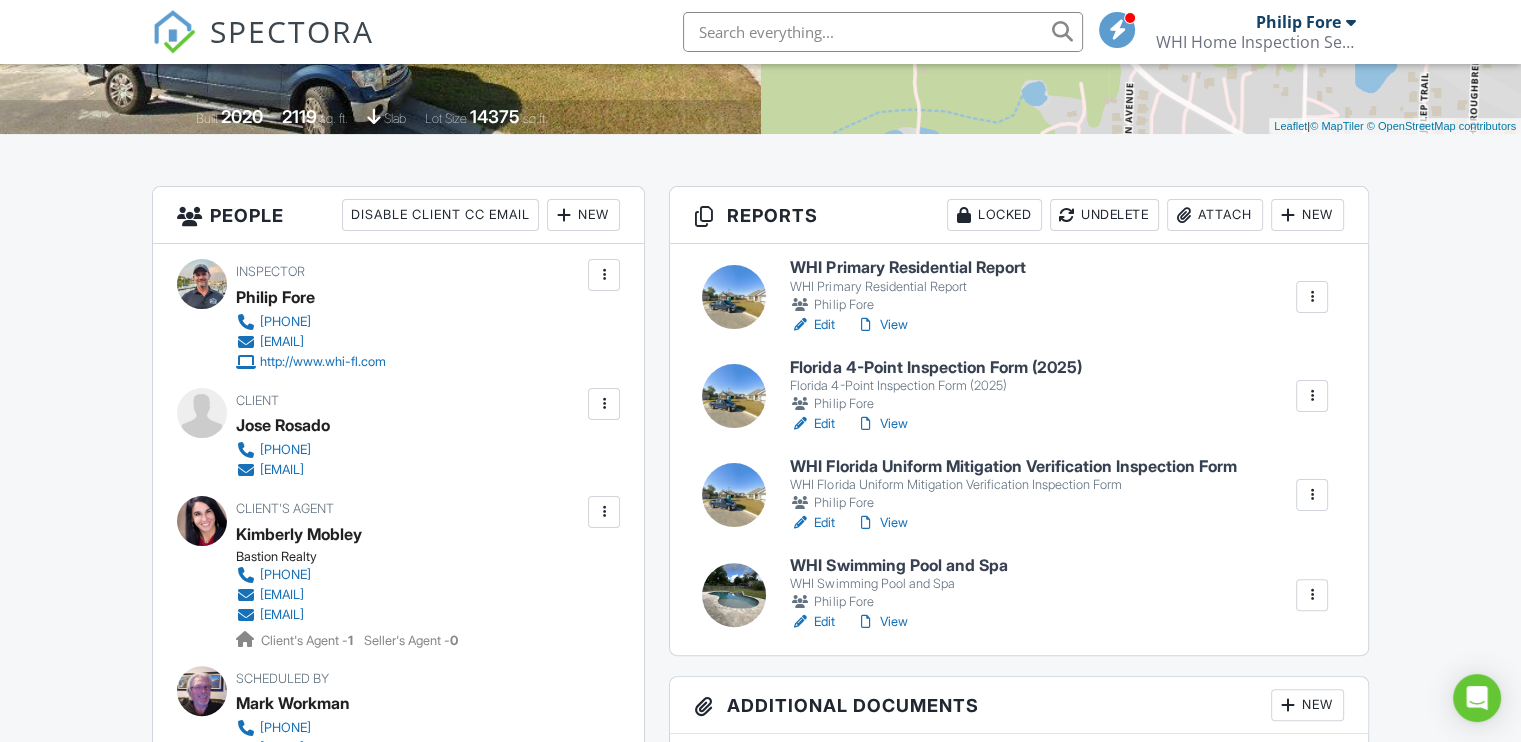 click on "WHI Florida Uniform Mitigation Verification Inspection Form" at bounding box center [1013, 467] 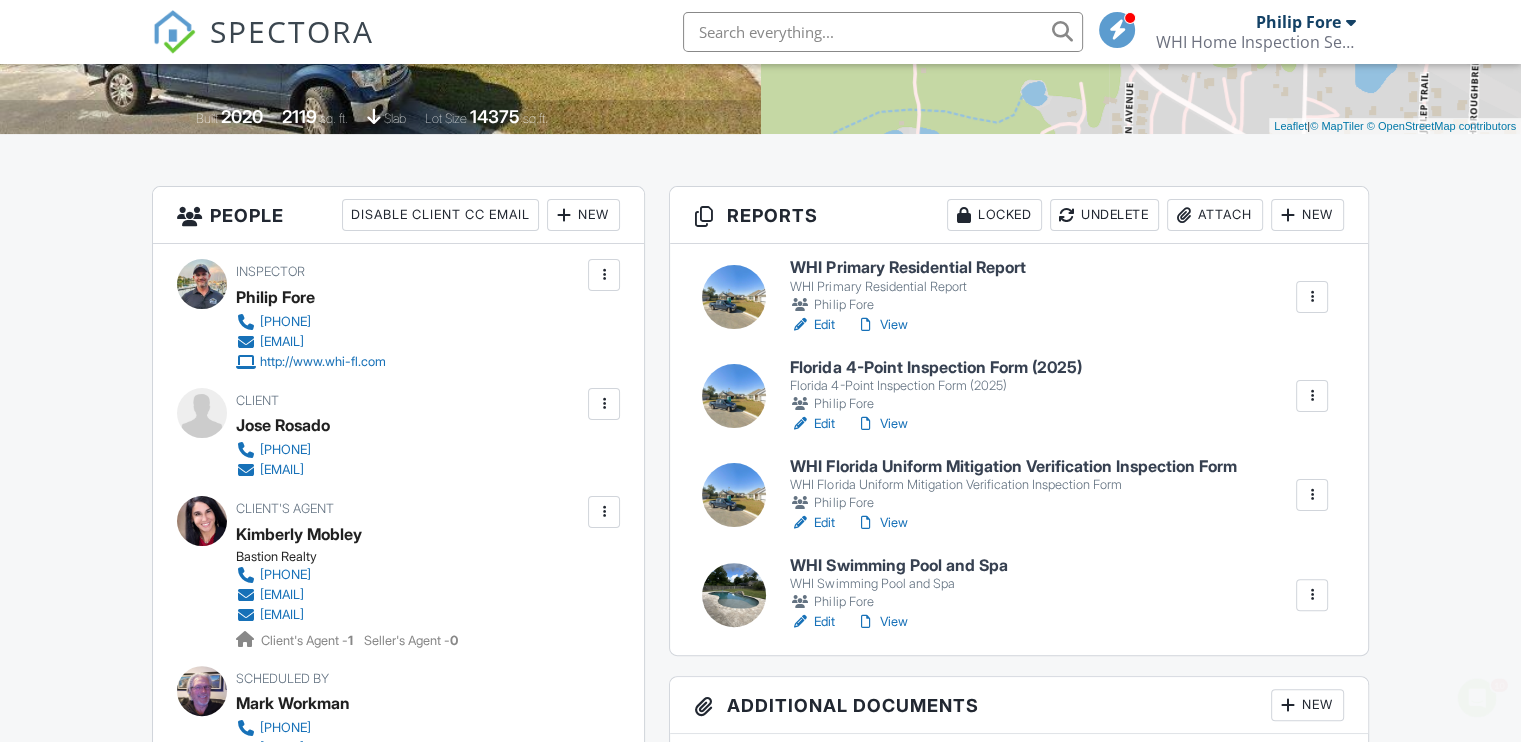scroll, scrollTop: 0, scrollLeft: 0, axis: both 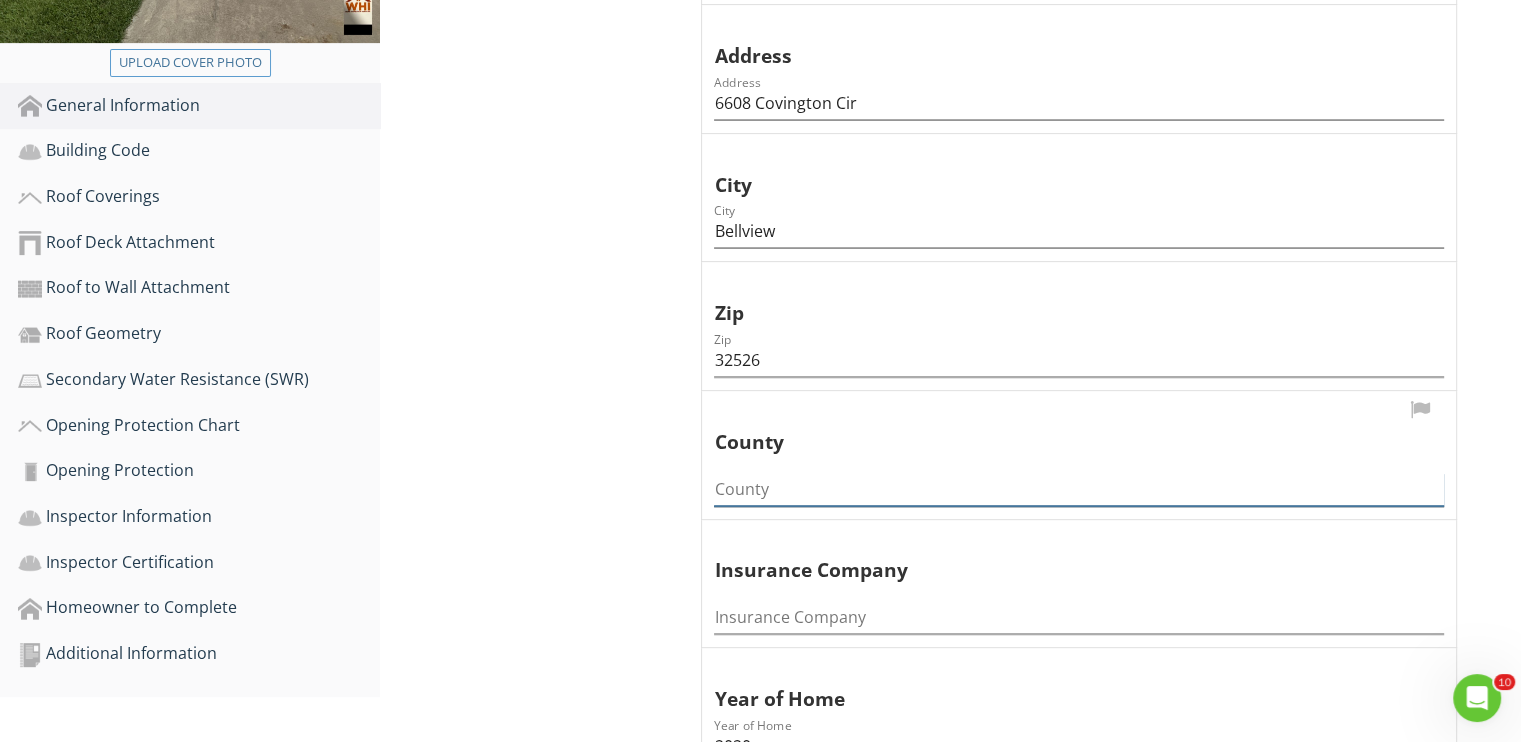 click at bounding box center (1079, 489) 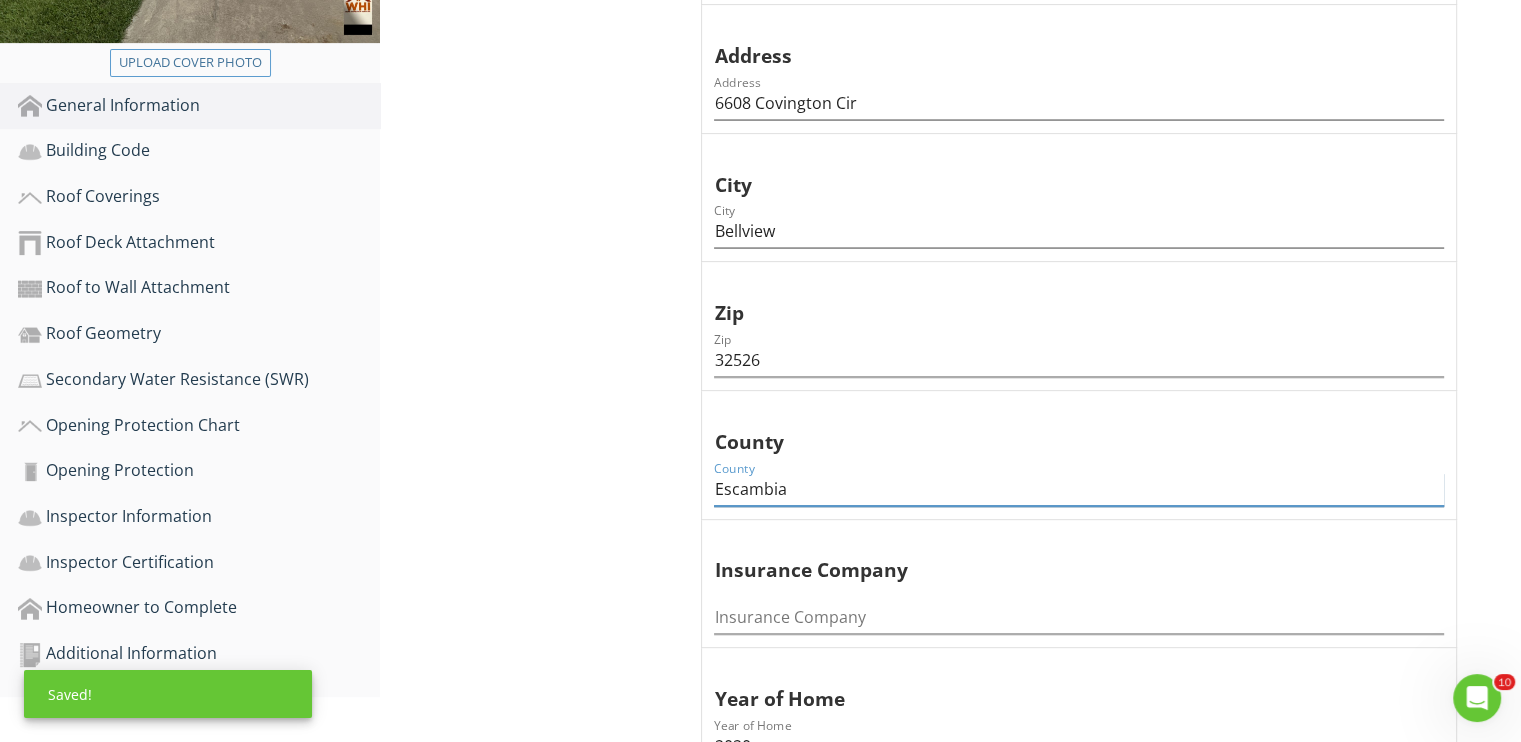 type on "Escambia" 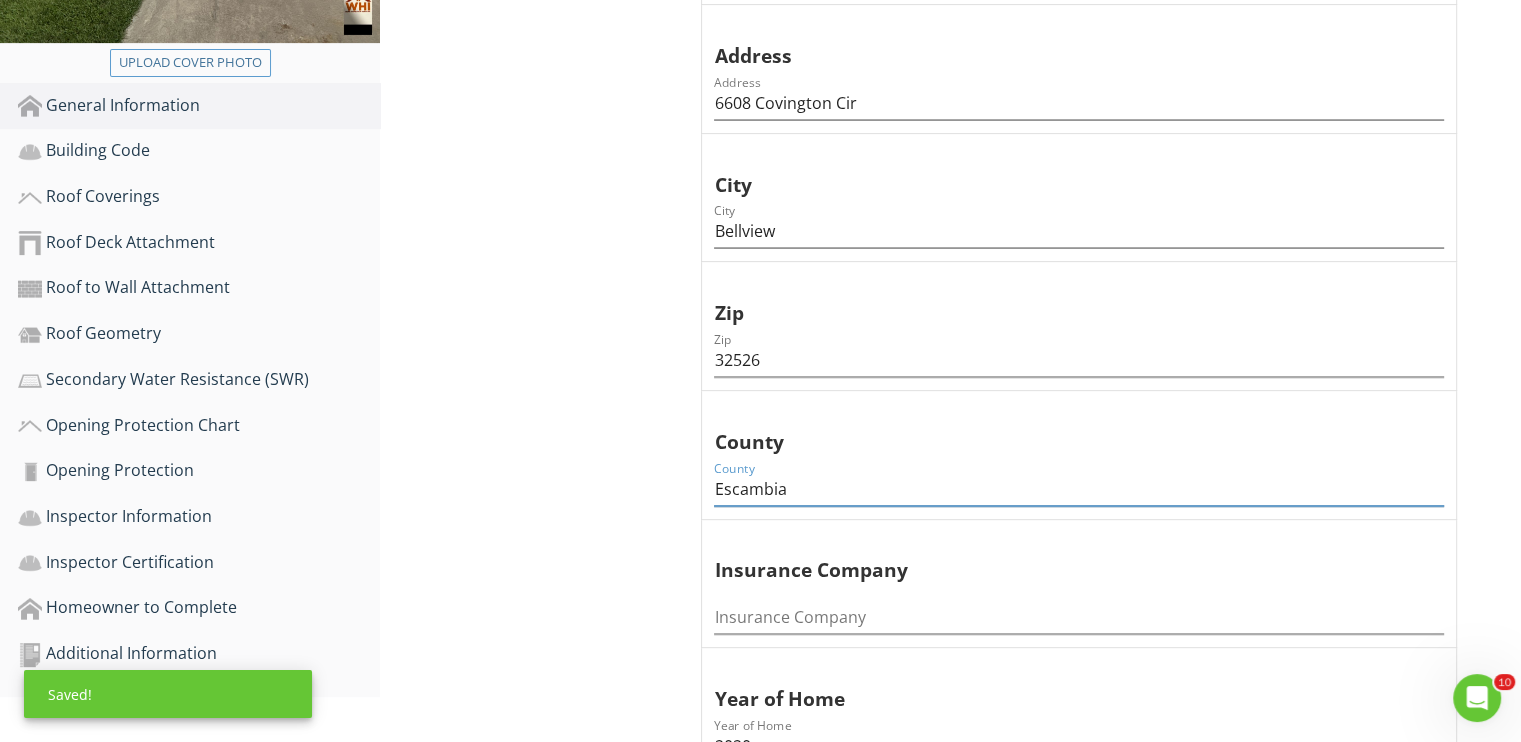 click on "Information
Information
Inspection Date
Inspection Date 08/01/2025
Owner/Client Name
Owner/Client Name Jose Rosado
Address
Address 6608 Covington Cir
City
City Bellview
Zip
Zip 32526
County
County Escambia
Insurance Company
Insurance Company
Year of Home
Year of Home 2020
# of Stories
OTHER
Contact Person
Contact Person Jose Rosado" at bounding box center [1093, 751] 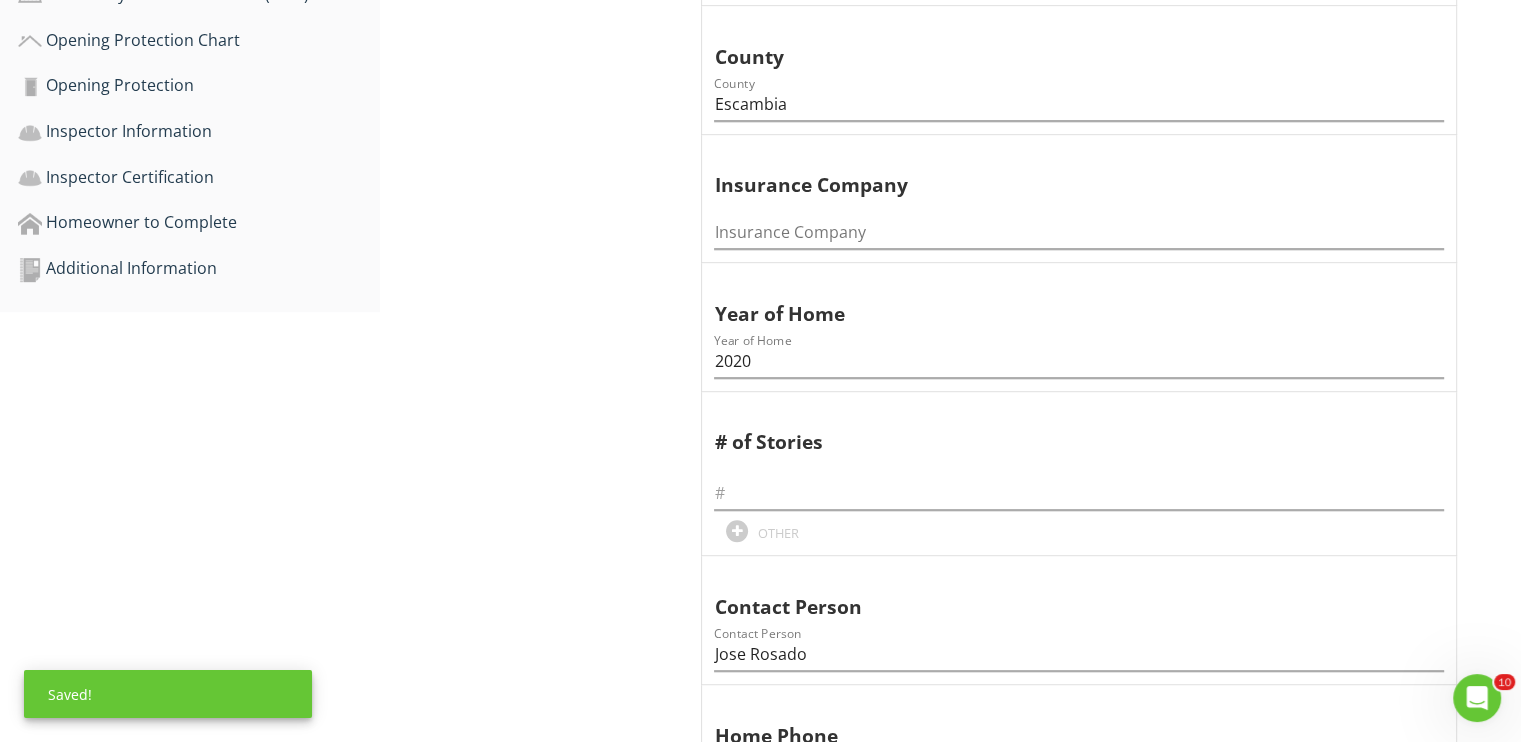 scroll, scrollTop: 1100, scrollLeft: 0, axis: vertical 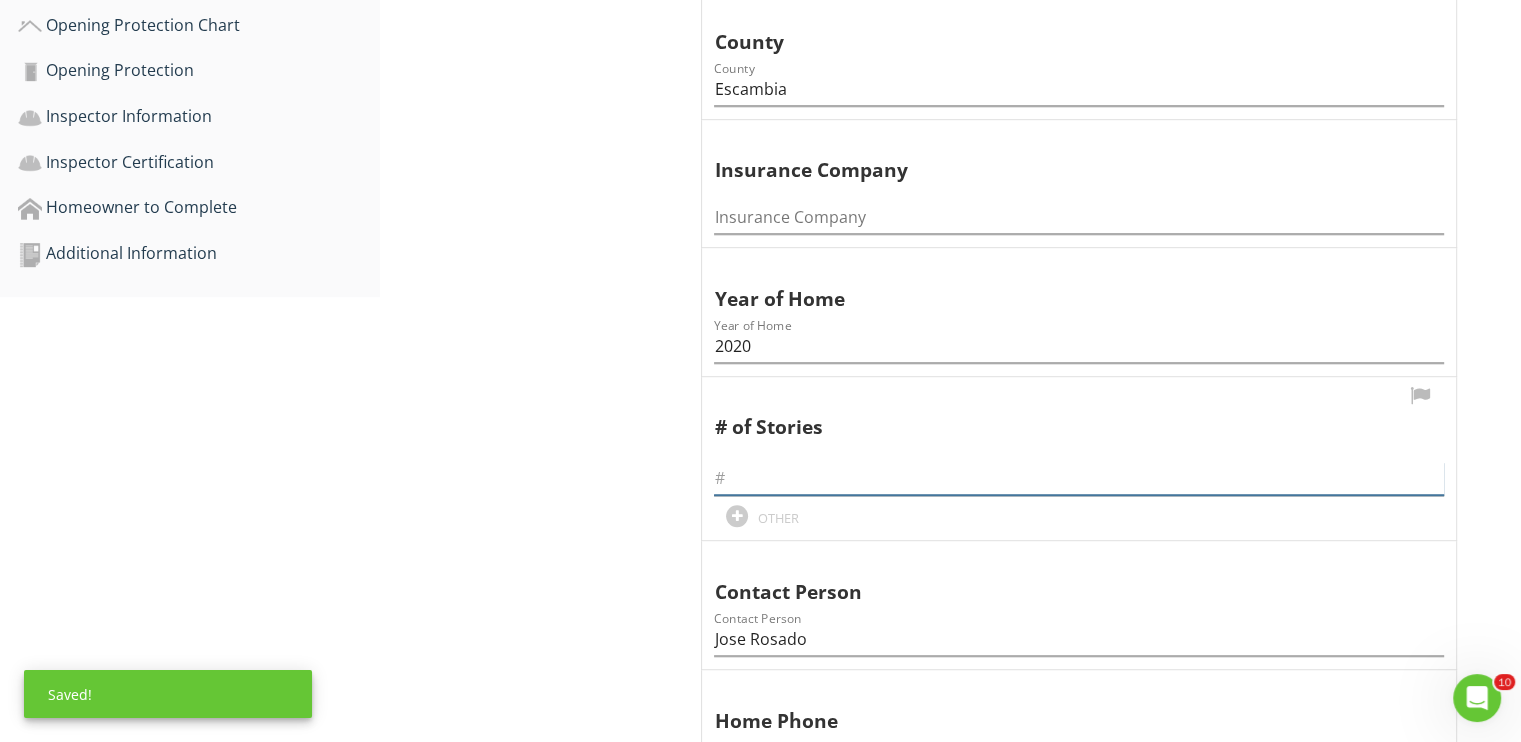 click at bounding box center [1079, 478] 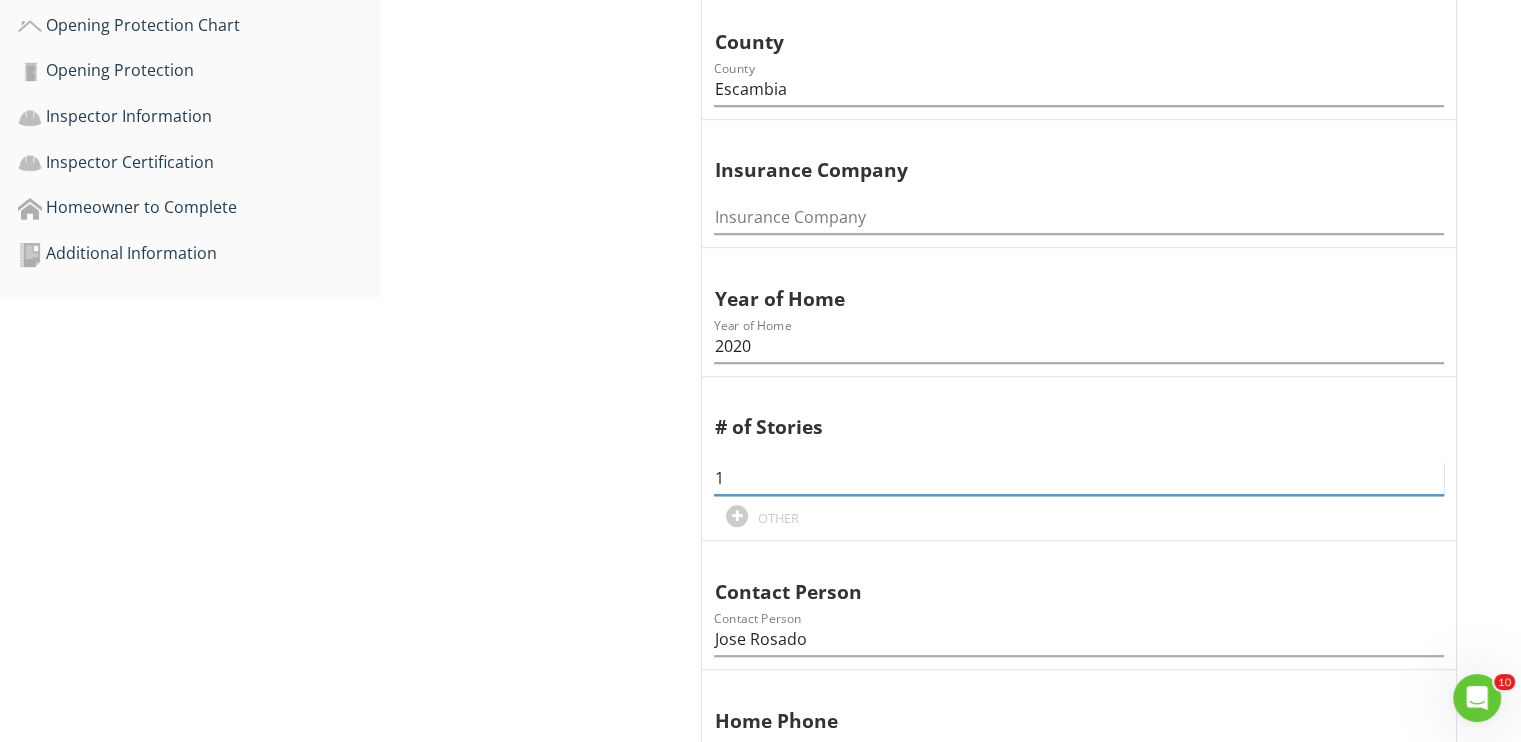 type on "1" 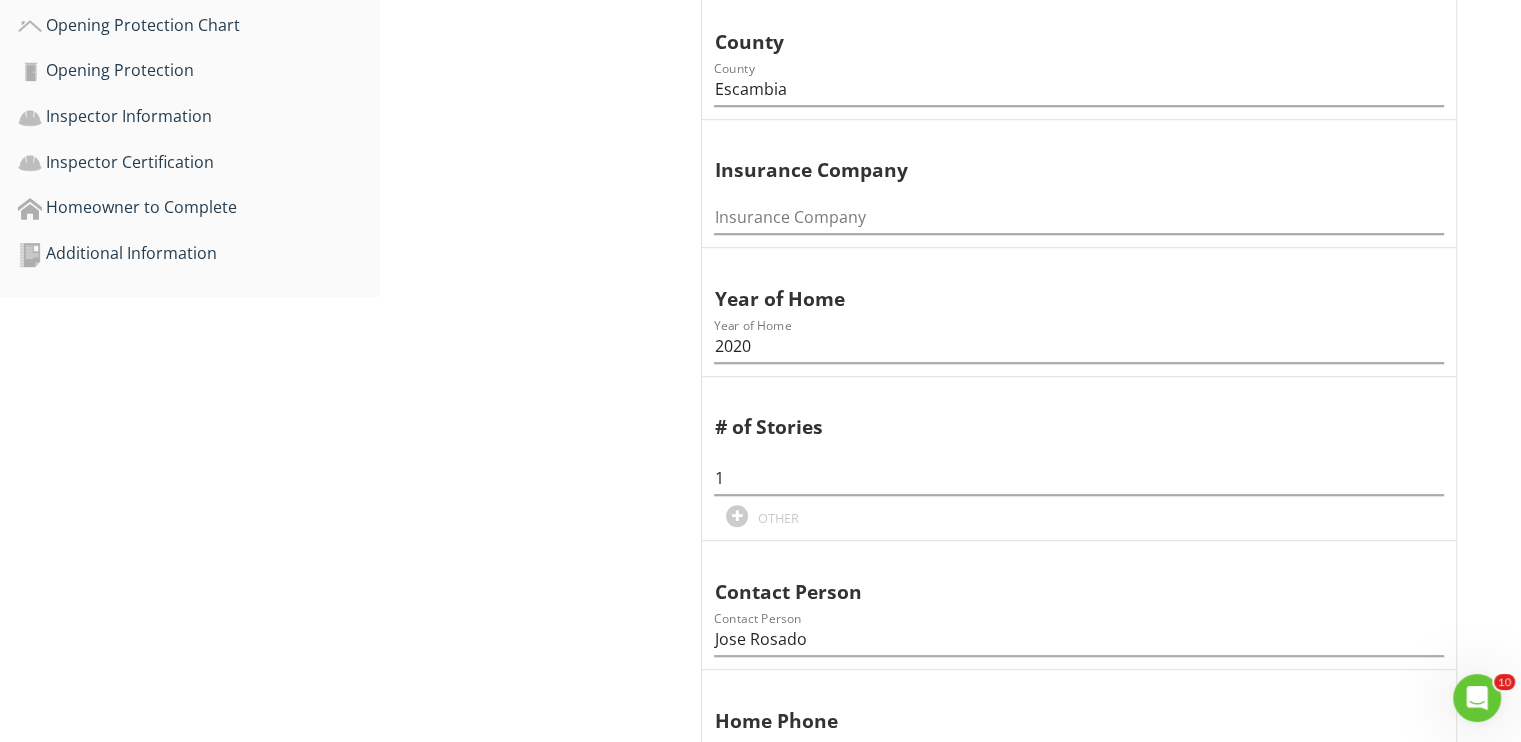 click on "General Information
Information
Information
Information
Inspection Date
Inspection Date 08/01/2025
Owner/Client Name
Owner/Client Name Jose Rosado
Address
Address 6608 Covington Cir
City
City Bellview
Zip
Zip 32526
County
County Escambia
Insurance Company
Insurance Company
Year of Home
Year of Home 2020
# of Stories
1         OTHER" at bounding box center (950, 336) 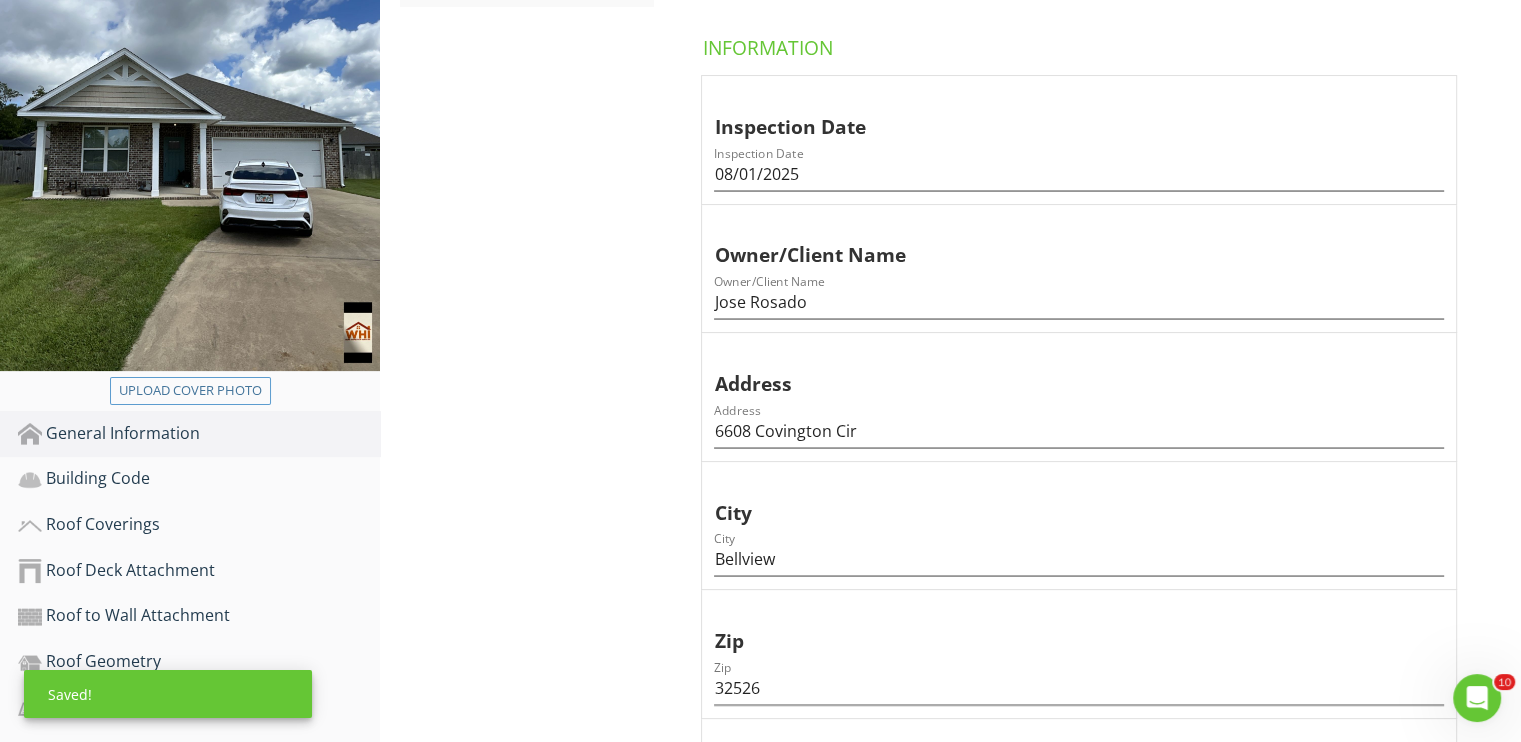 scroll, scrollTop: 500, scrollLeft: 0, axis: vertical 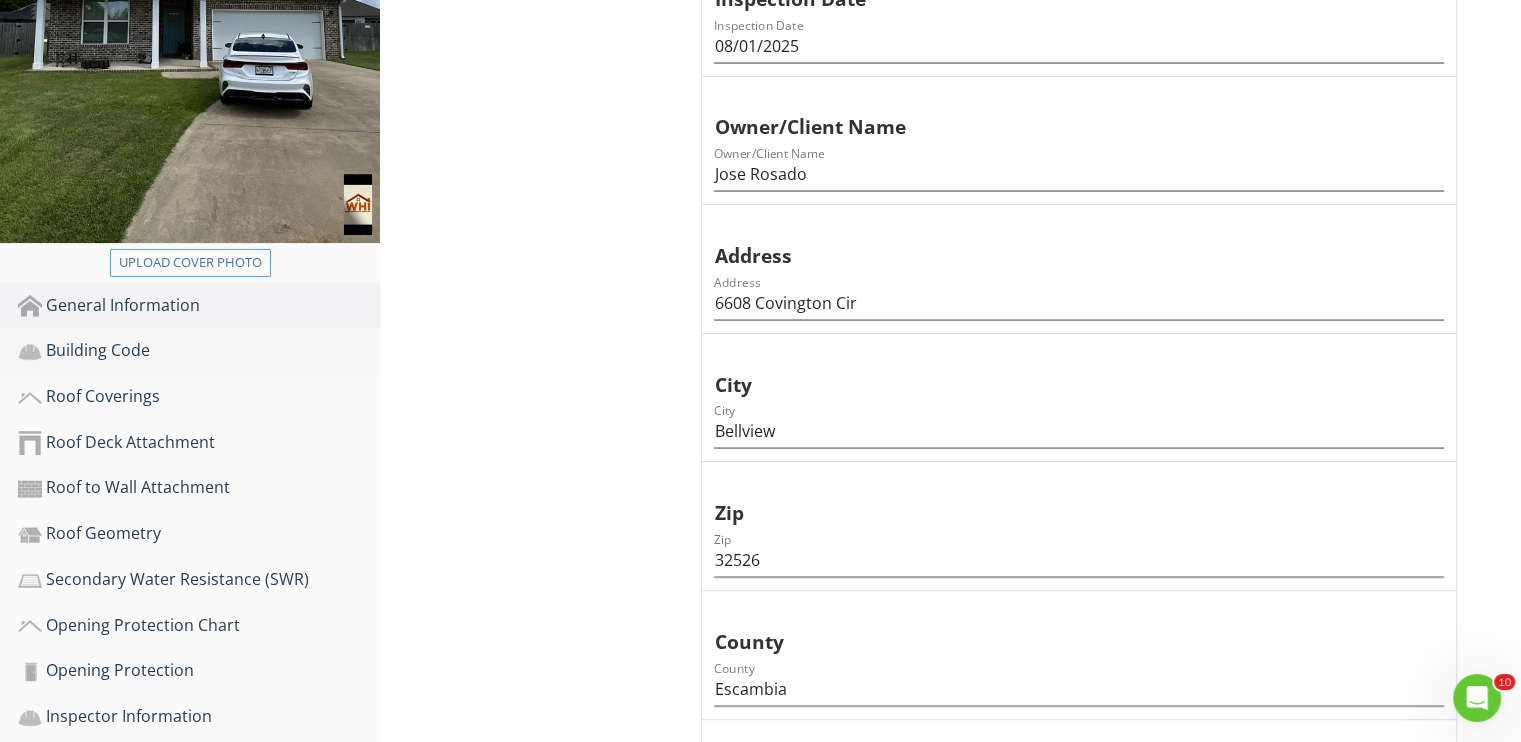 click on "Building Code" at bounding box center [199, 351] 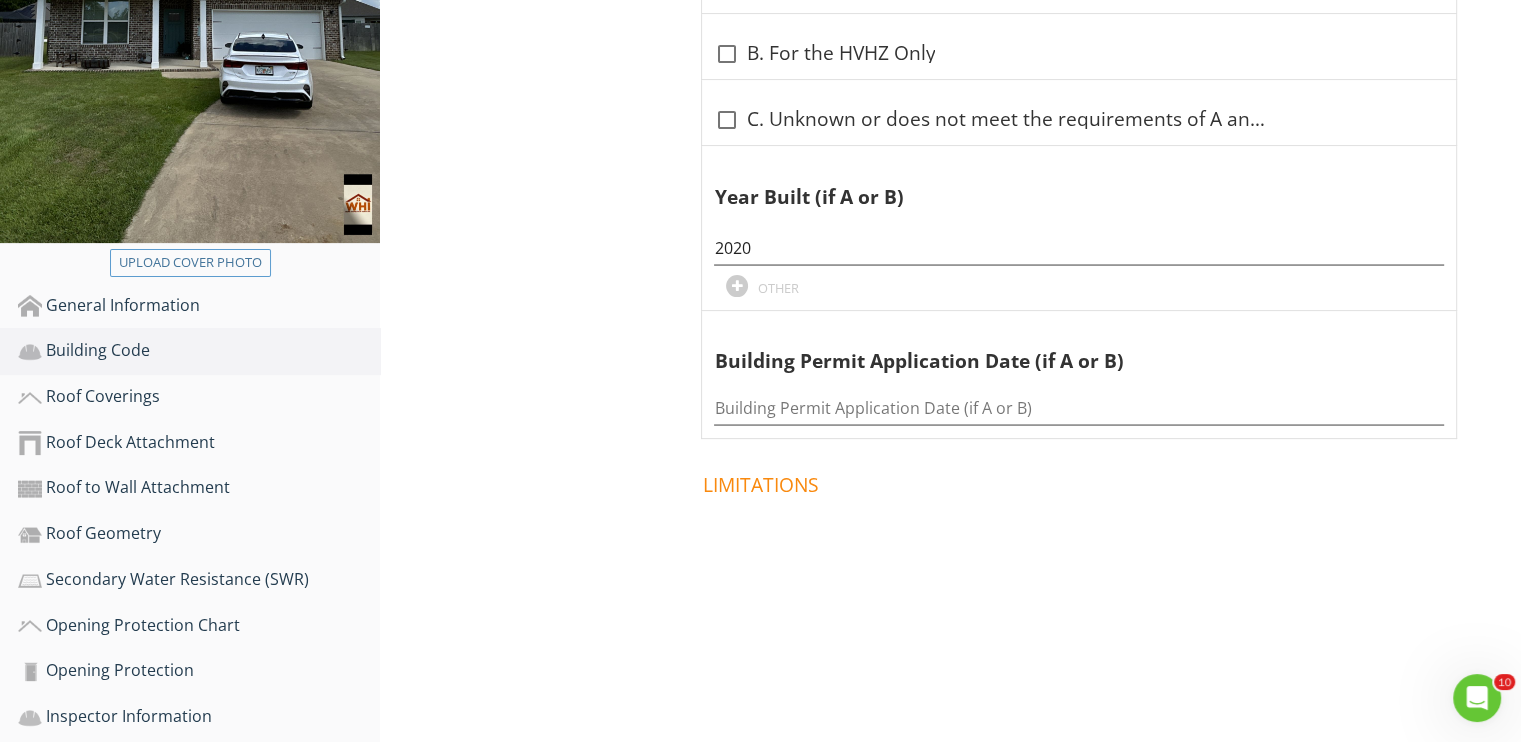 scroll, scrollTop: 300, scrollLeft: 0, axis: vertical 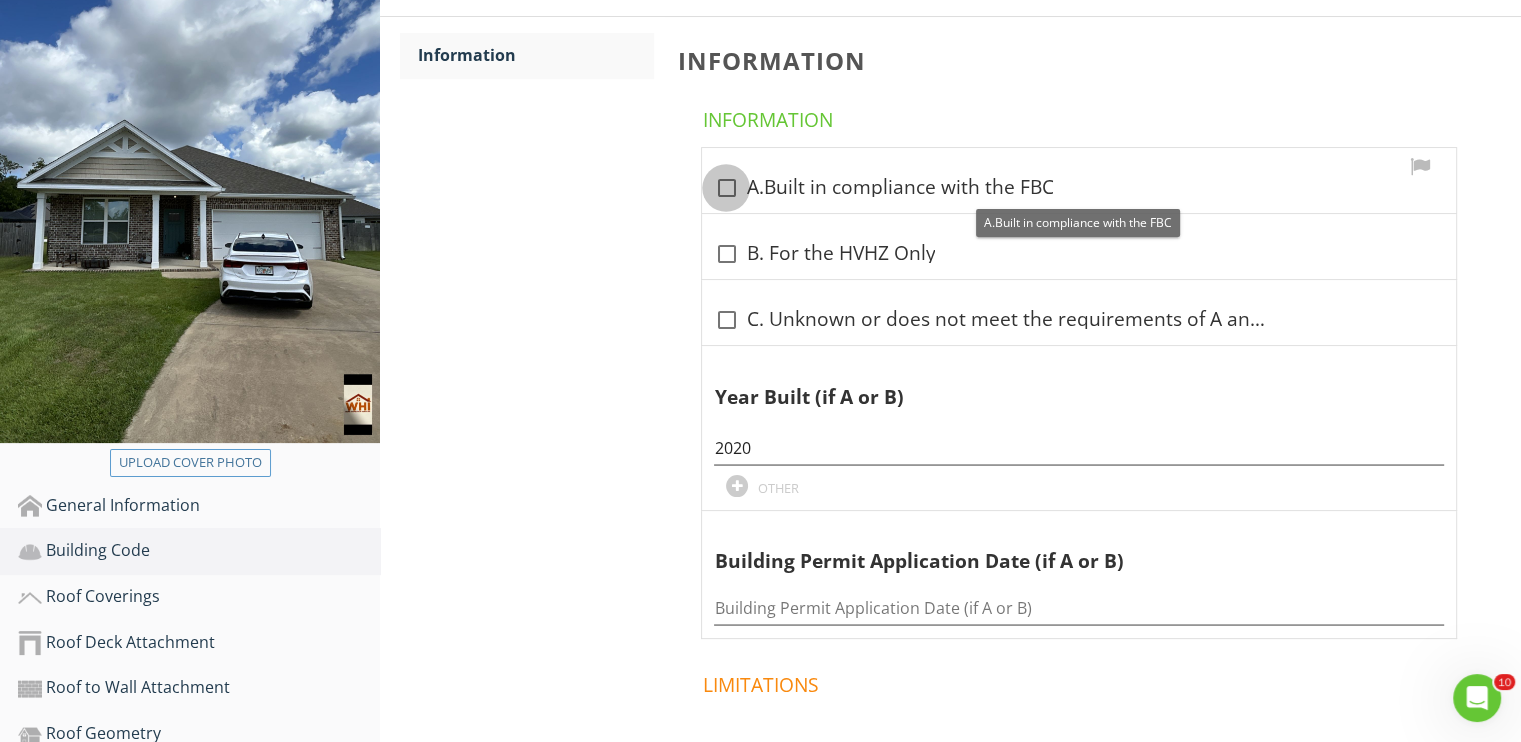 click at bounding box center (726, 188) 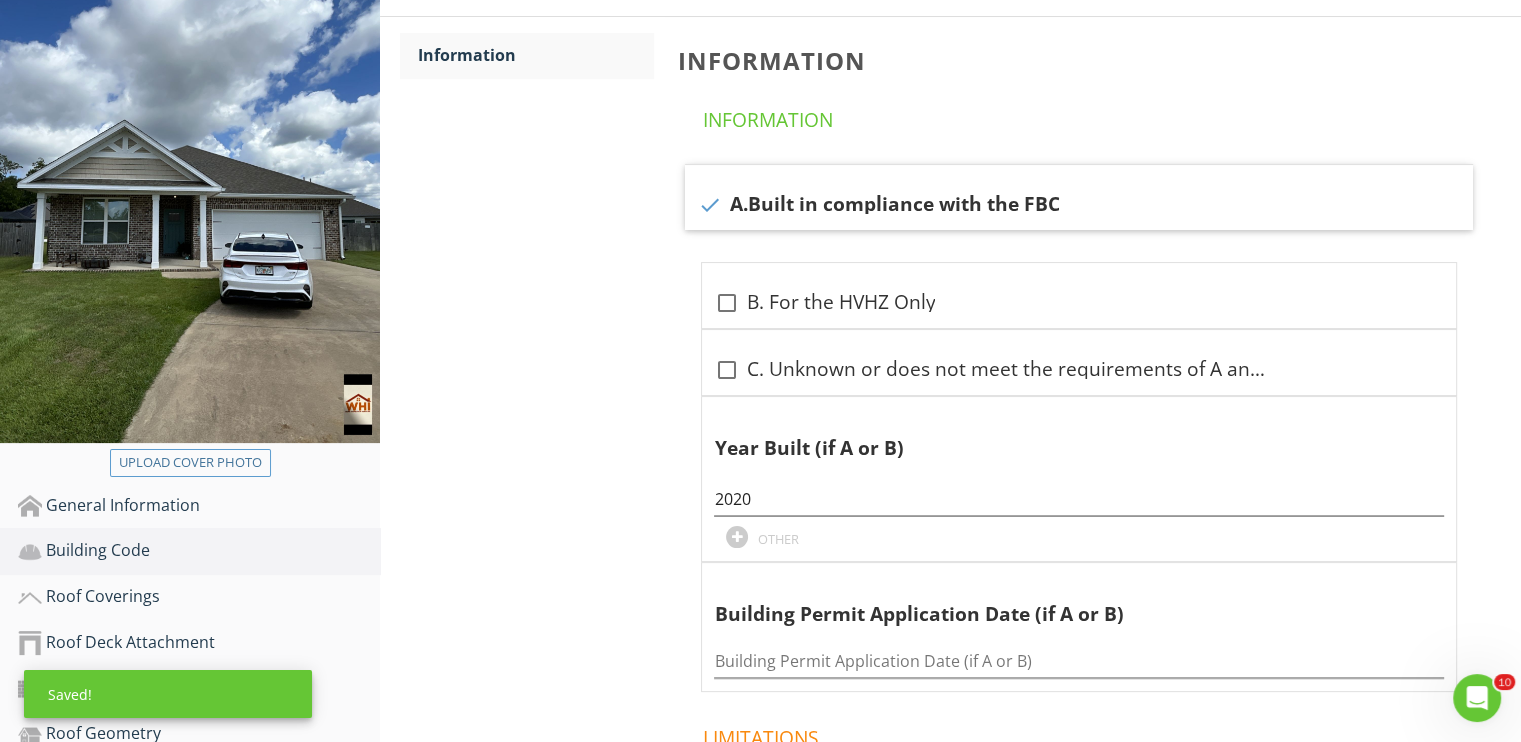 scroll, scrollTop: 500, scrollLeft: 0, axis: vertical 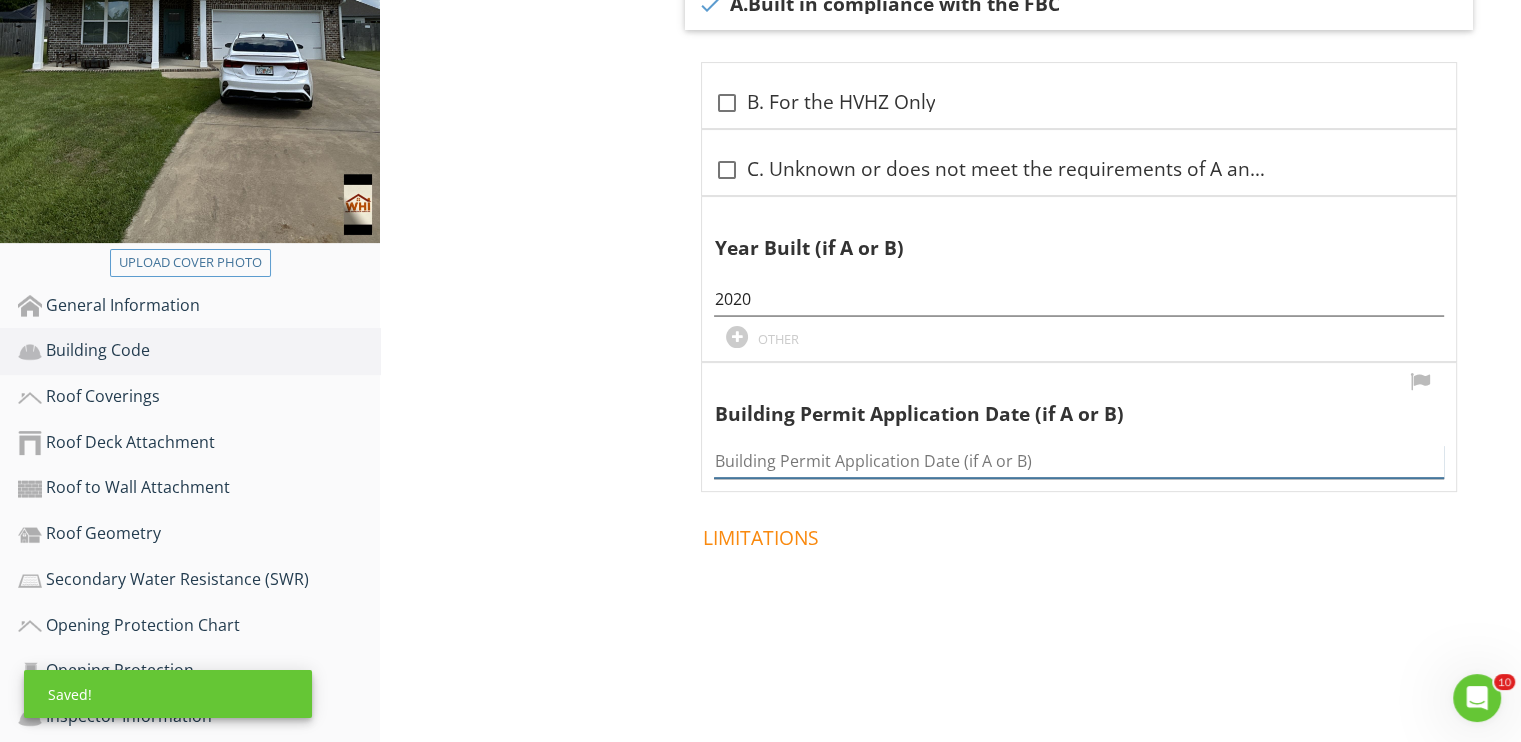 click at bounding box center [1079, 461] 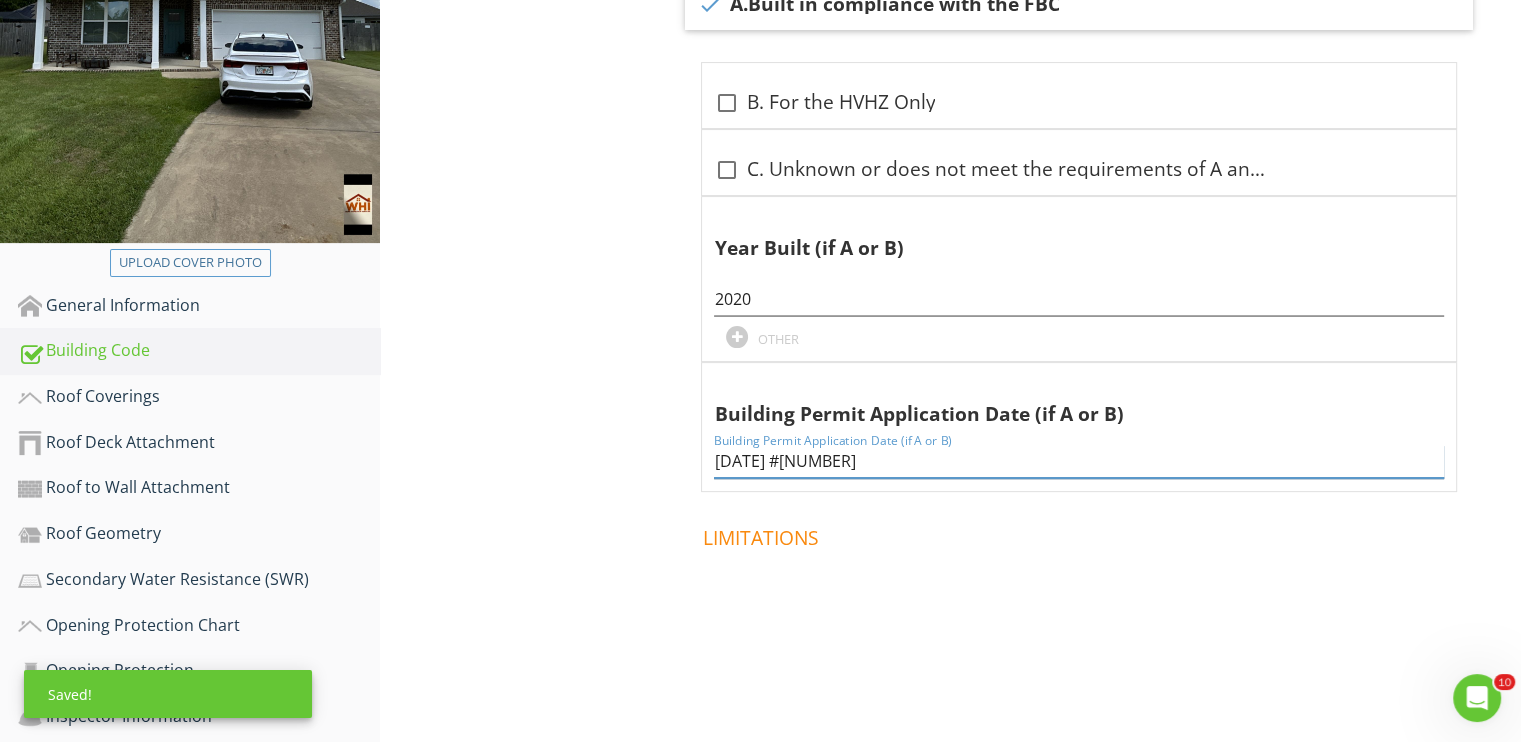 type on "10-25-2019 #191025121BD" 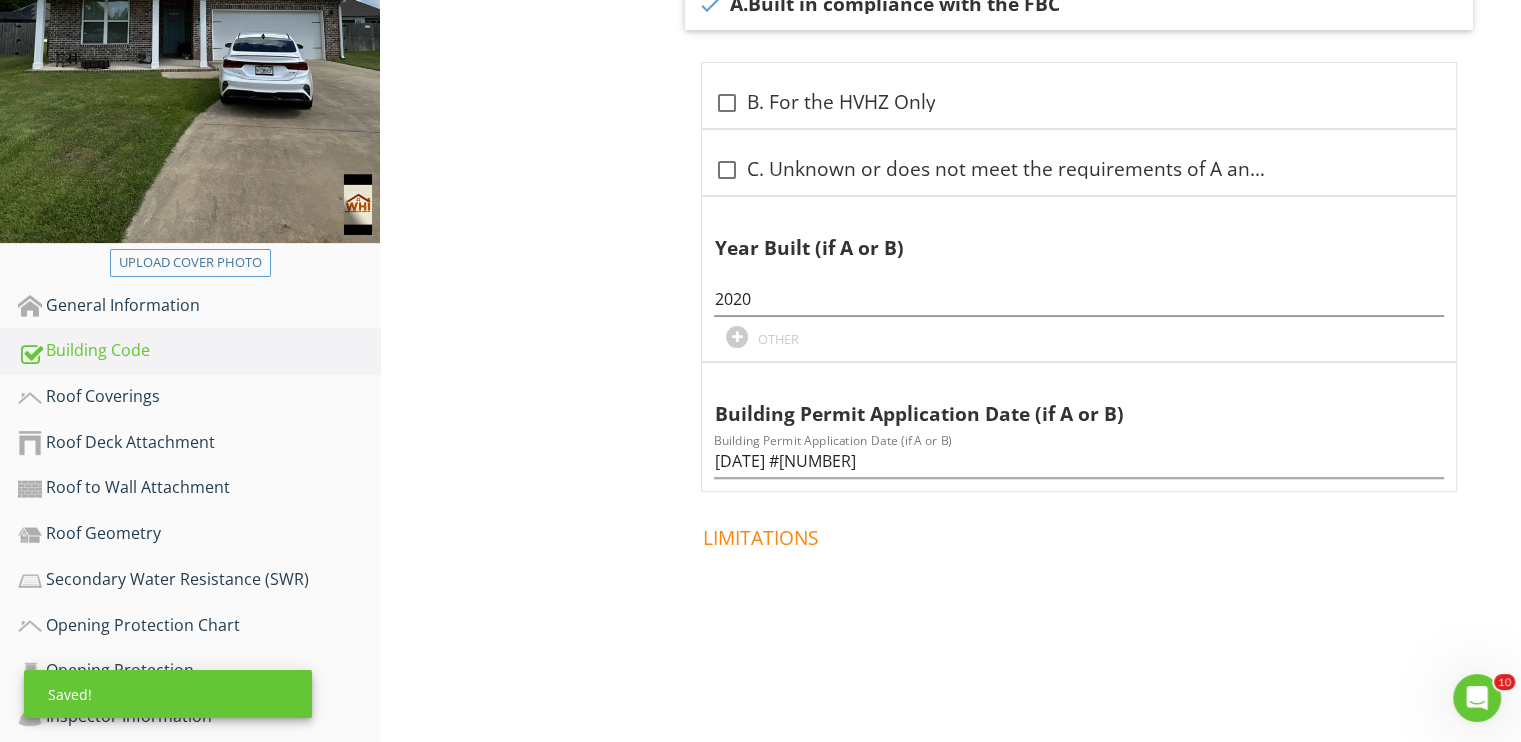 click on "Building Code
Information
Information
Information                       check
A.Built in compliance with the FBC
check_box_outline_blank
B. For the HVHZ Only
check_box_outline_blank
C. Unknown or does not meet the requirements of A and B
Year Built (if A or B)
2020         OTHER
Building Permit Application Date (if A or B)
Building Permit Application Date (if A or B) 10-25-2019 #191025121BD               Limitations" at bounding box center [950, 225] 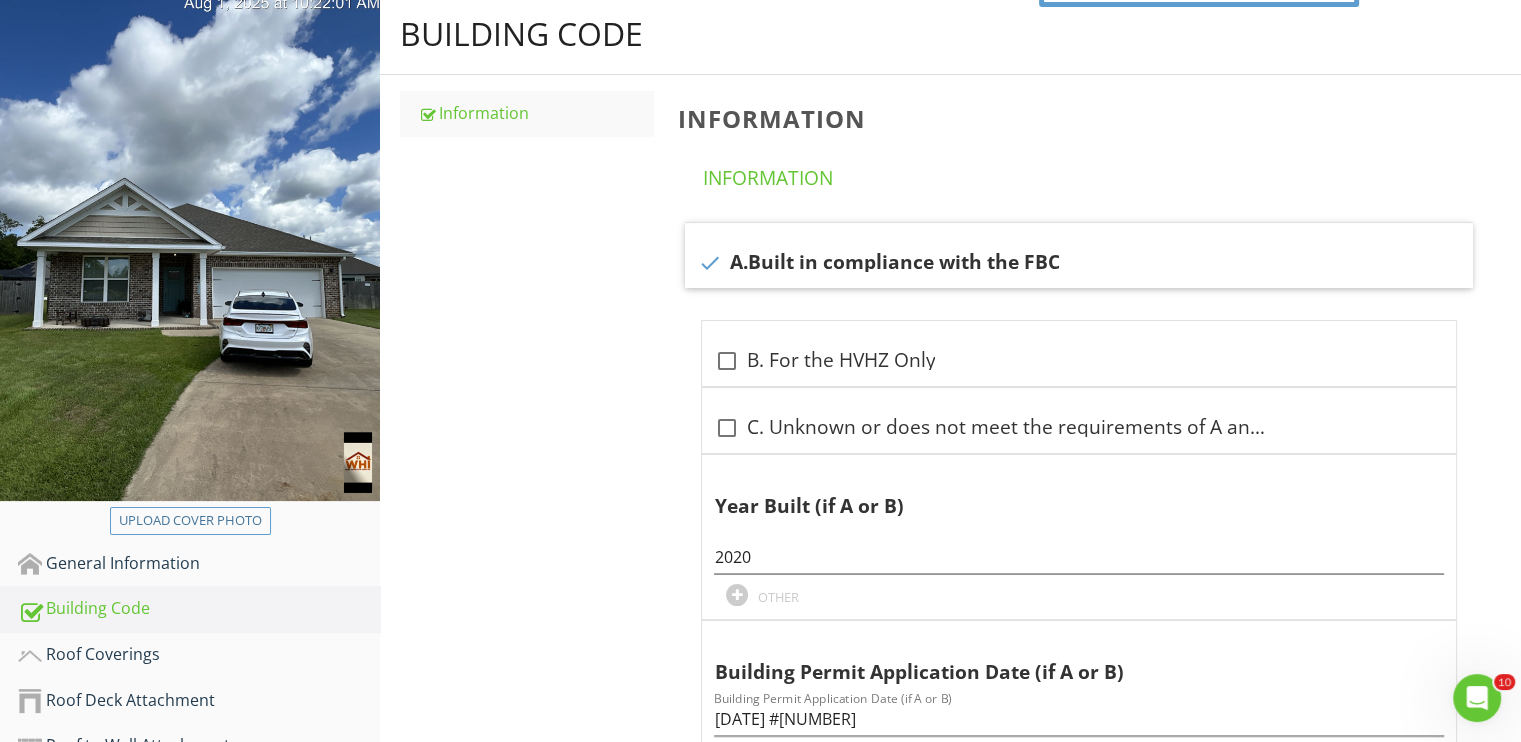 scroll, scrollTop: 600, scrollLeft: 0, axis: vertical 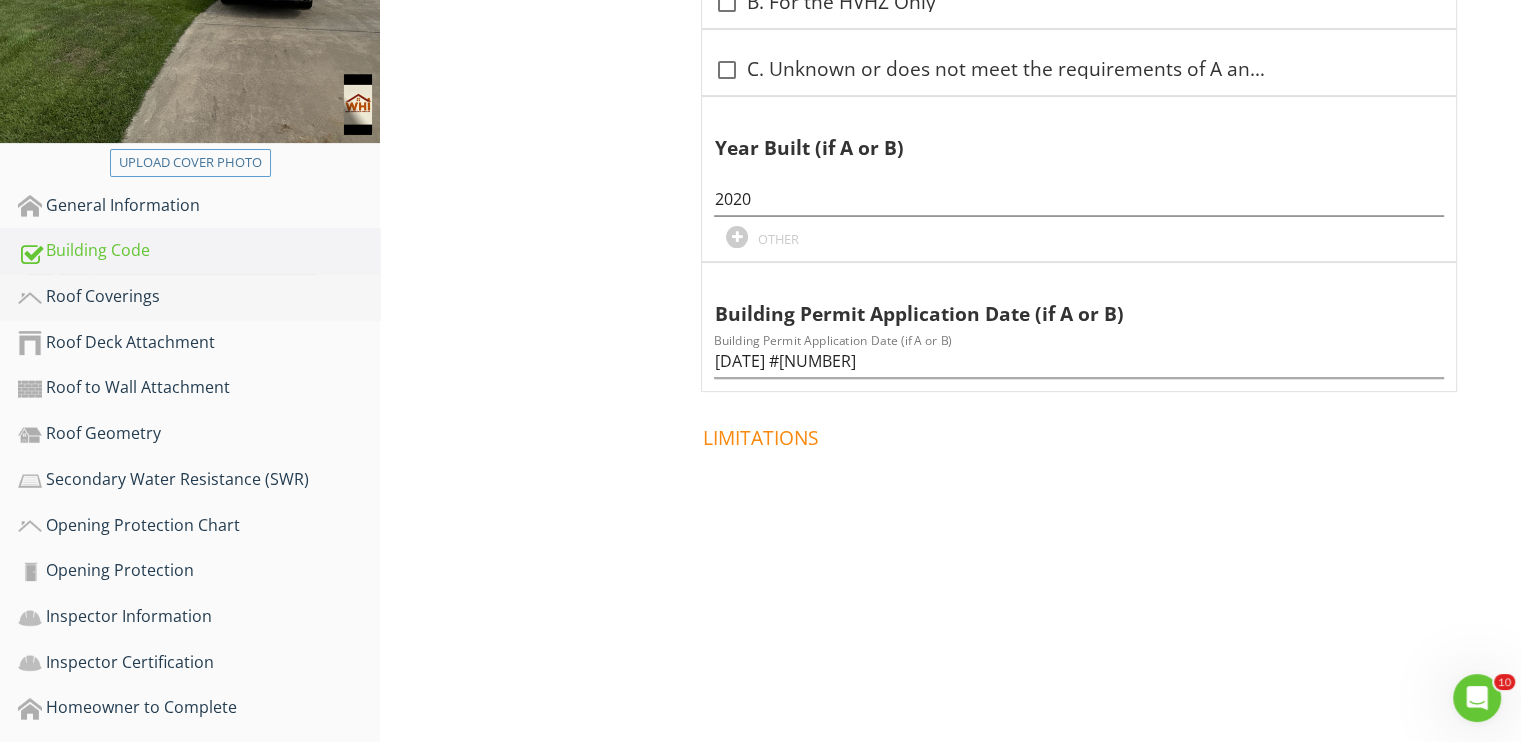click on "Roof Coverings" at bounding box center [199, 297] 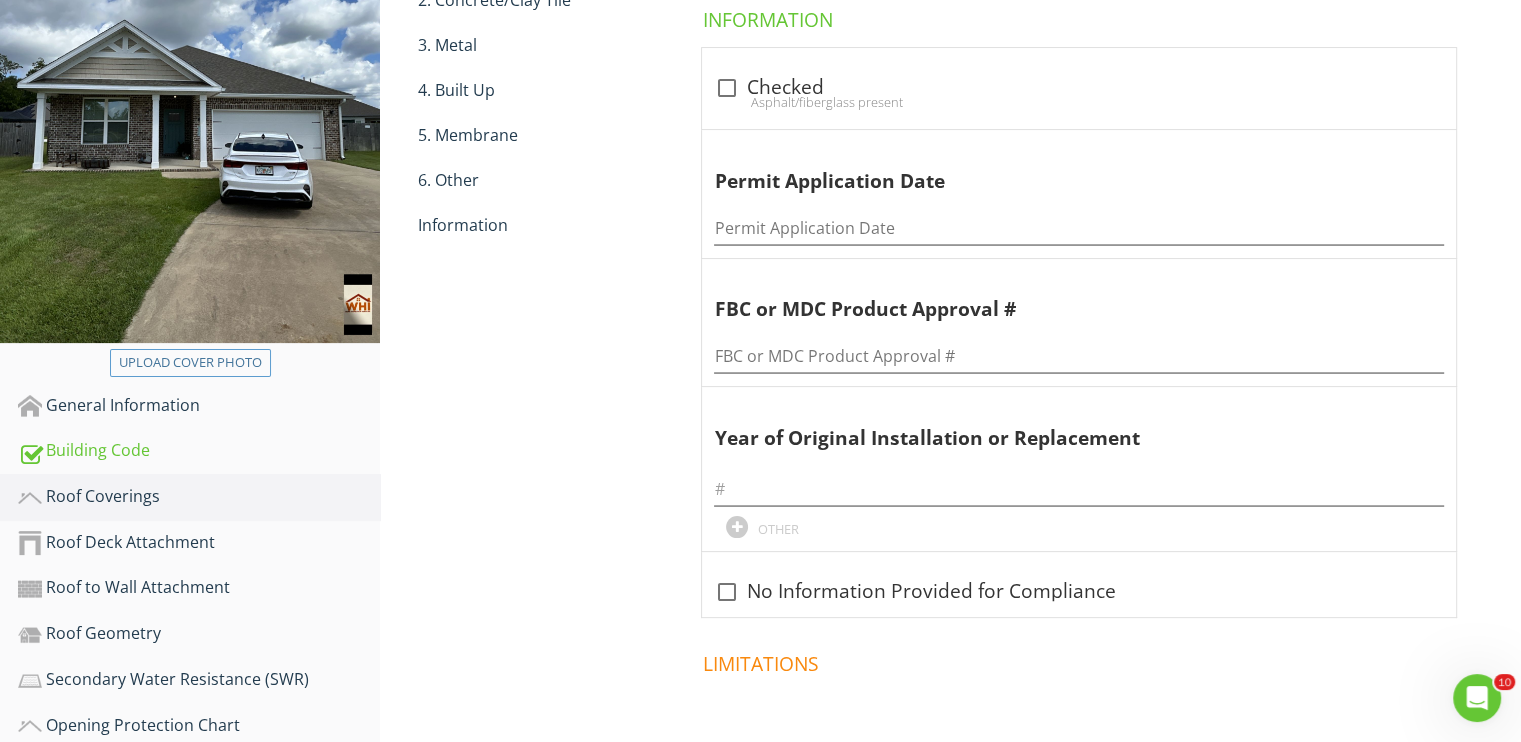 scroll, scrollTop: 300, scrollLeft: 0, axis: vertical 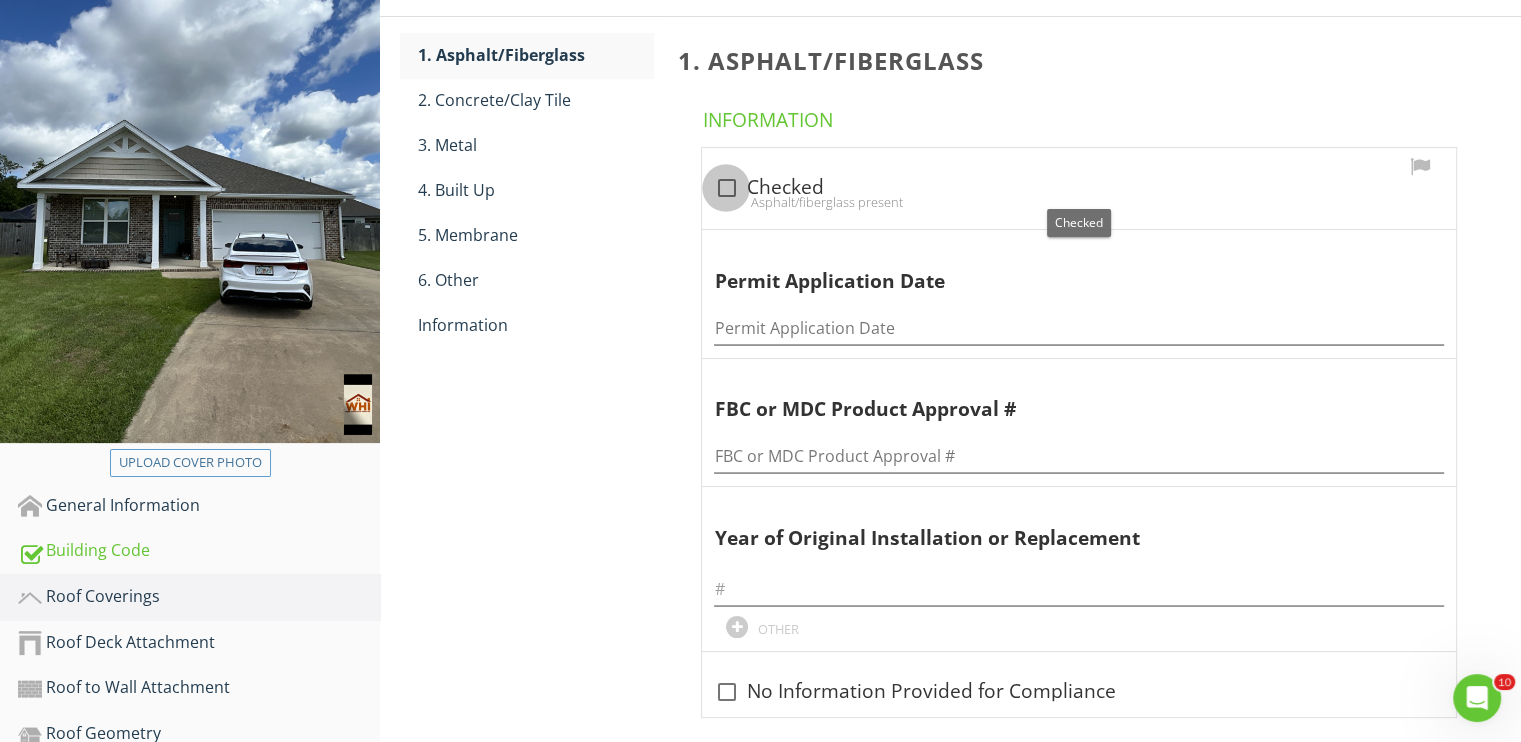 click at bounding box center [726, 188] 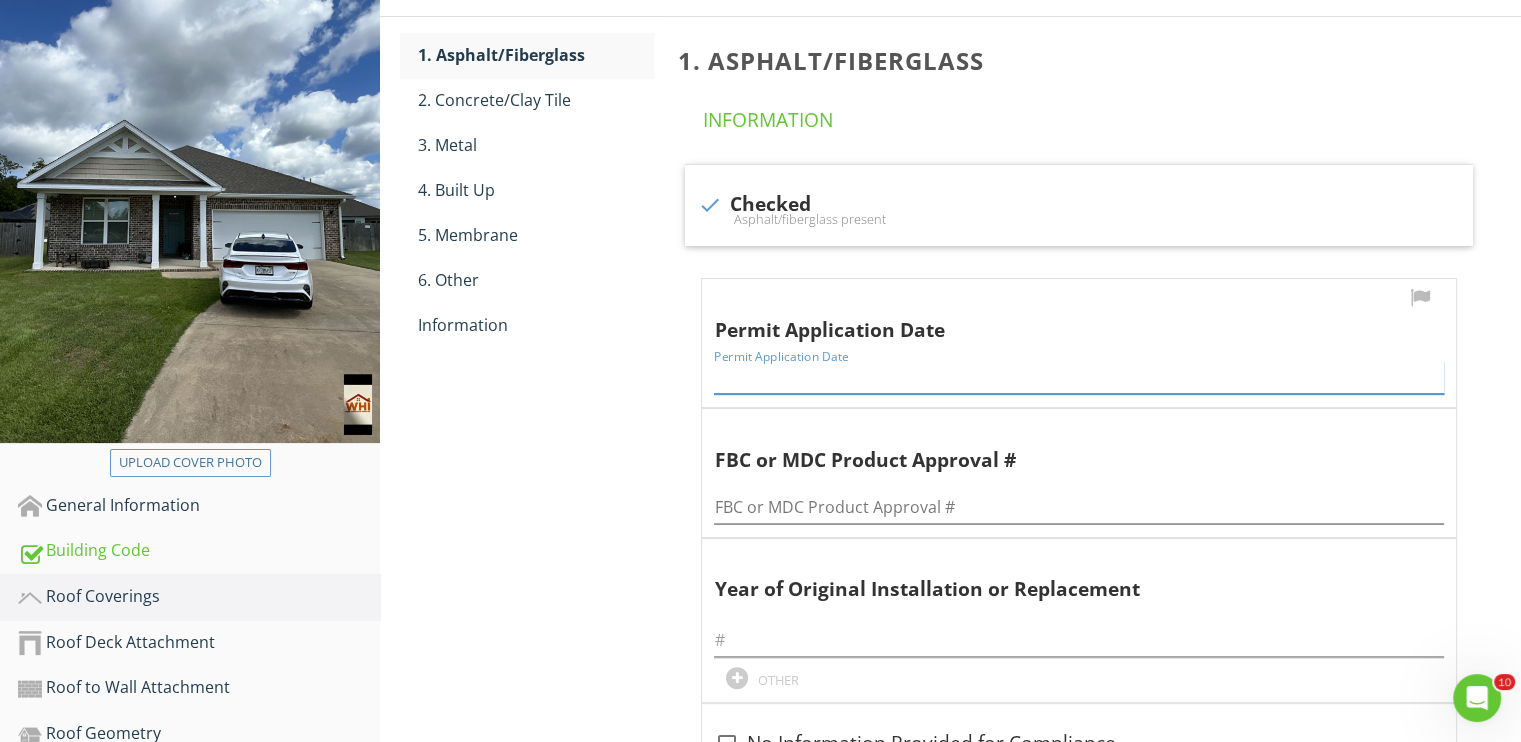 click at bounding box center (1079, 377) 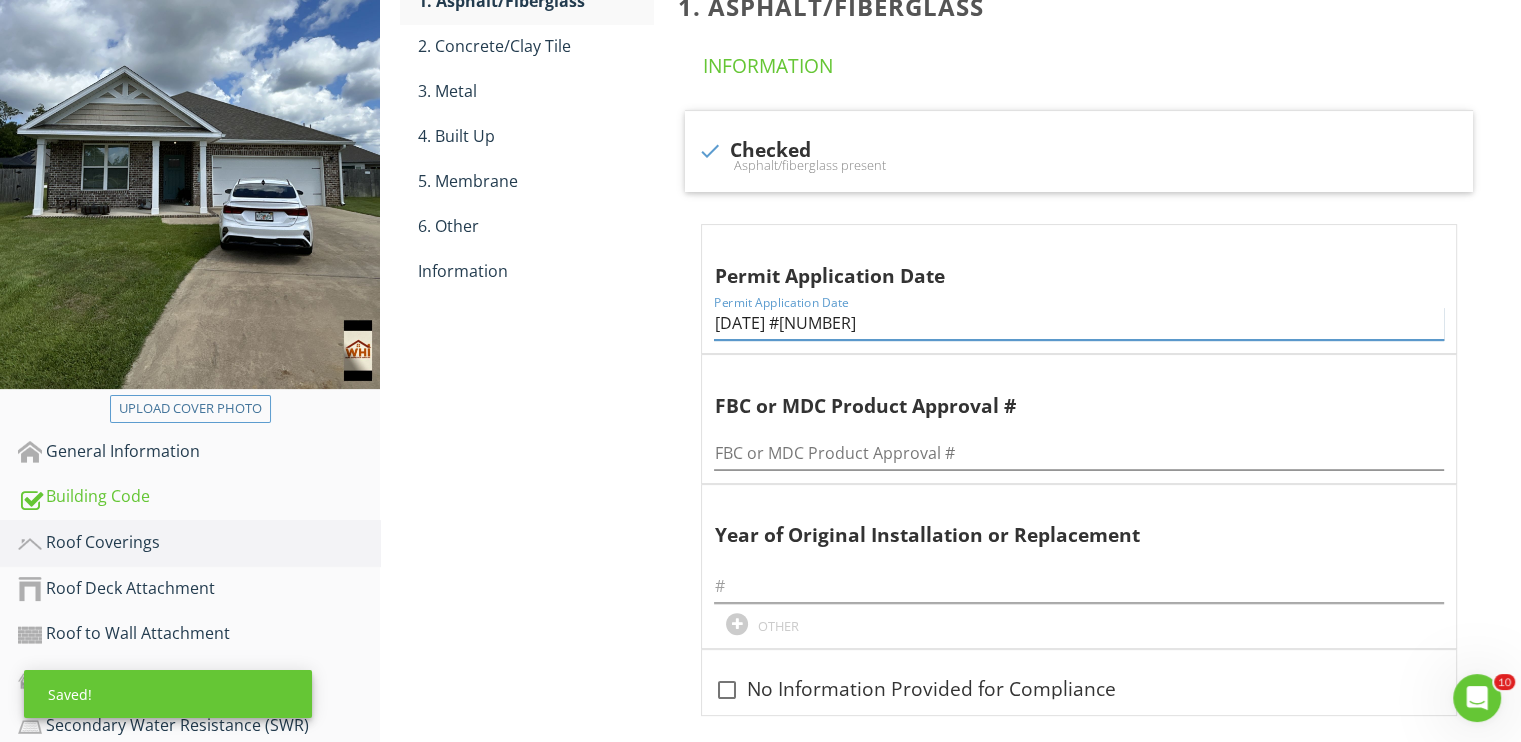 scroll, scrollTop: 400, scrollLeft: 0, axis: vertical 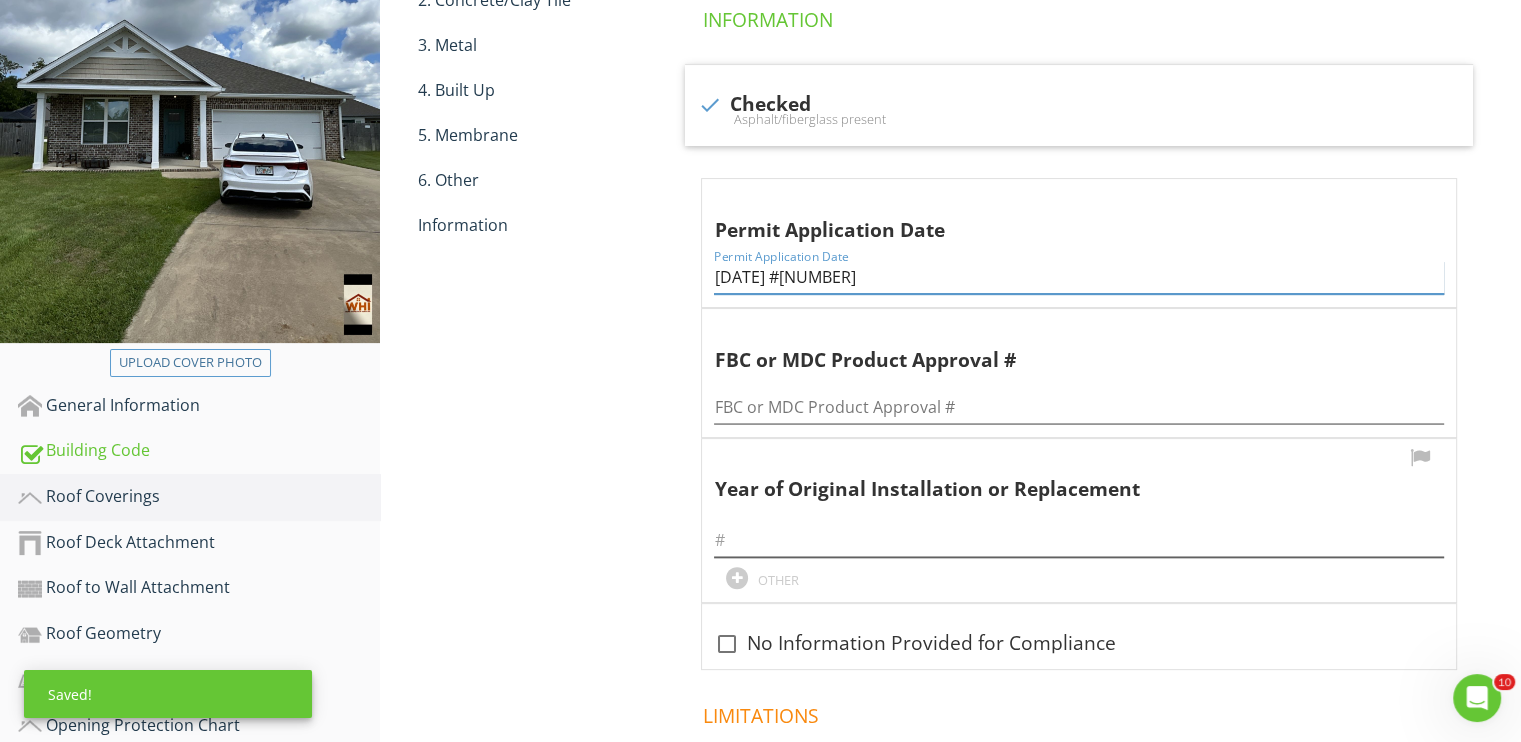 type on "10-25-2019 #191025123BD" 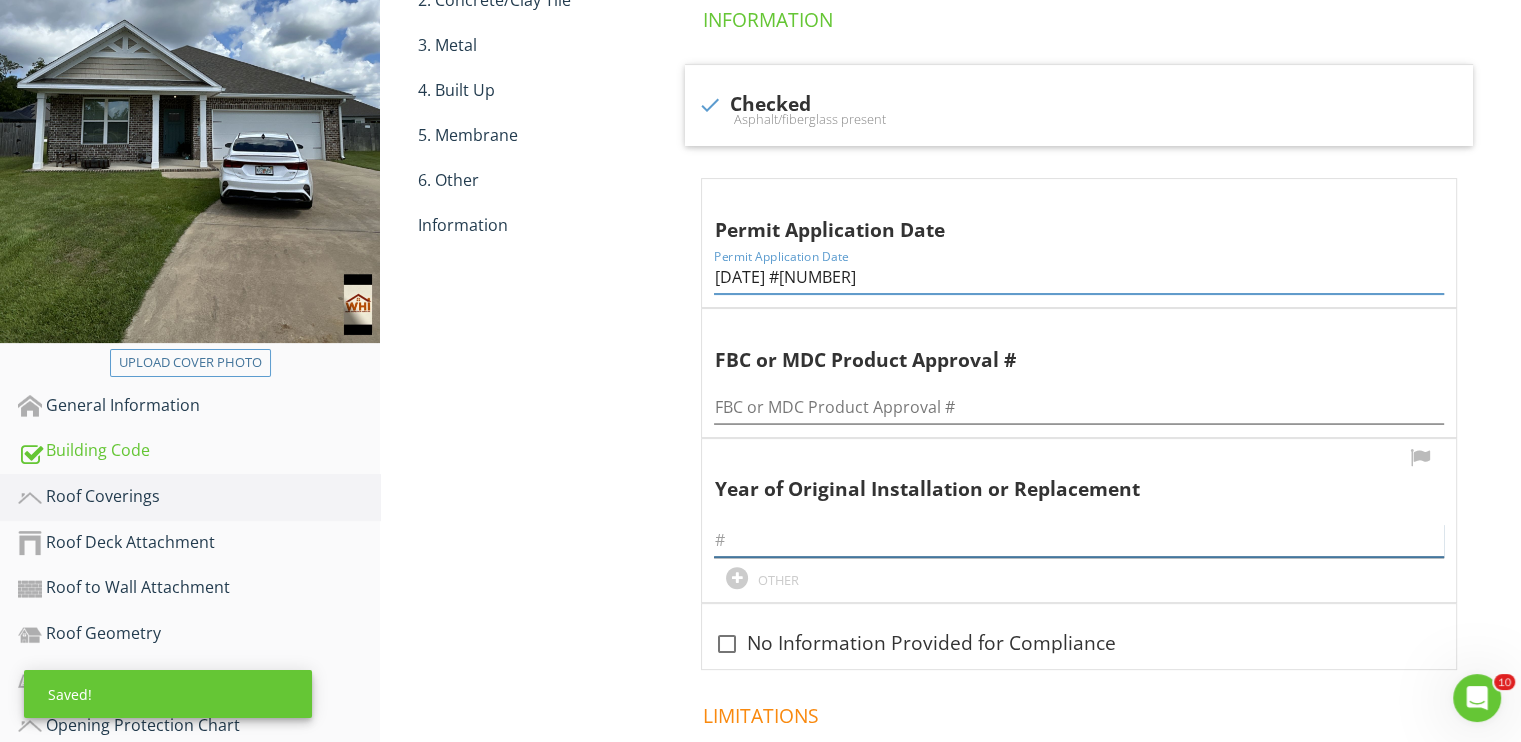 click at bounding box center (1079, 540) 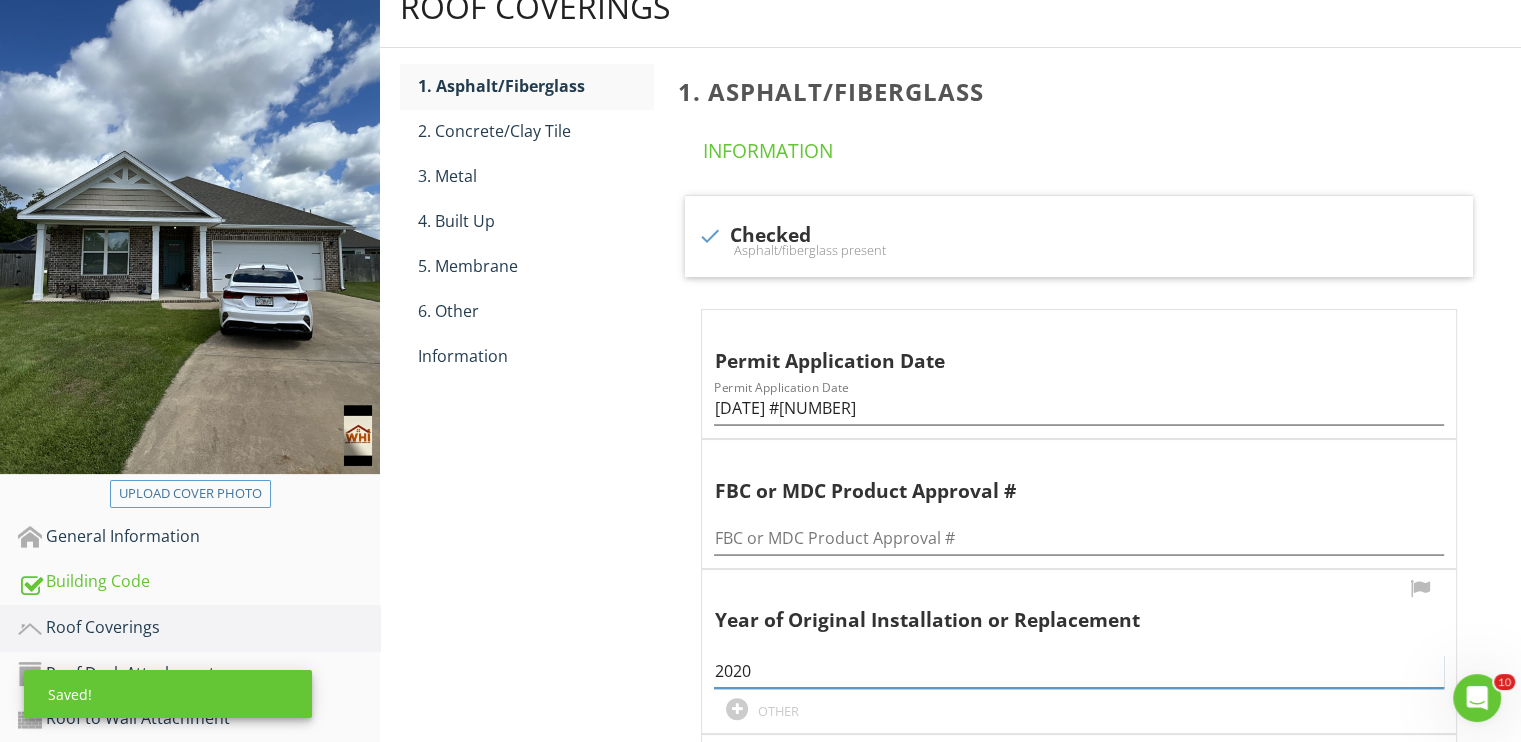 scroll, scrollTop: 100, scrollLeft: 0, axis: vertical 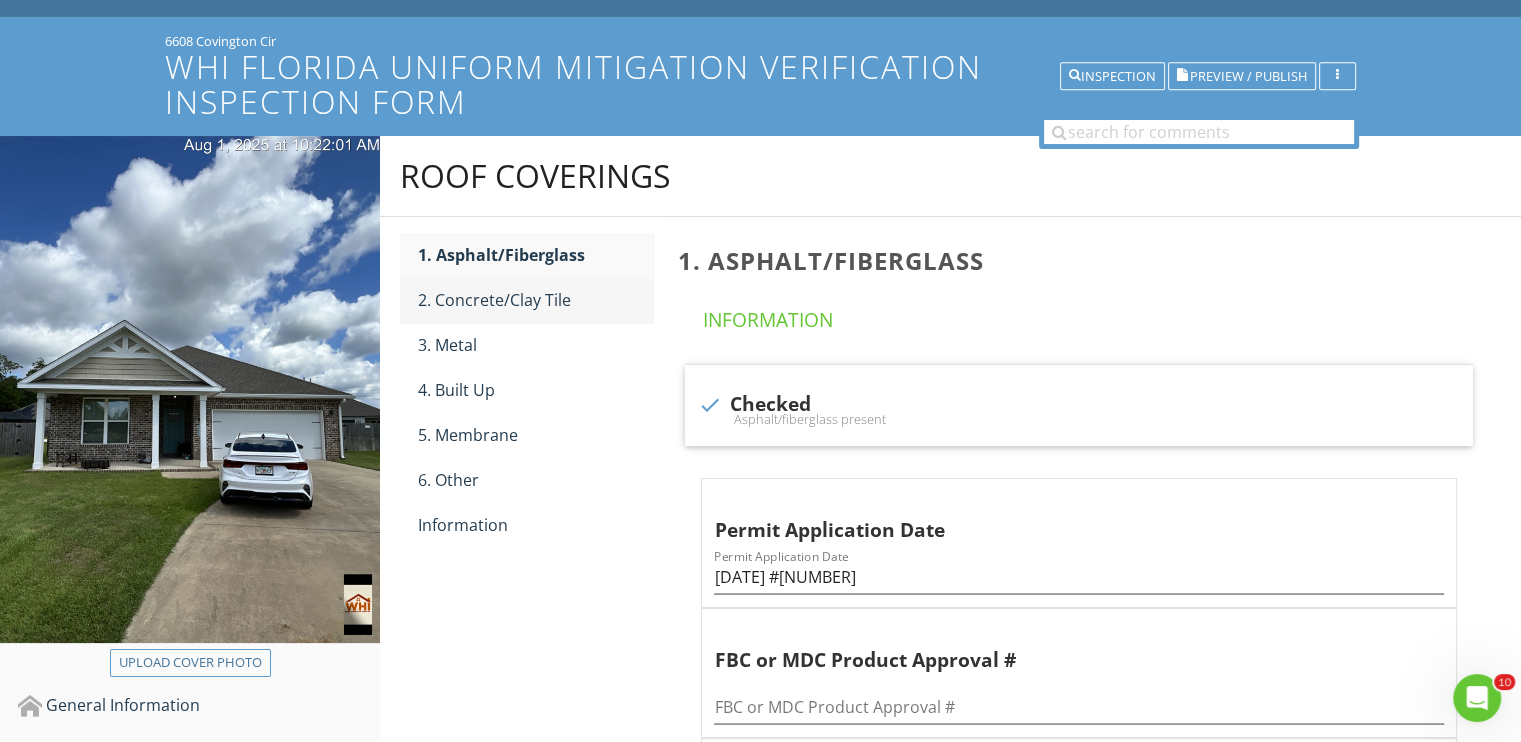 type on "2020" 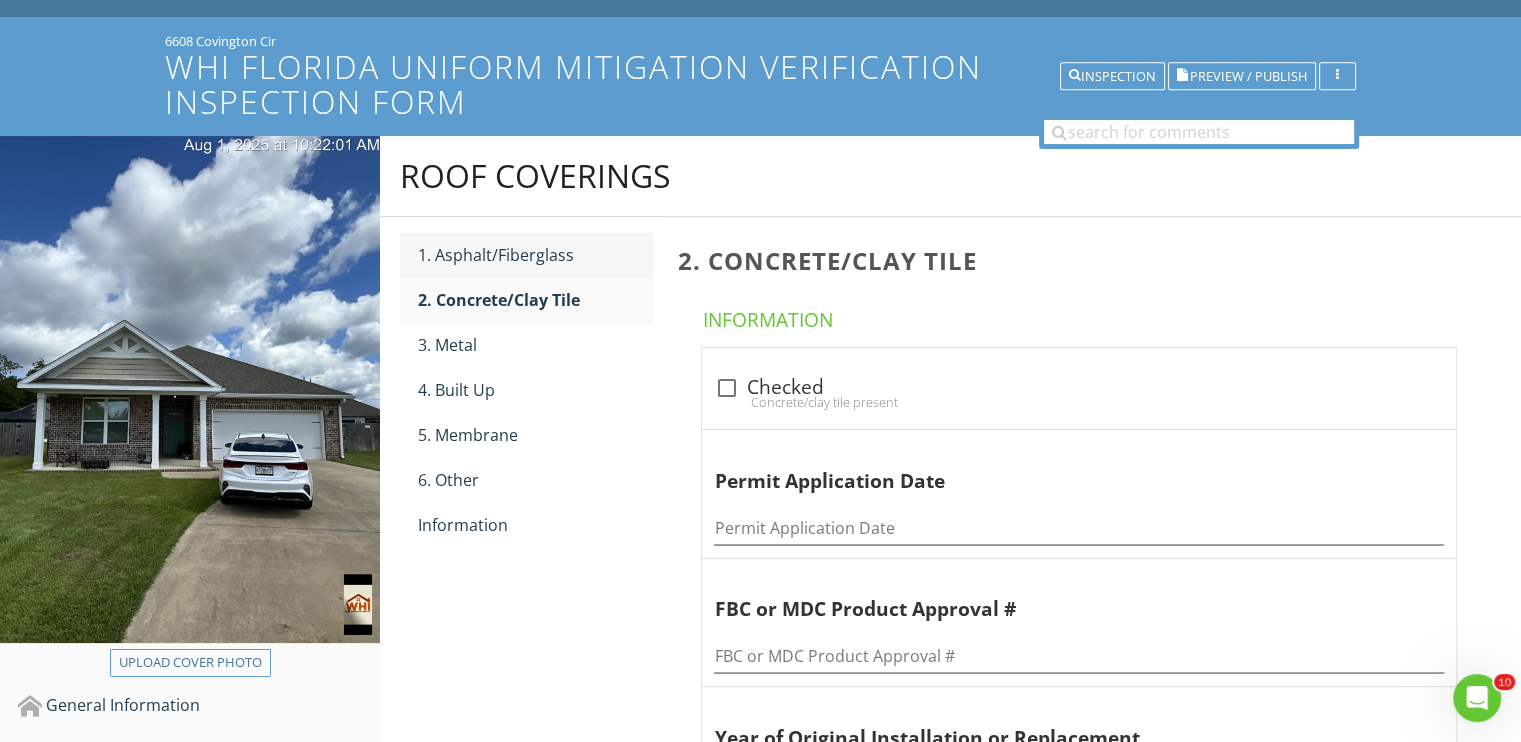 click on "1. Asphalt/Fiberglass" at bounding box center (535, 255) 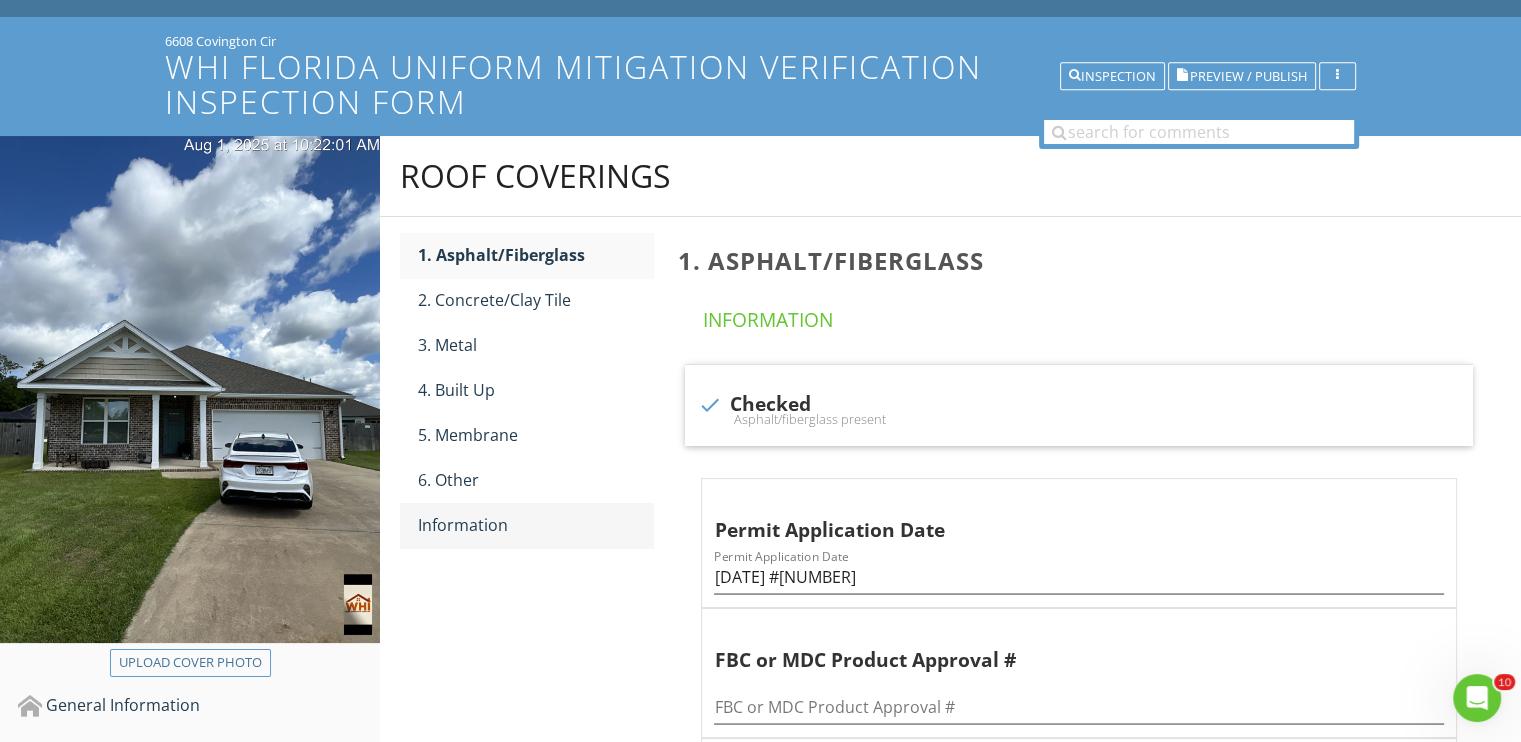 click on "Information" at bounding box center [535, 525] 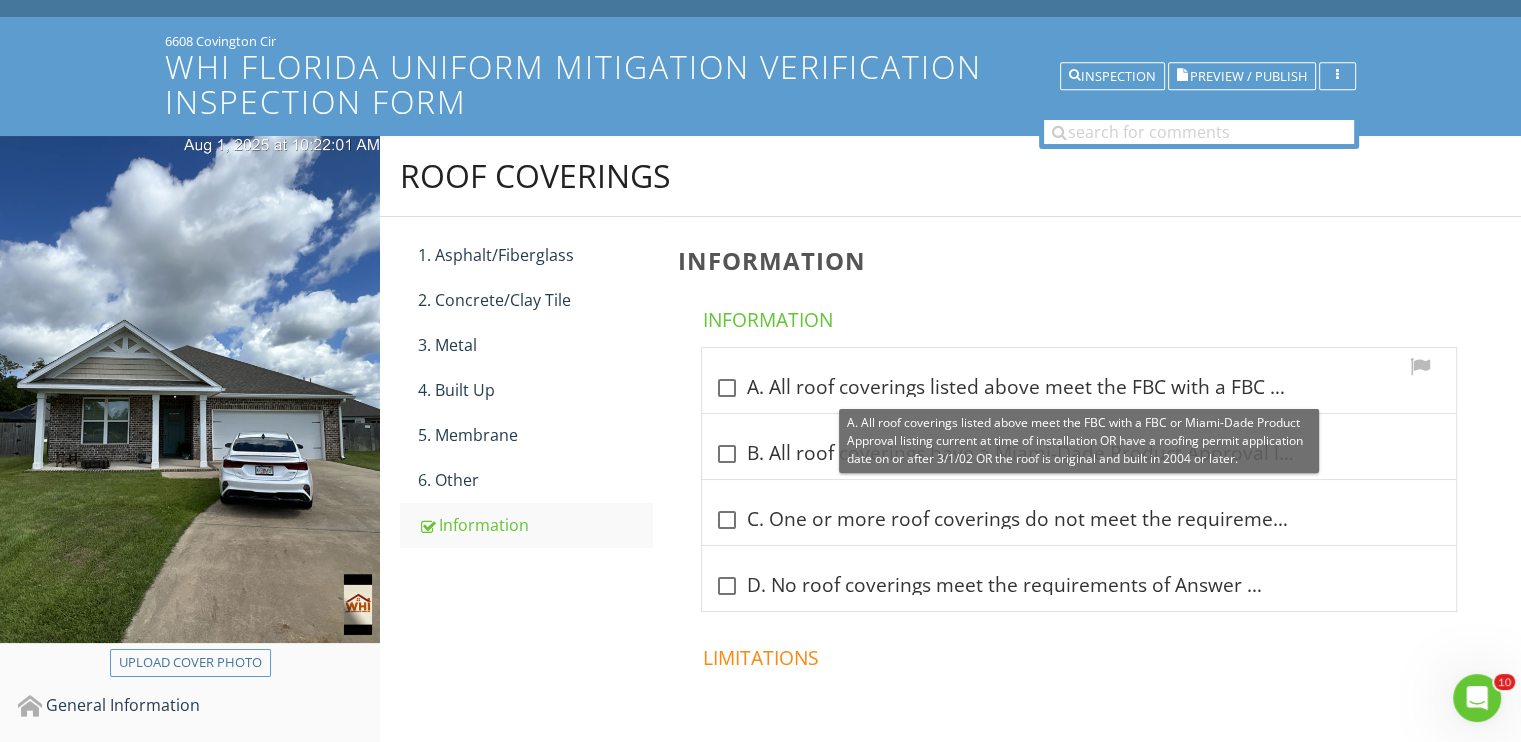 click at bounding box center [726, 388] 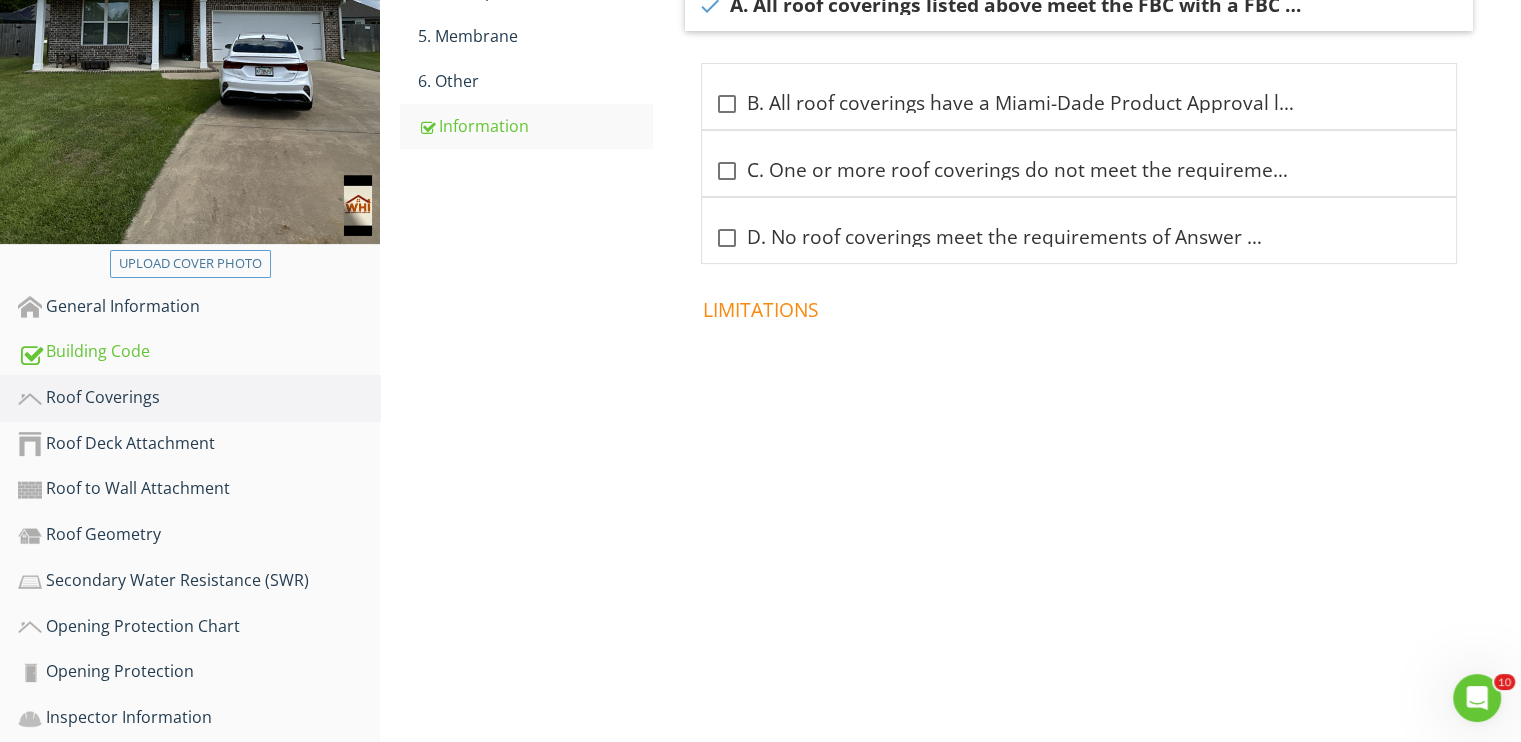 scroll, scrollTop: 500, scrollLeft: 0, axis: vertical 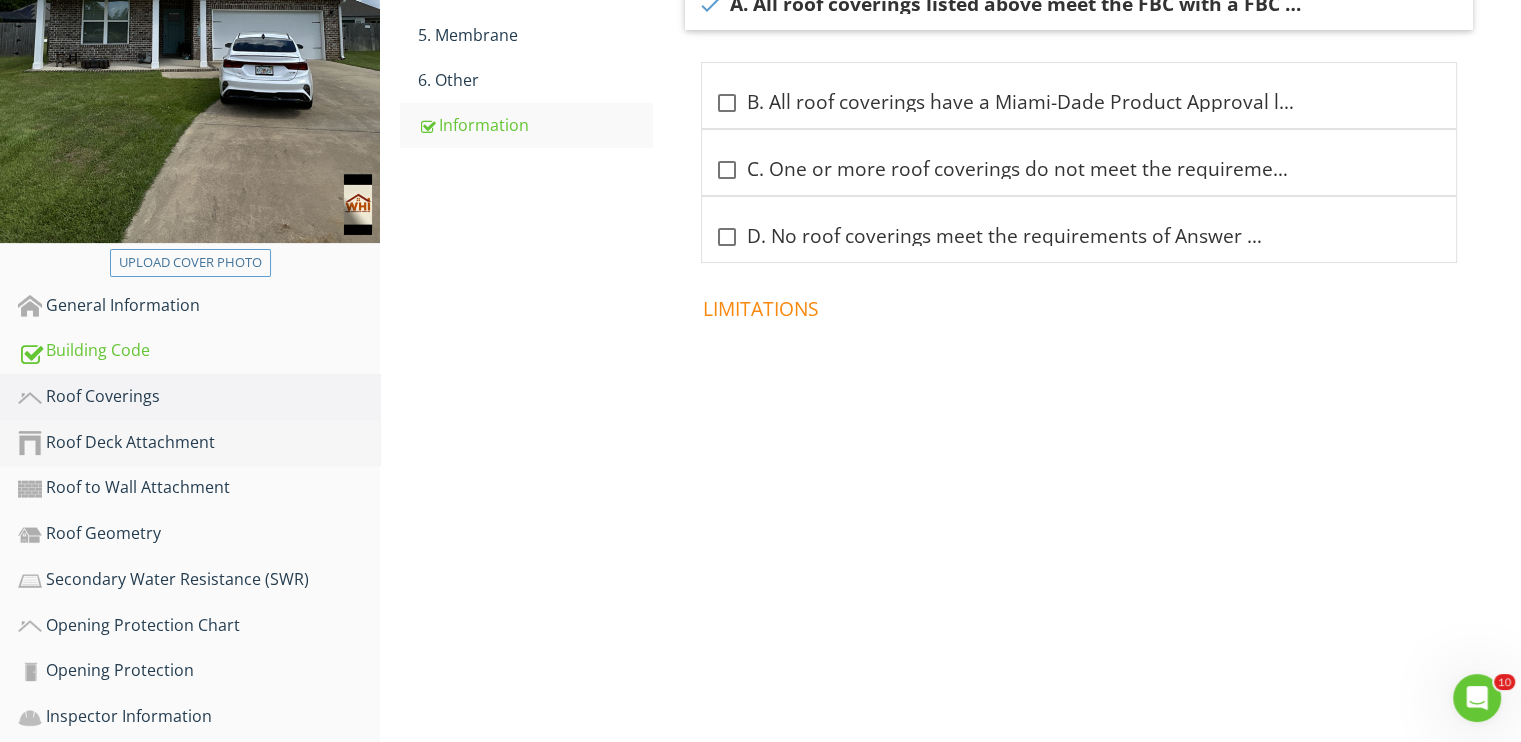 click on "Roof Deck Attachment" at bounding box center [199, 443] 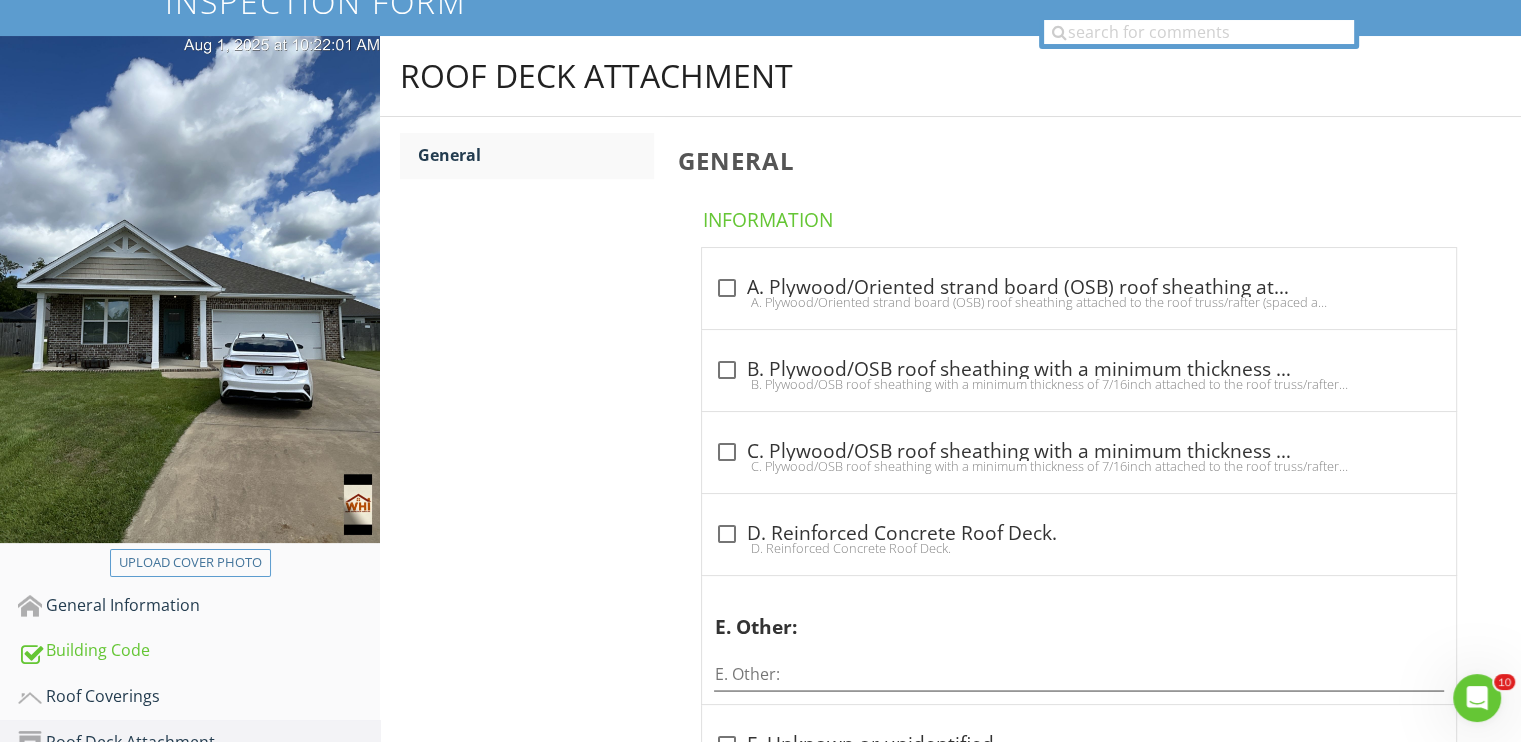 scroll, scrollTop: 200, scrollLeft: 0, axis: vertical 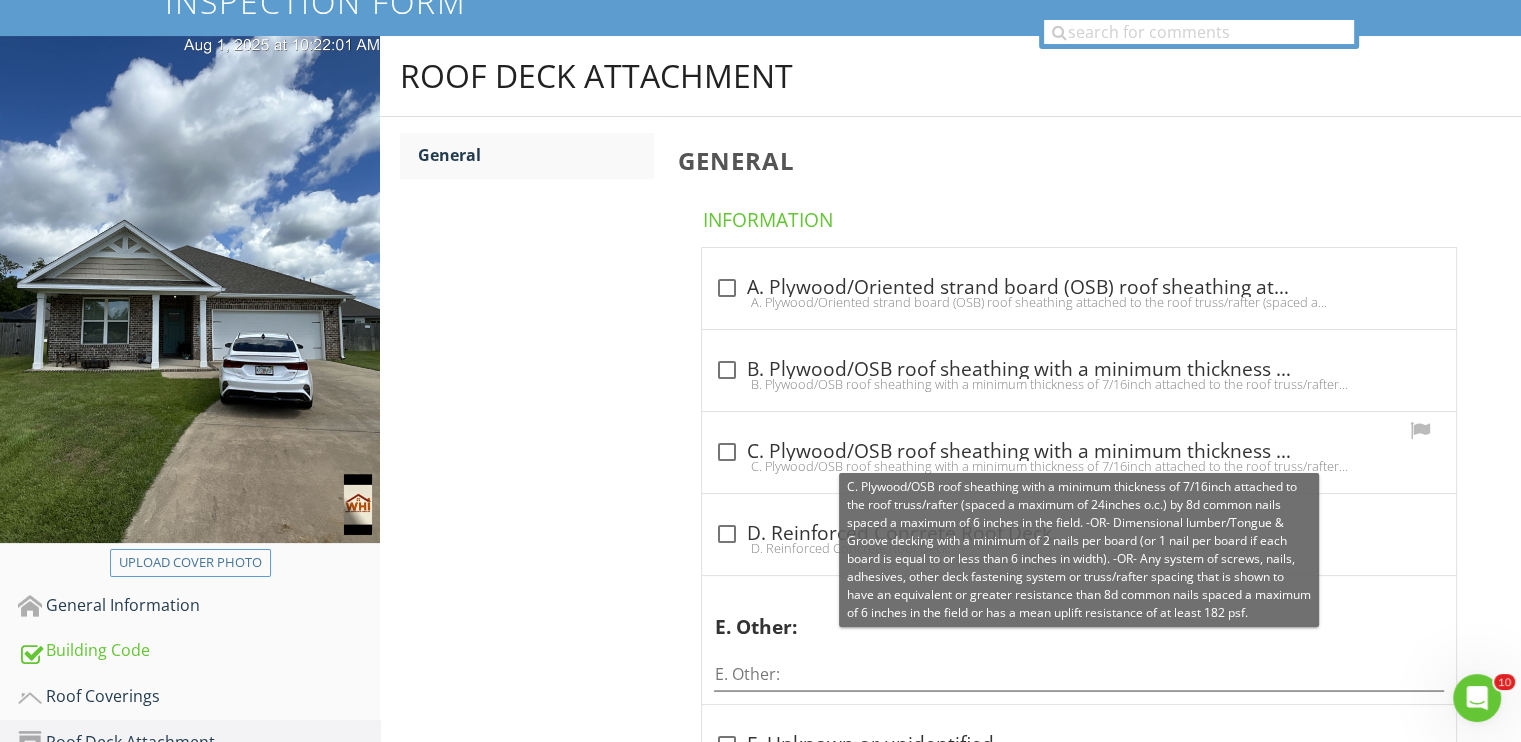 click at bounding box center (726, 452) 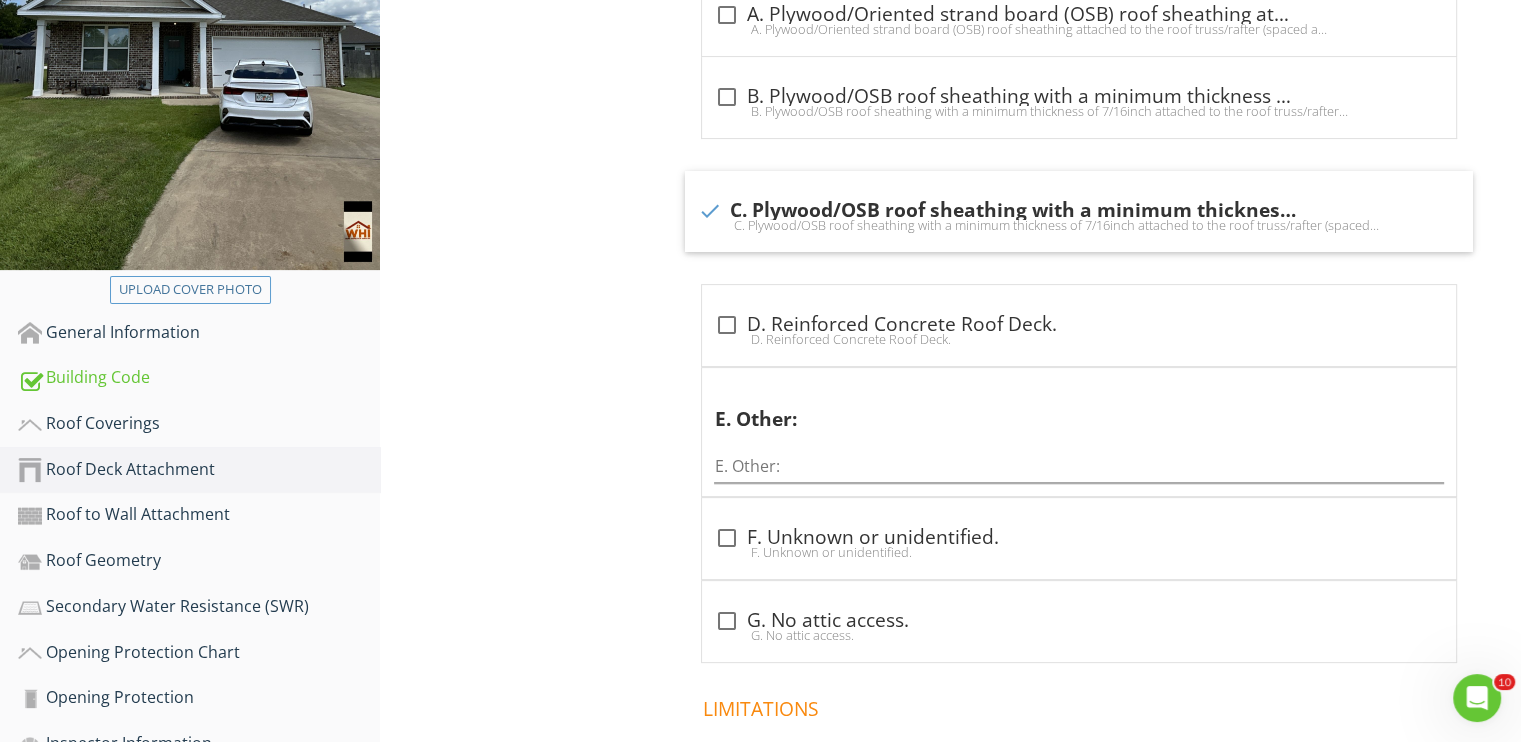 scroll, scrollTop: 500, scrollLeft: 0, axis: vertical 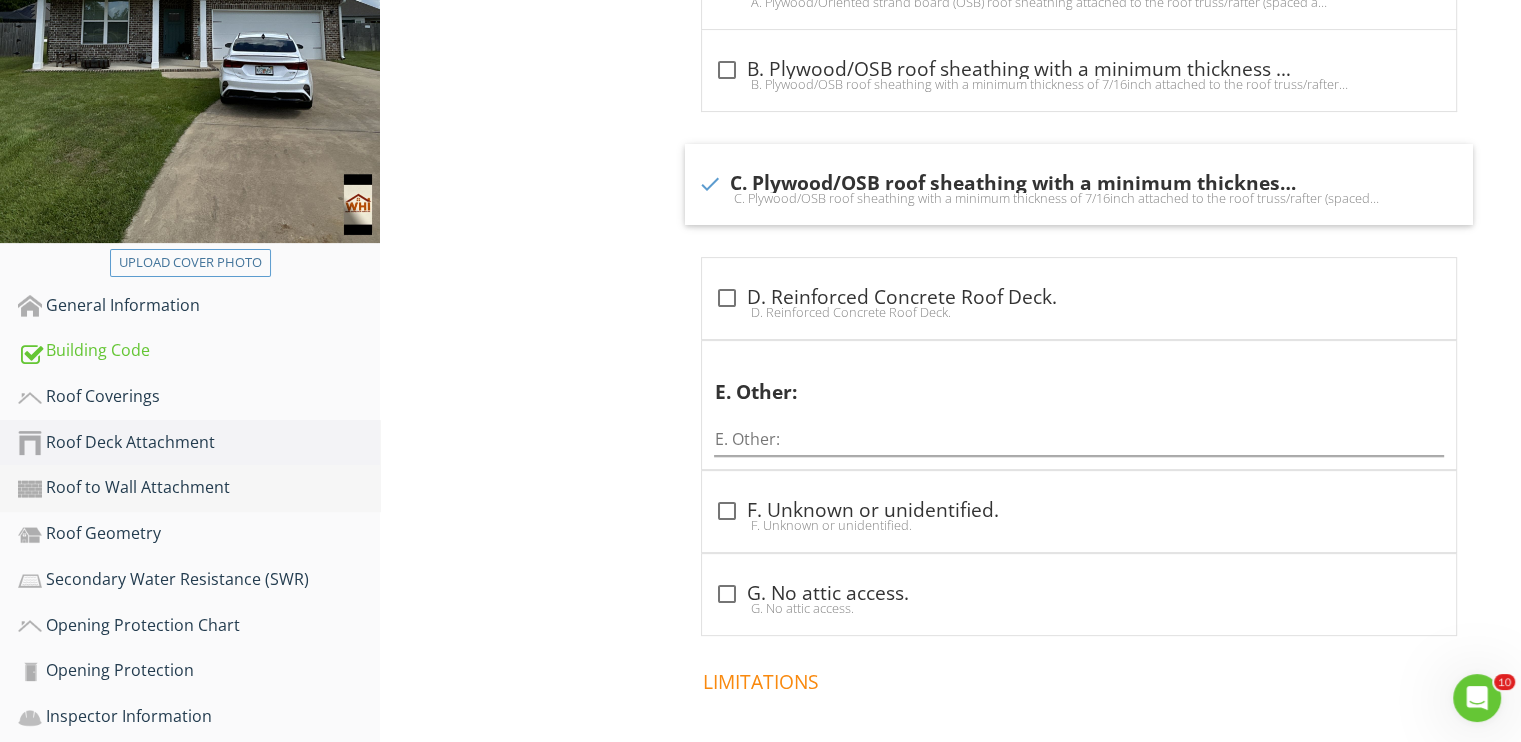 click on "Roof to Wall Attachment" at bounding box center (199, 488) 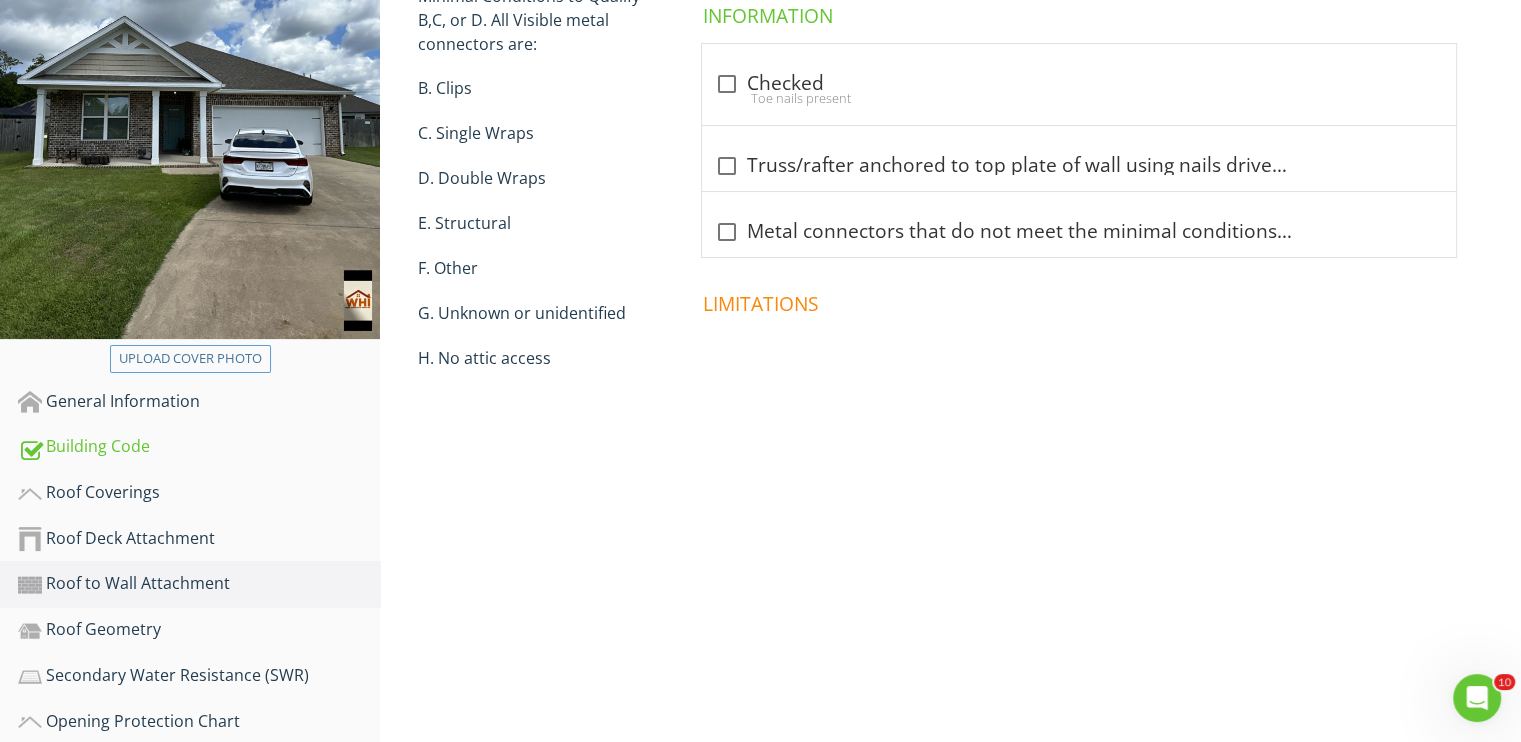 scroll, scrollTop: 200, scrollLeft: 0, axis: vertical 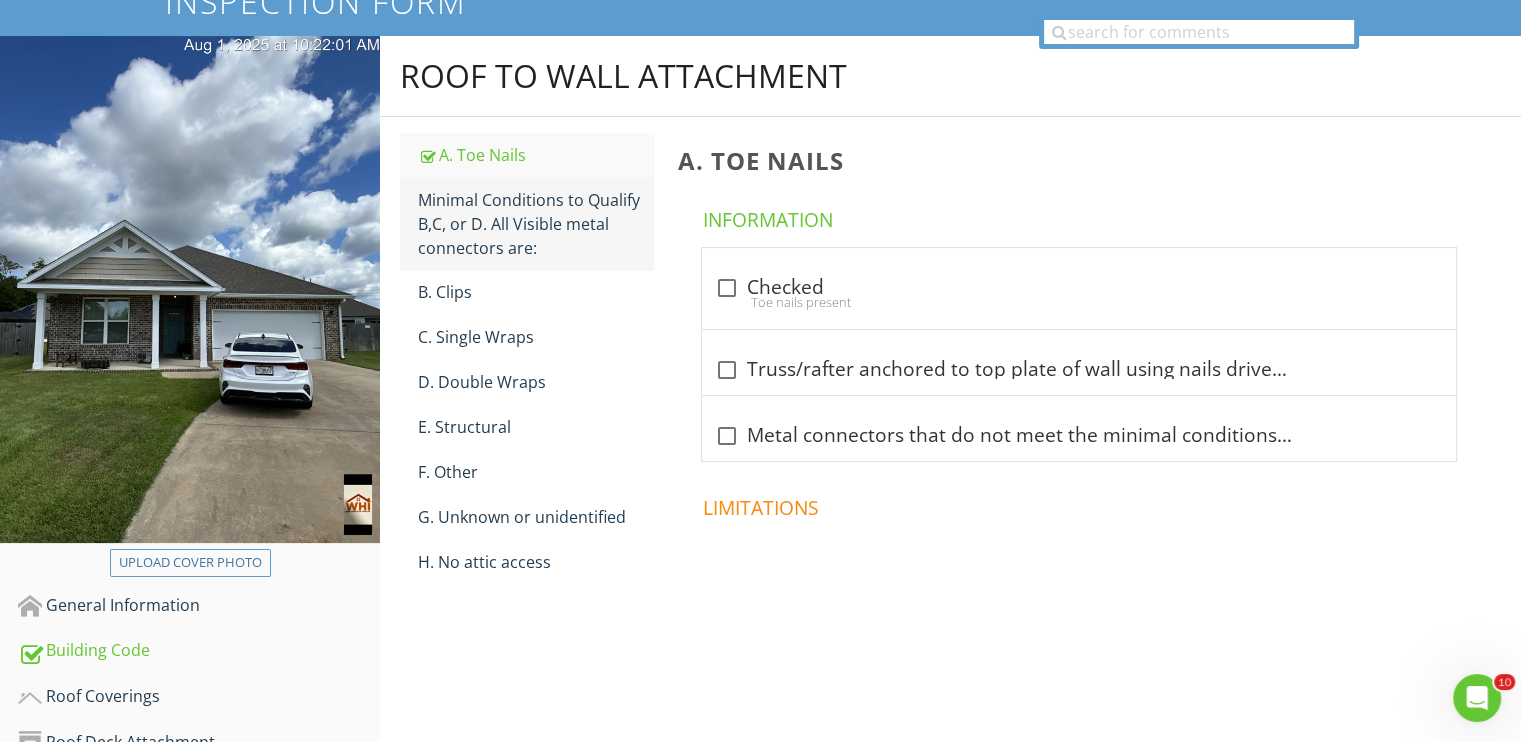 click on "Minimal Conditions to Qualify B,C, or D.  All Visible metal connectors are:" at bounding box center (535, 224) 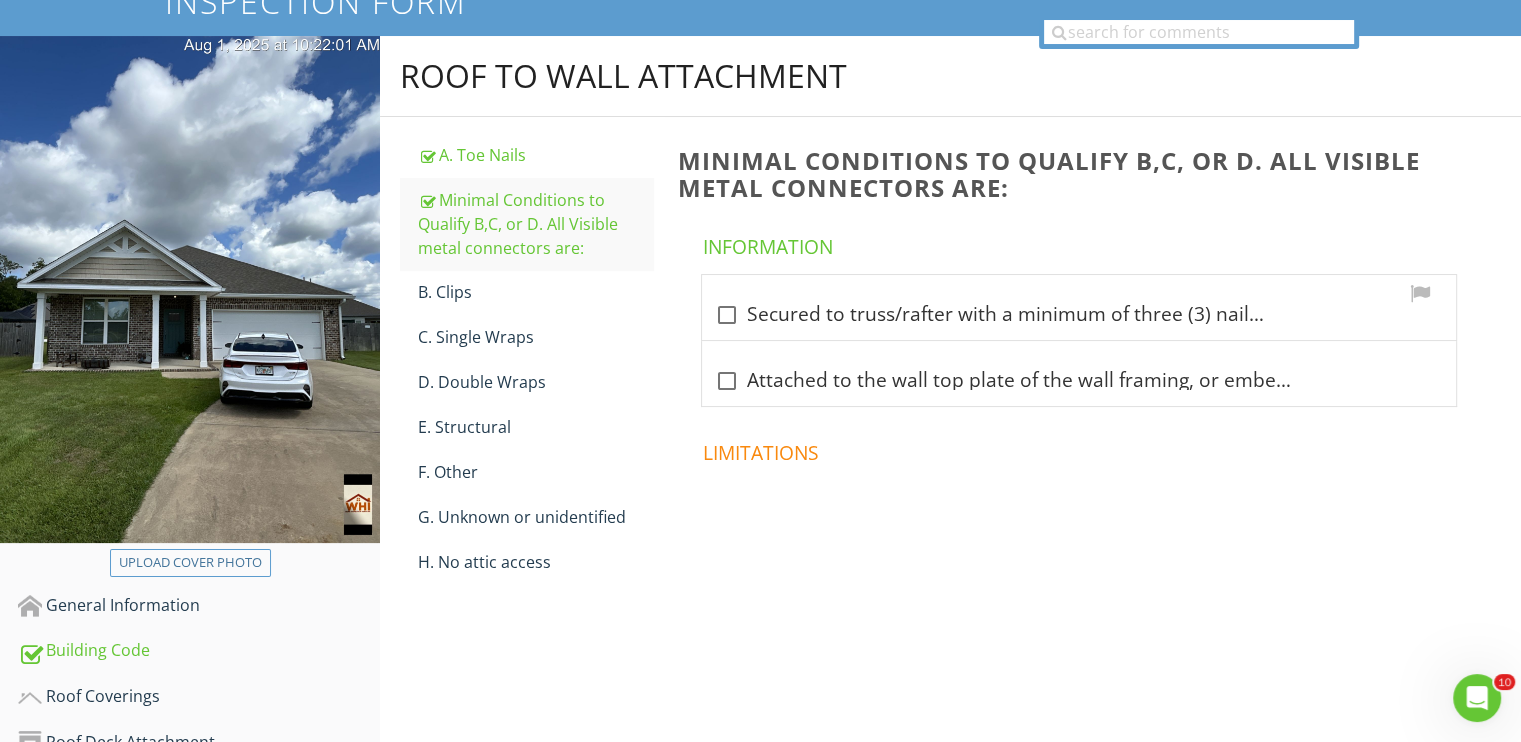 click at bounding box center (726, 315) 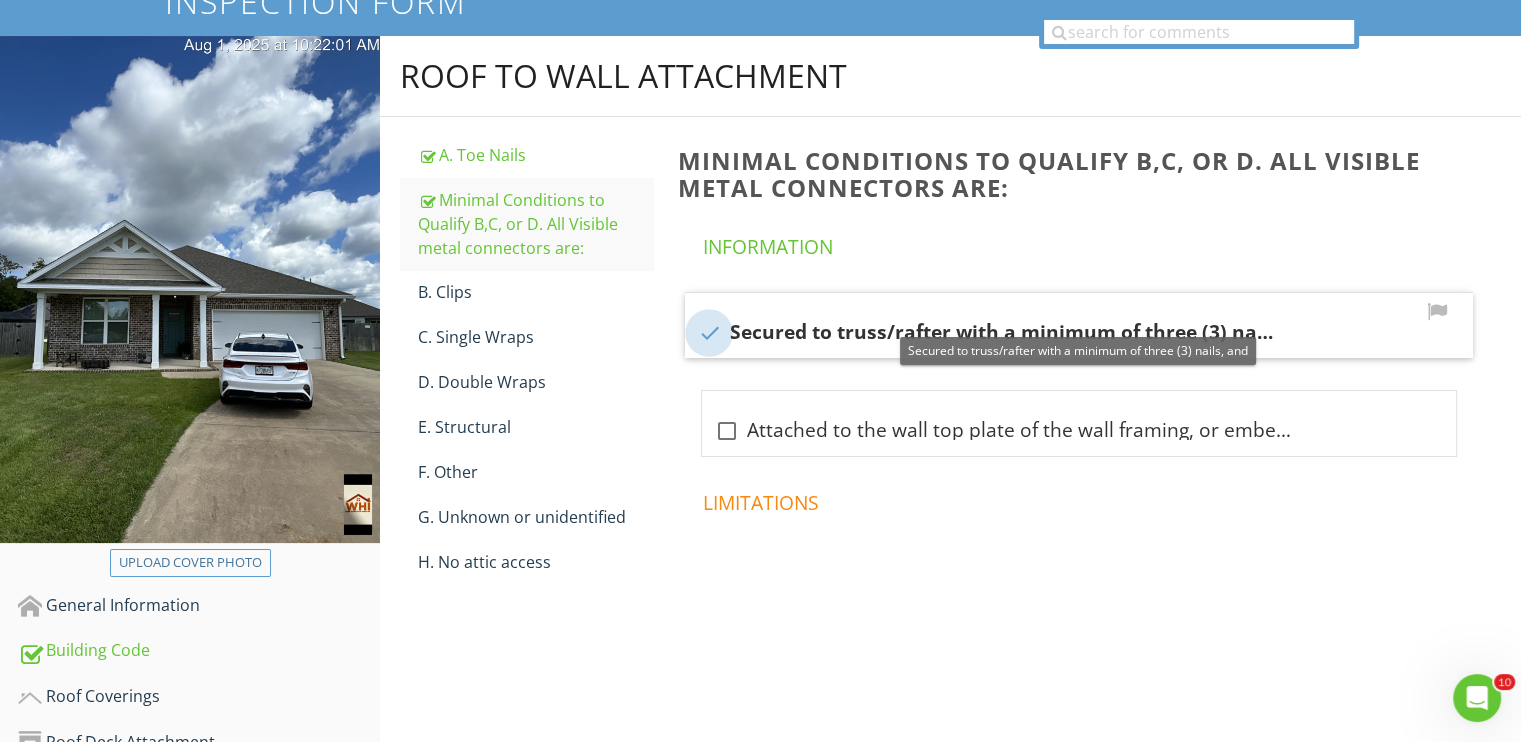 checkbox on "true" 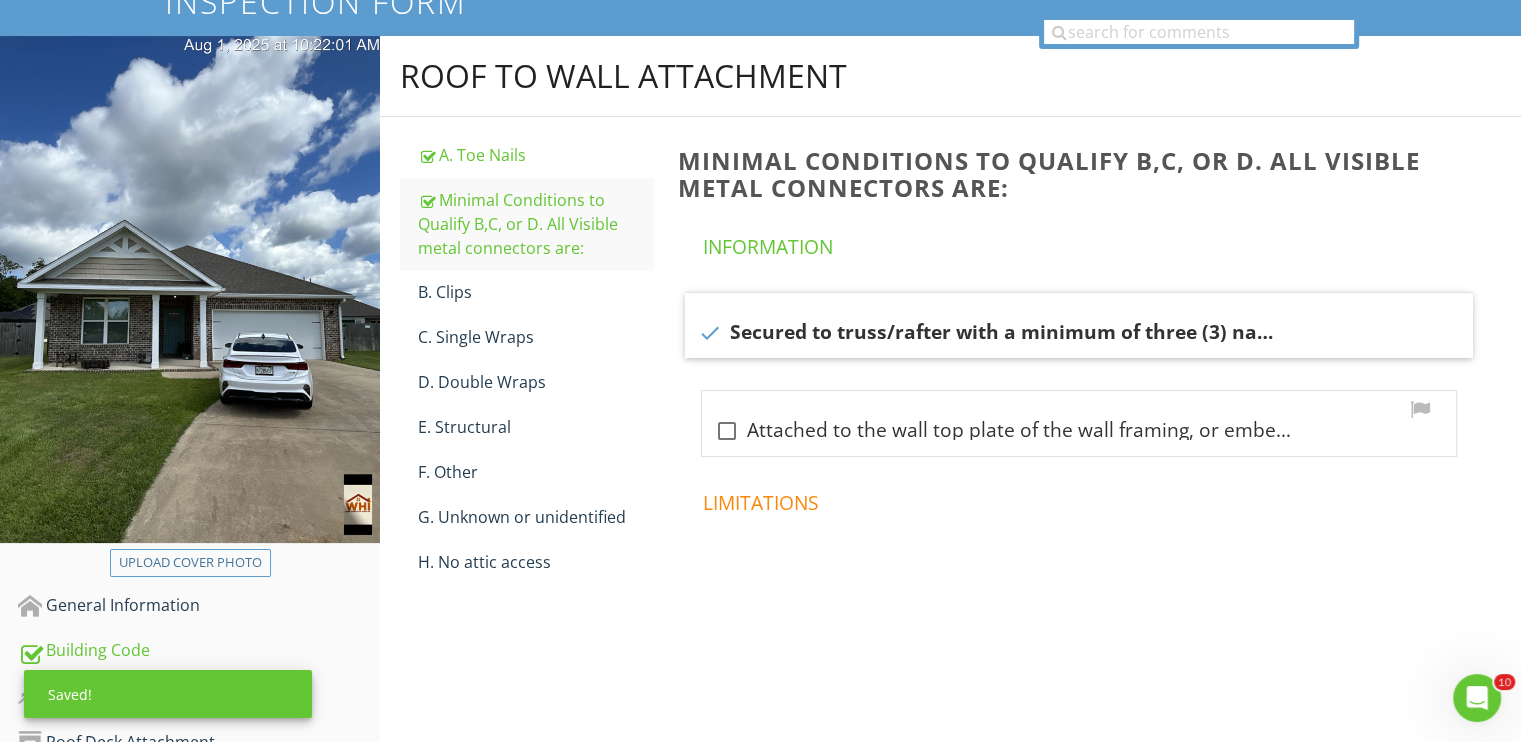 click at bounding box center (726, 431) 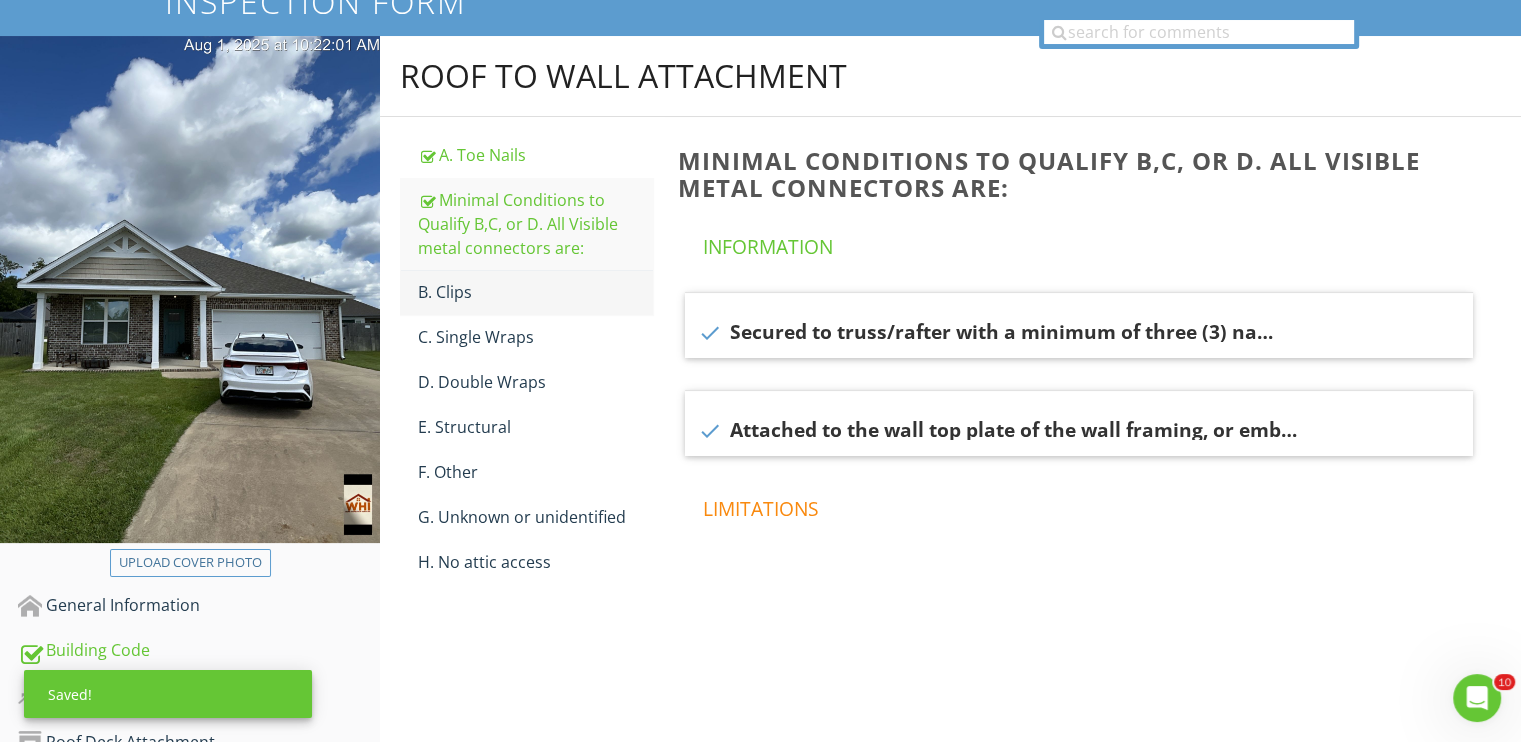 click on "B. Clips" at bounding box center [535, 292] 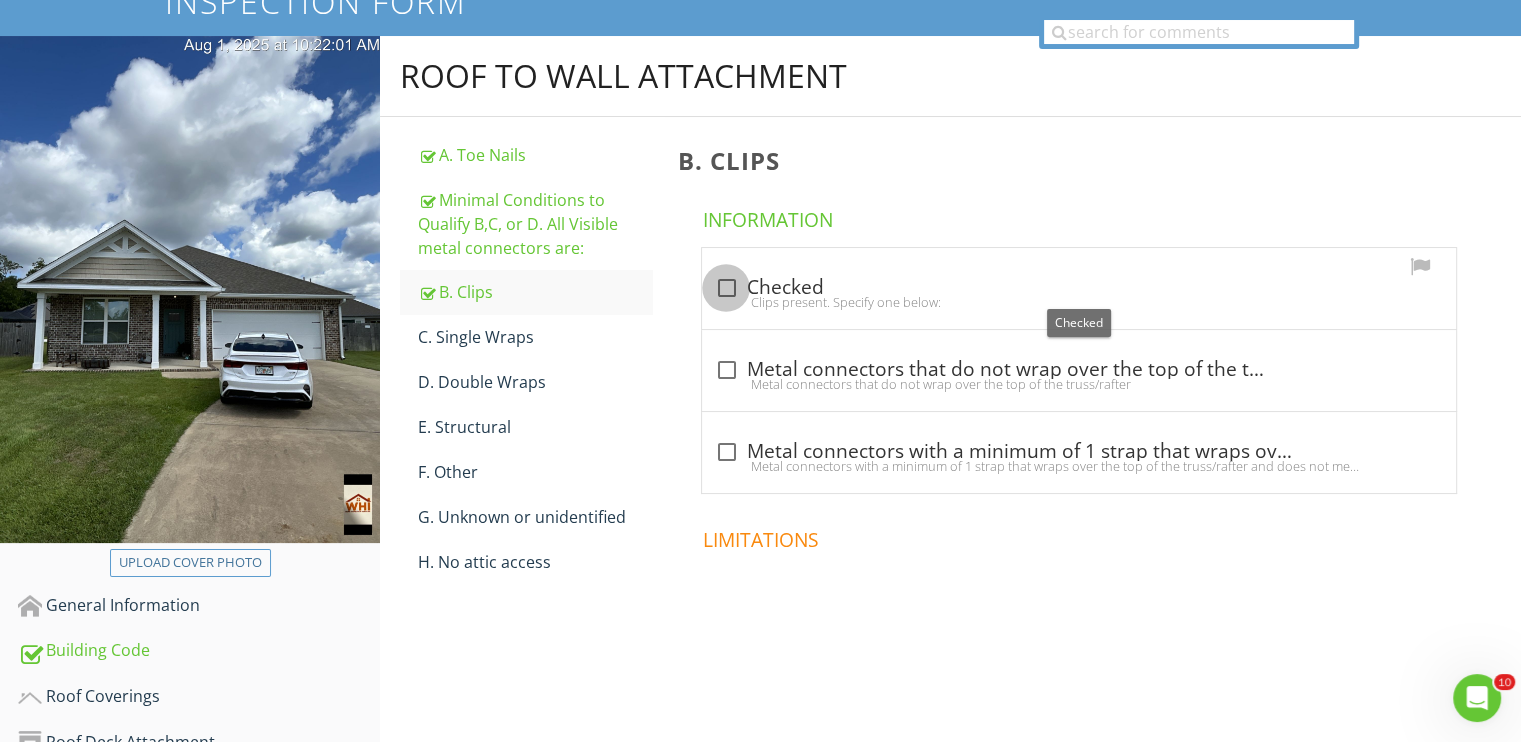 click at bounding box center (726, 288) 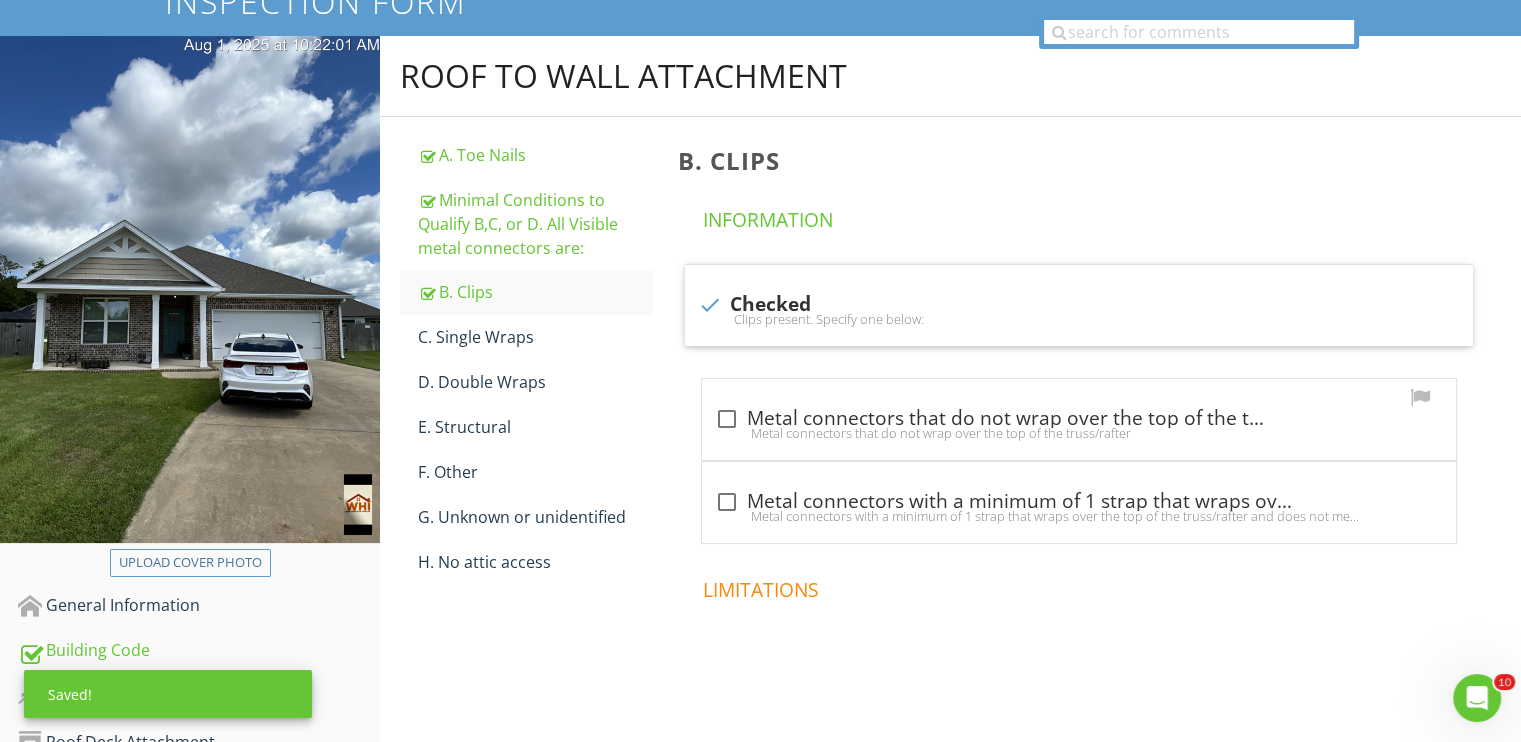 click at bounding box center [726, 419] 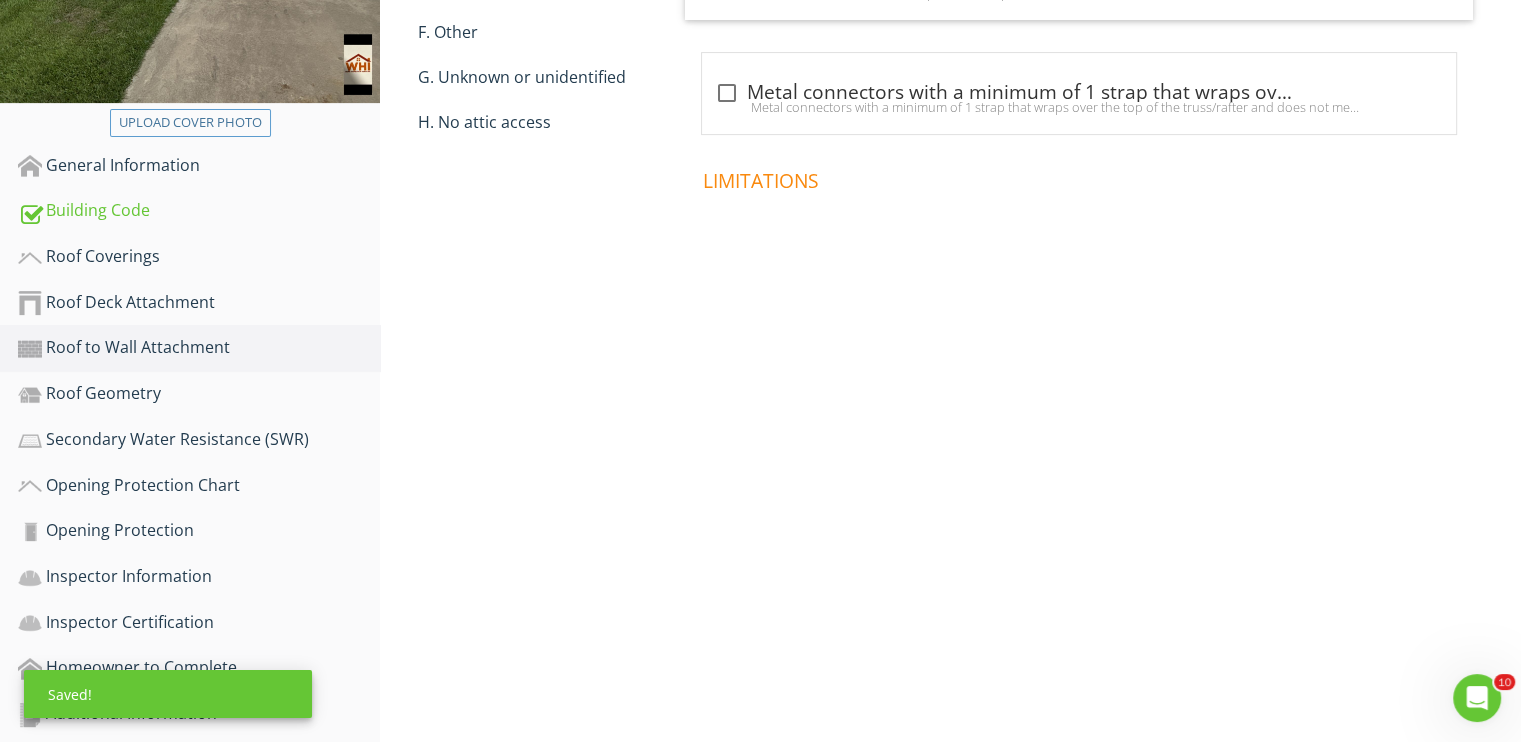 scroll, scrollTop: 649, scrollLeft: 0, axis: vertical 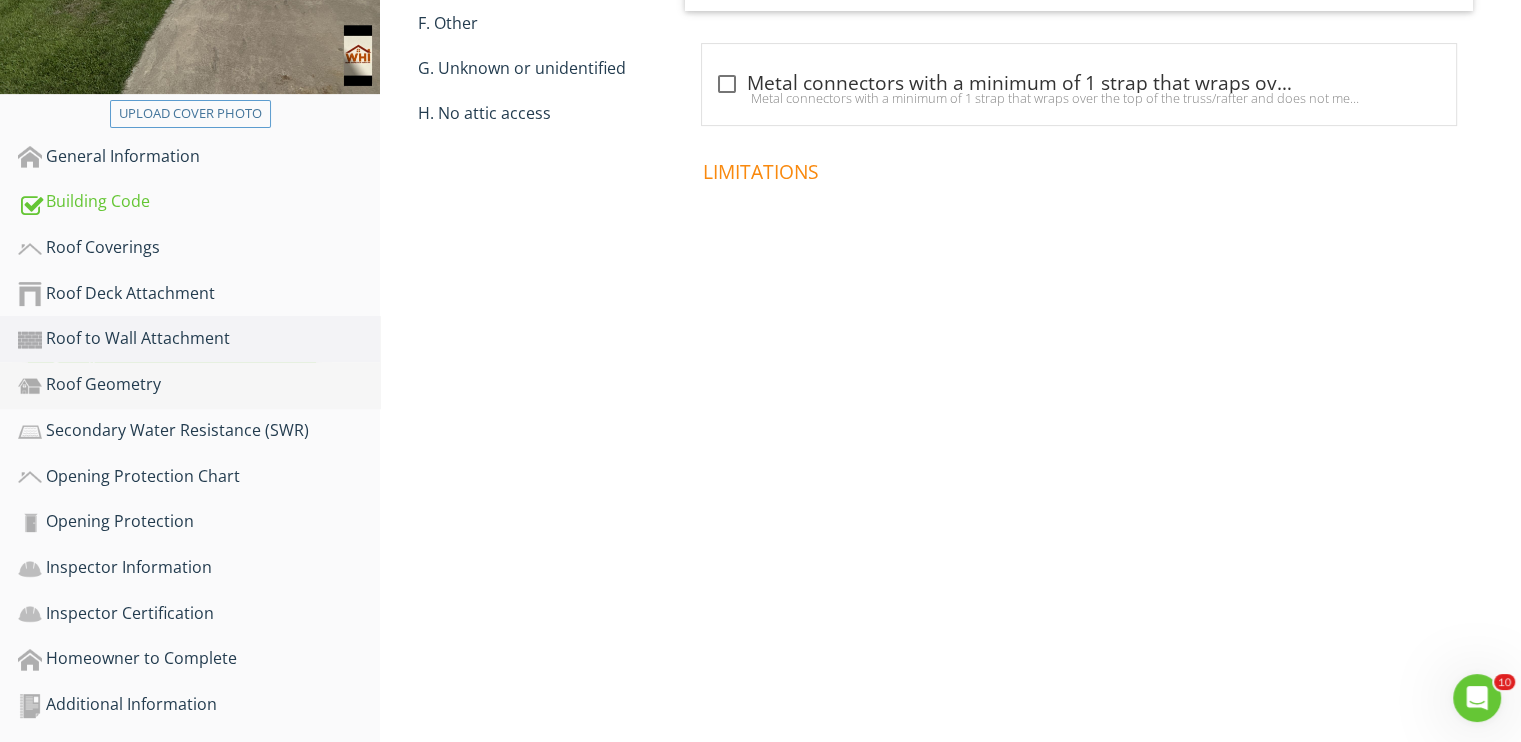 click on "Roof Geometry" at bounding box center [199, 385] 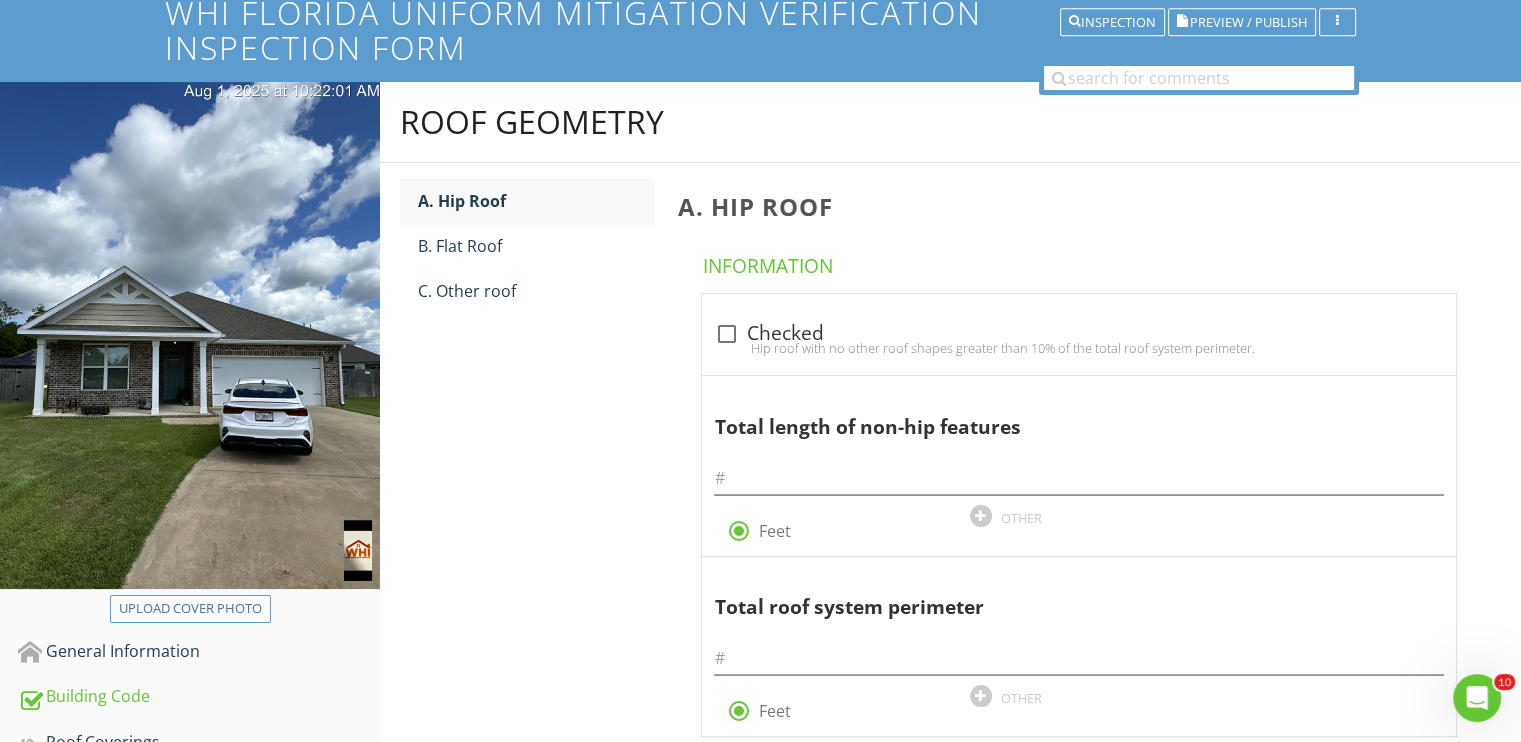 scroll, scrollTop: 149, scrollLeft: 0, axis: vertical 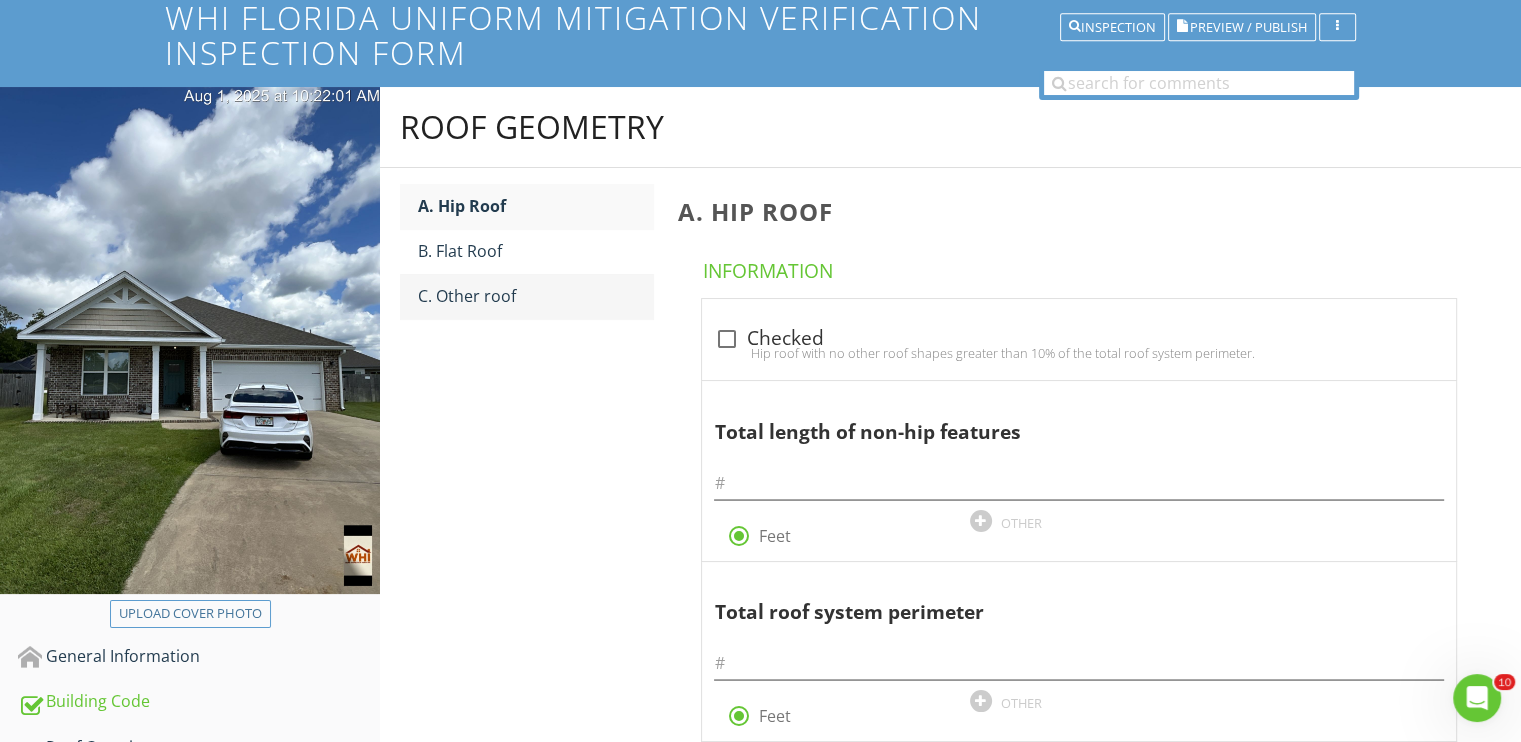 click on "C. Other roof" at bounding box center (535, 296) 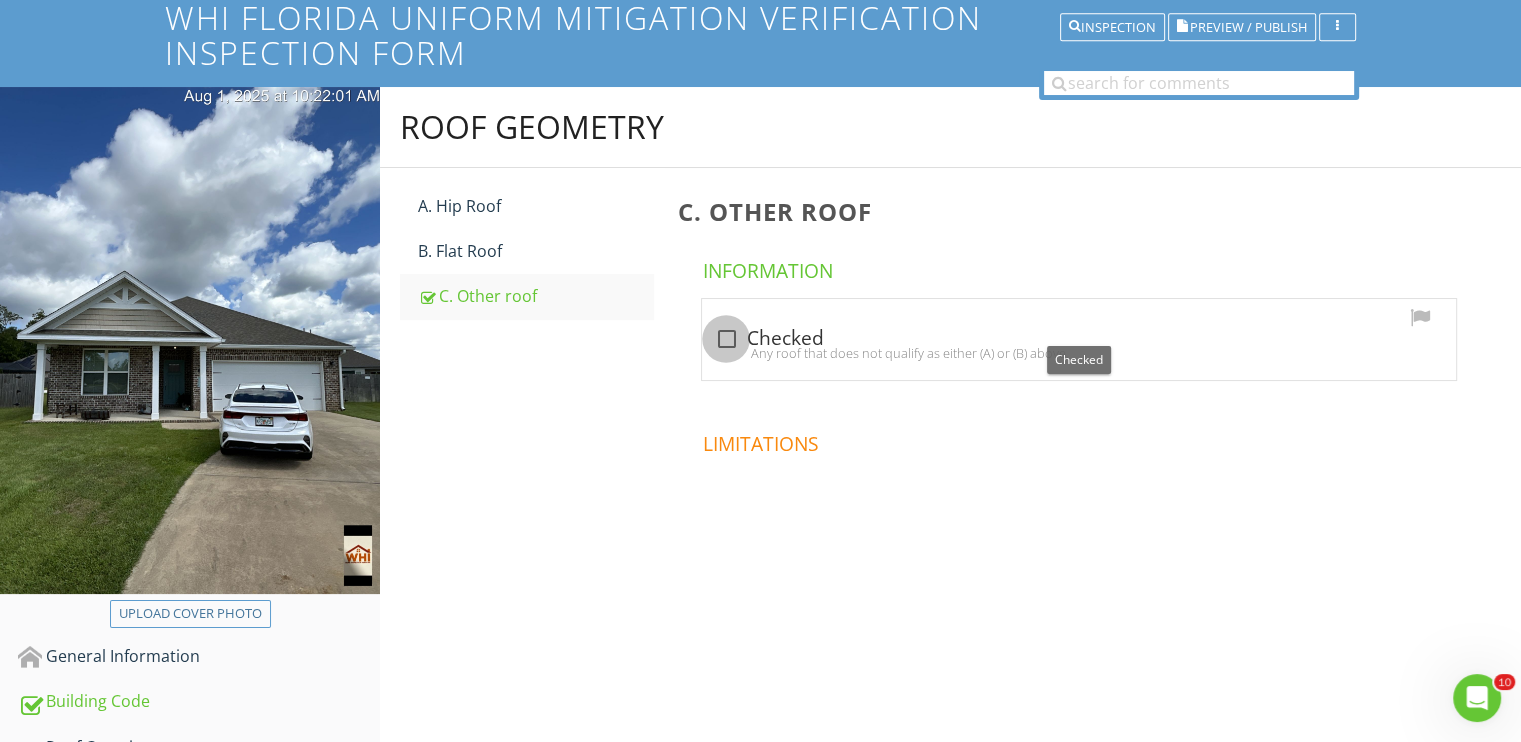 click at bounding box center (726, 339) 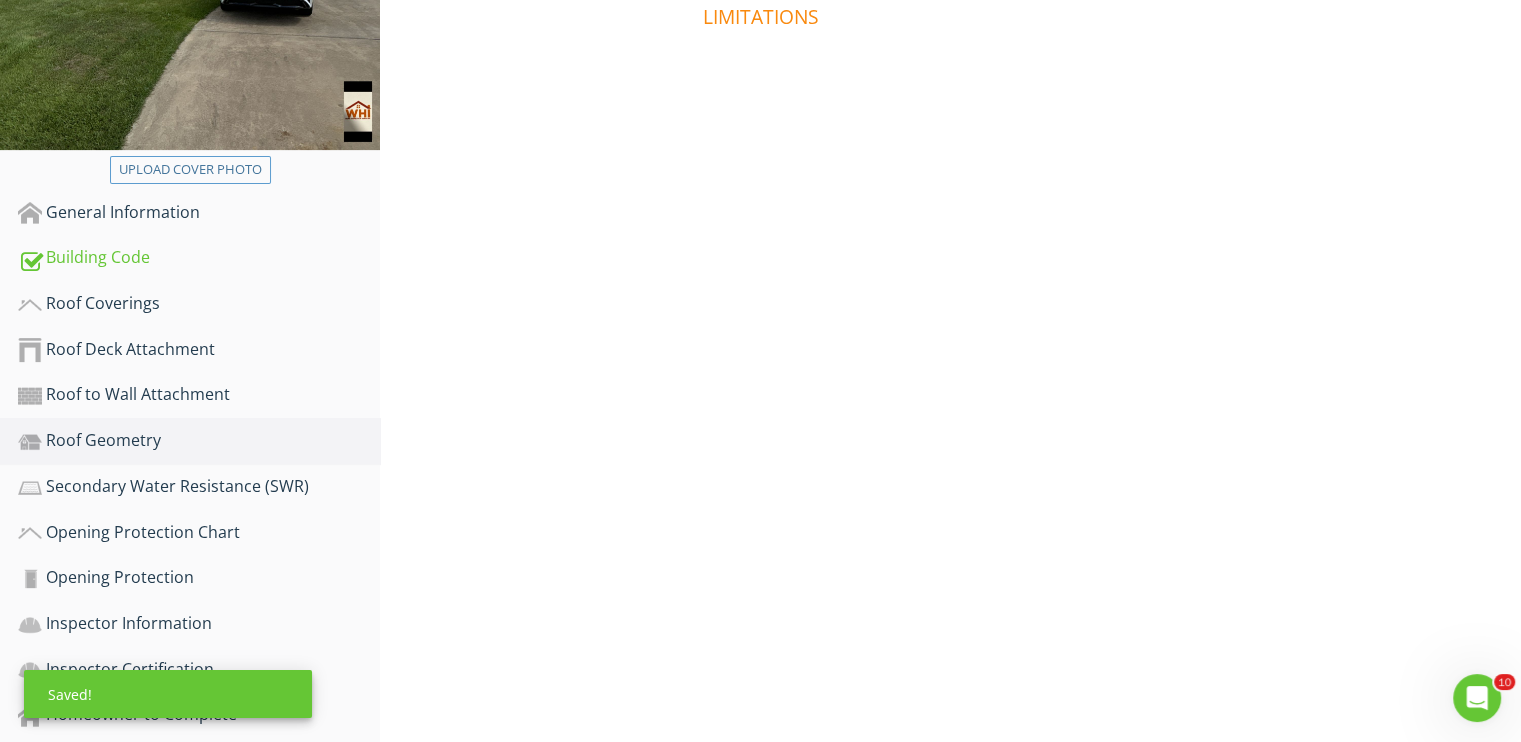 scroll, scrollTop: 649, scrollLeft: 0, axis: vertical 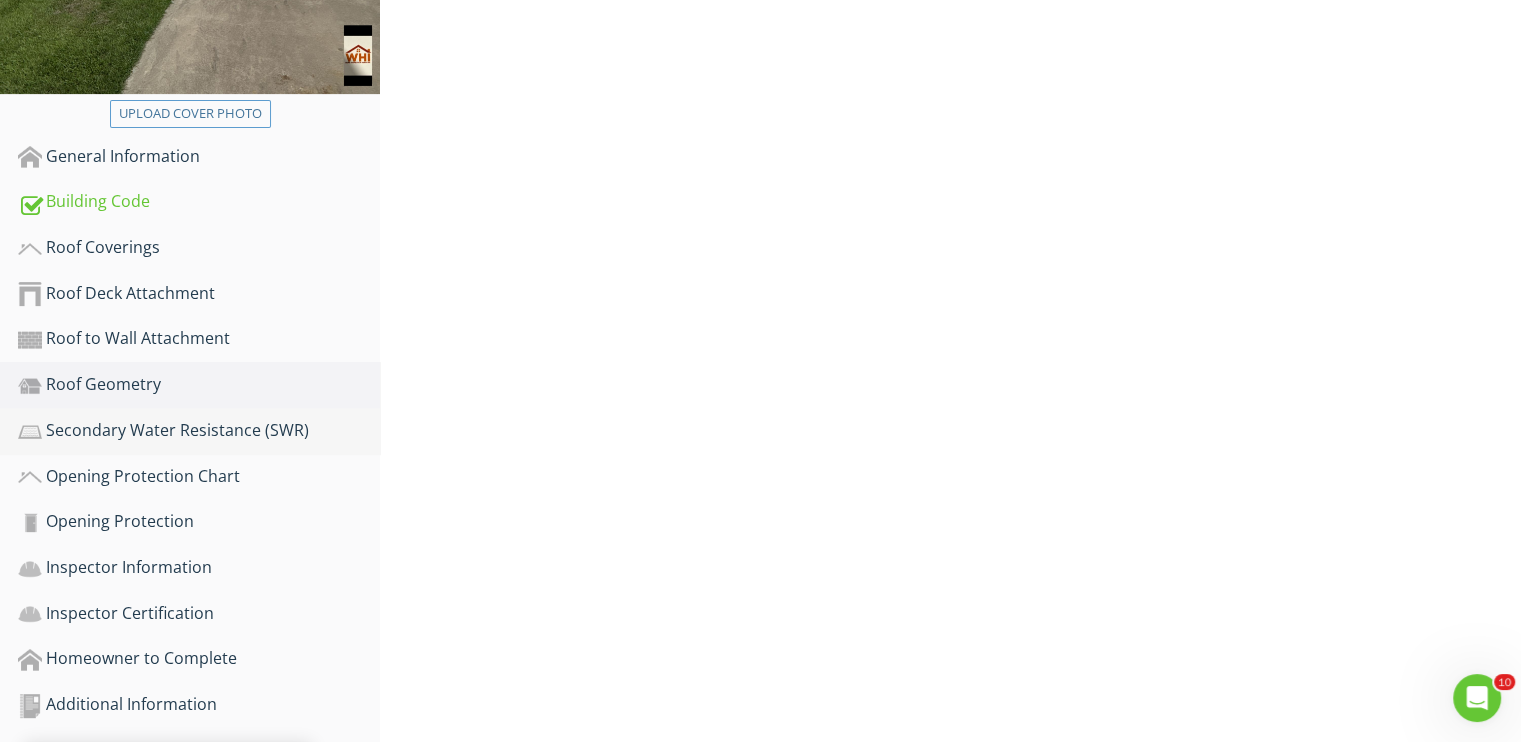 click on "Secondary Water Resistance (SWR)" at bounding box center (199, 431) 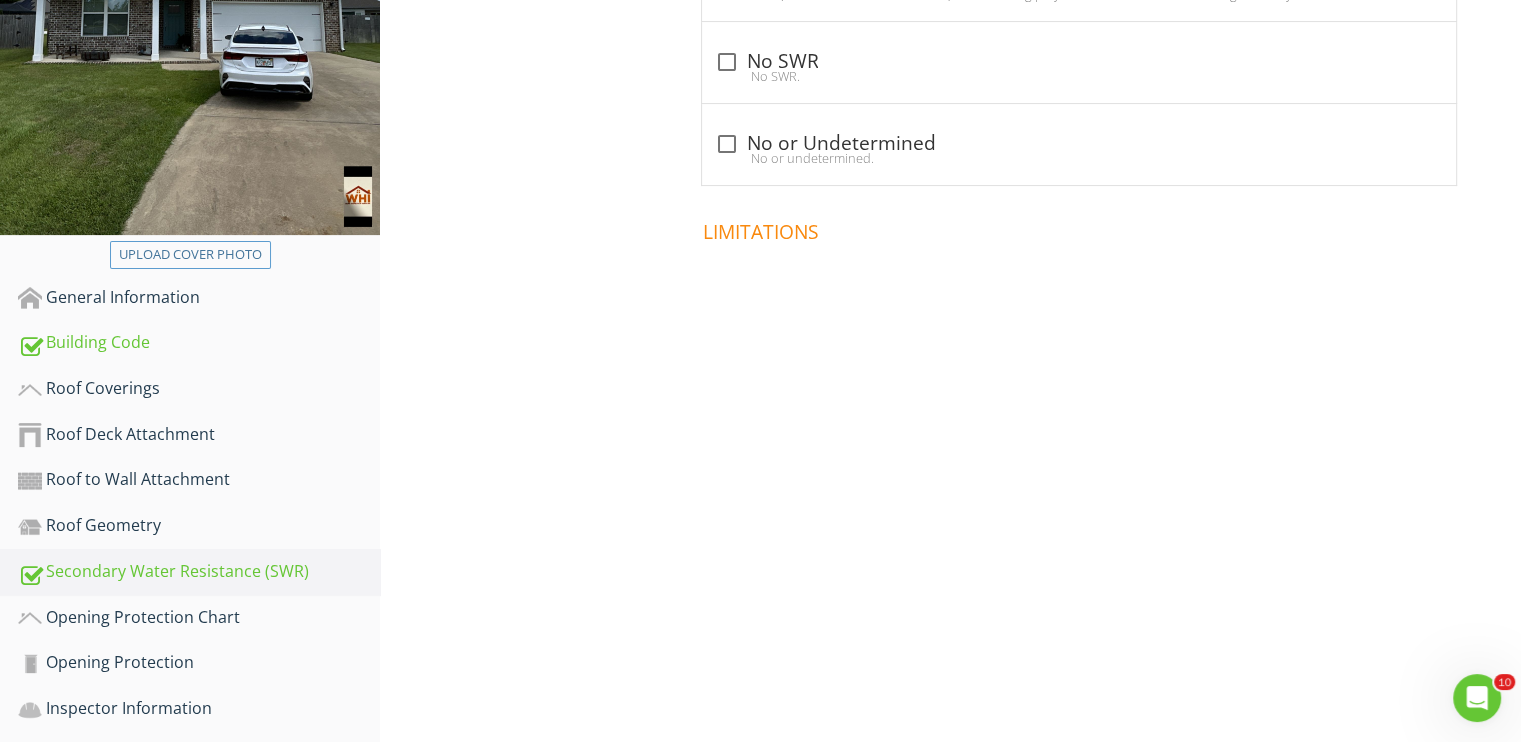 scroll, scrollTop: 249, scrollLeft: 0, axis: vertical 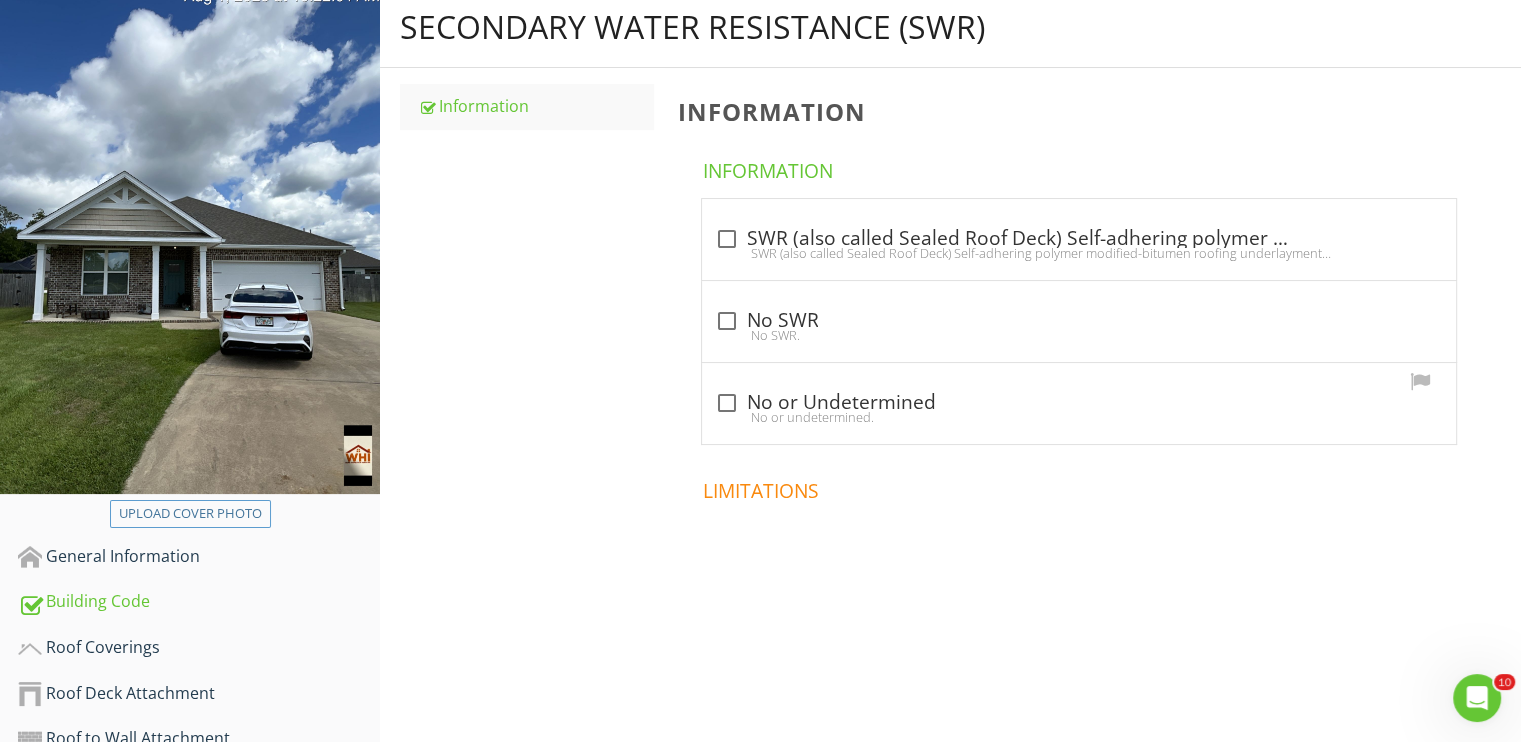 click at bounding box center [726, 403] 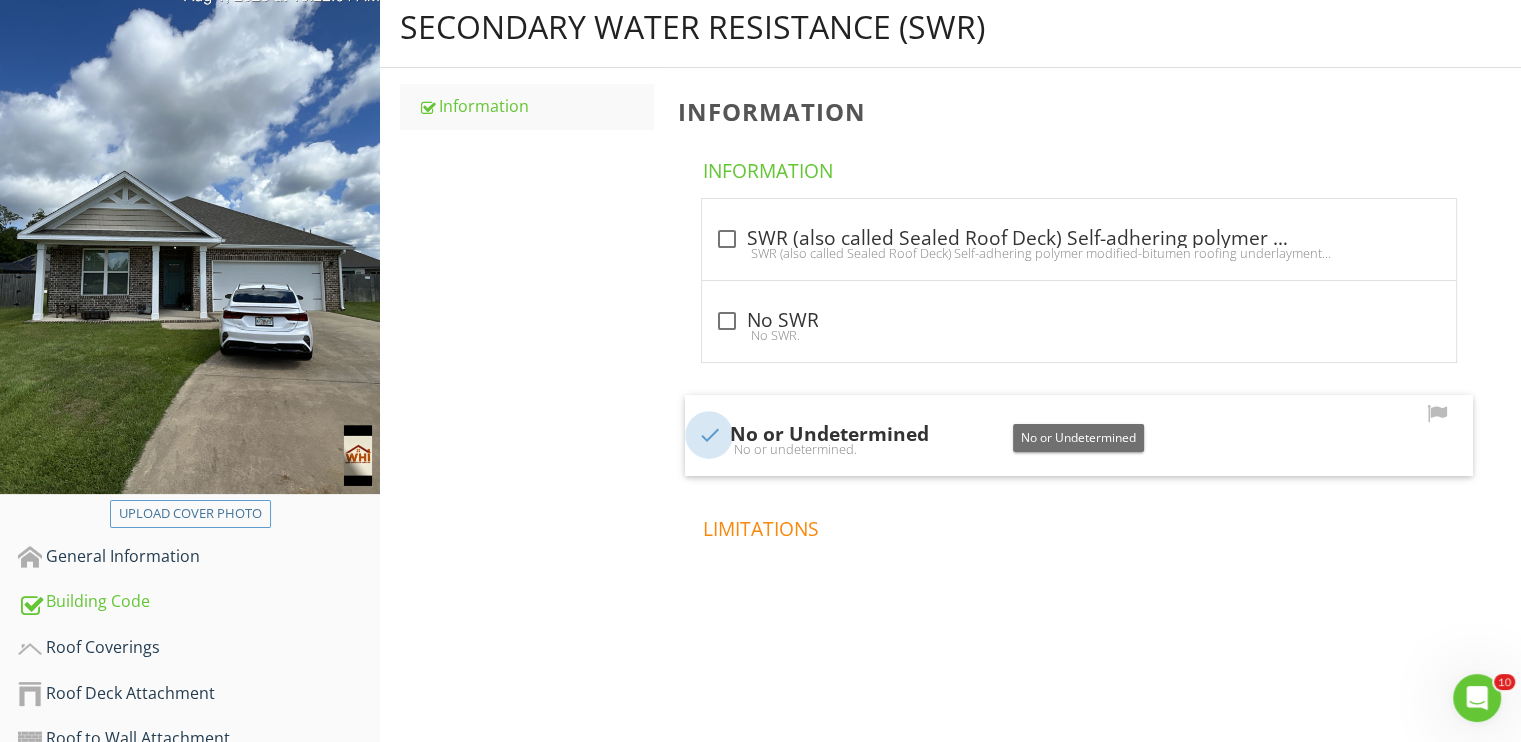 checkbox on "true" 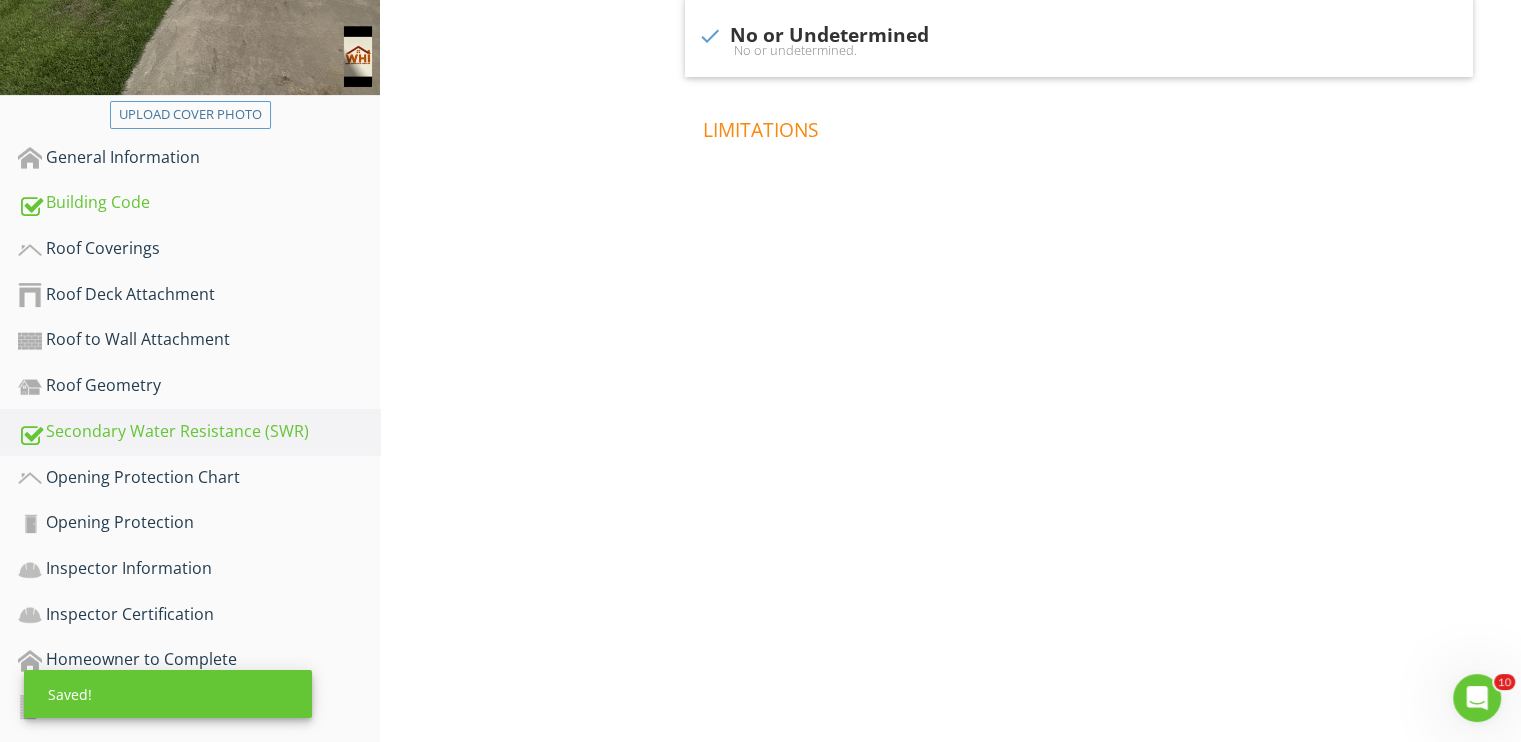 scroll, scrollTop: 649, scrollLeft: 0, axis: vertical 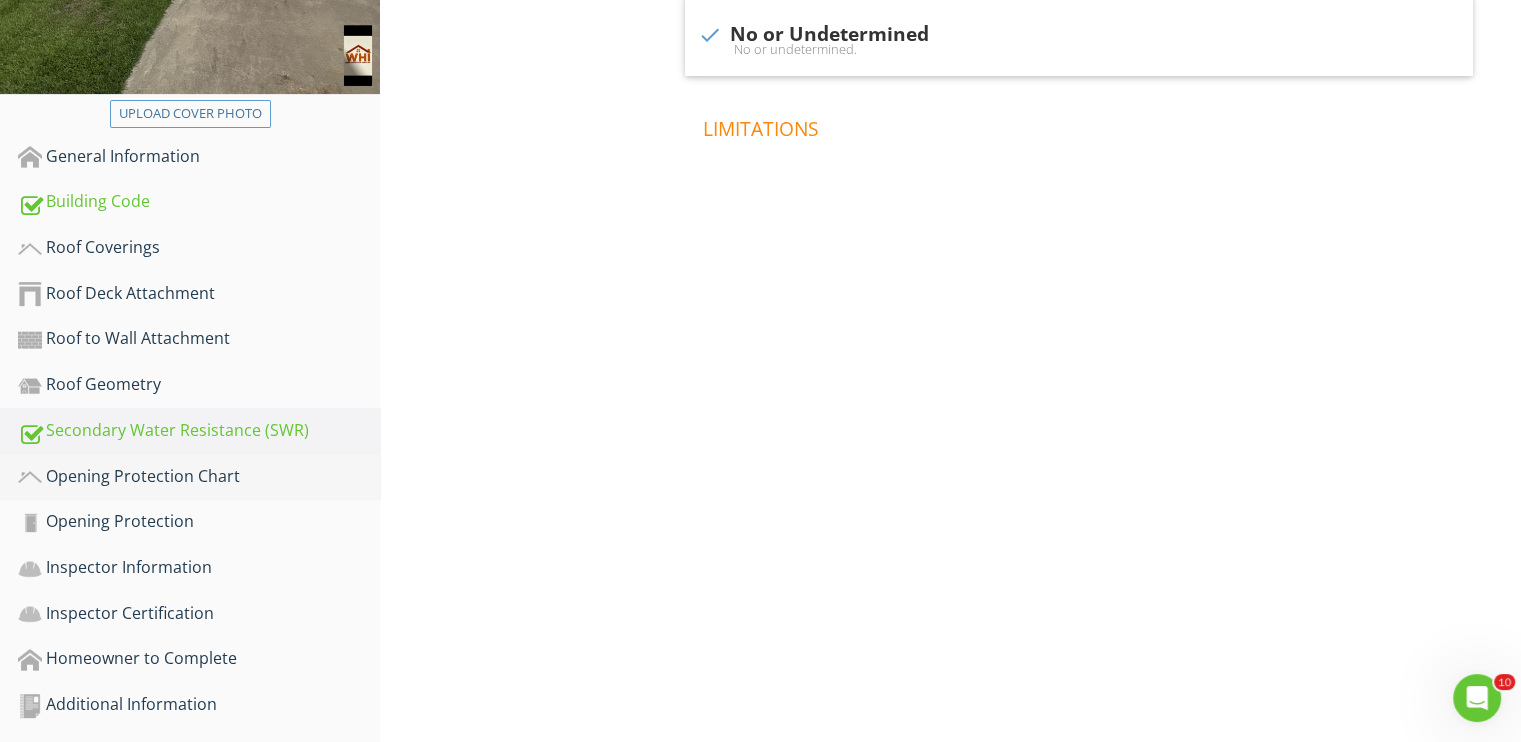 click on "Opening Protection Chart" at bounding box center (199, 477) 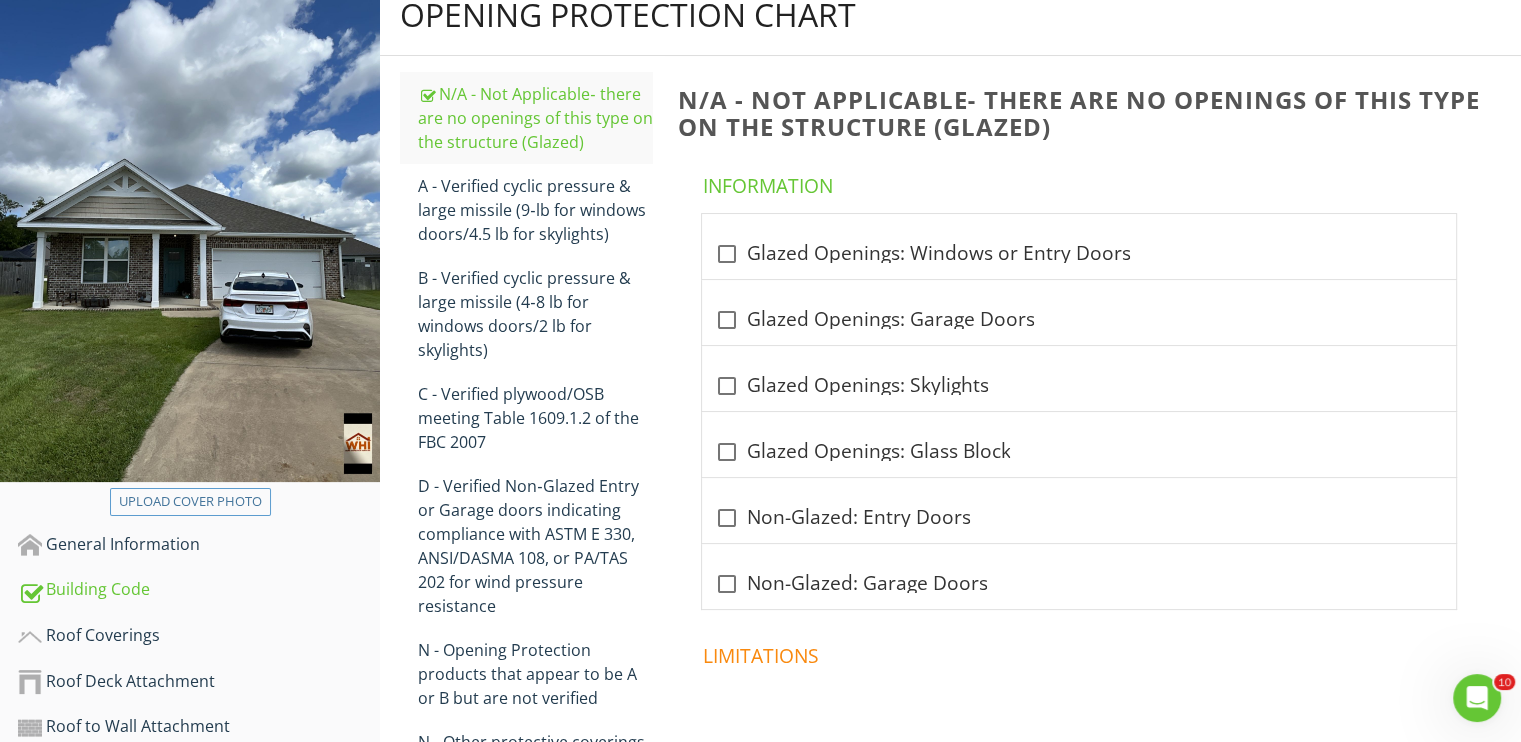 scroll, scrollTop: 249, scrollLeft: 0, axis: vertical 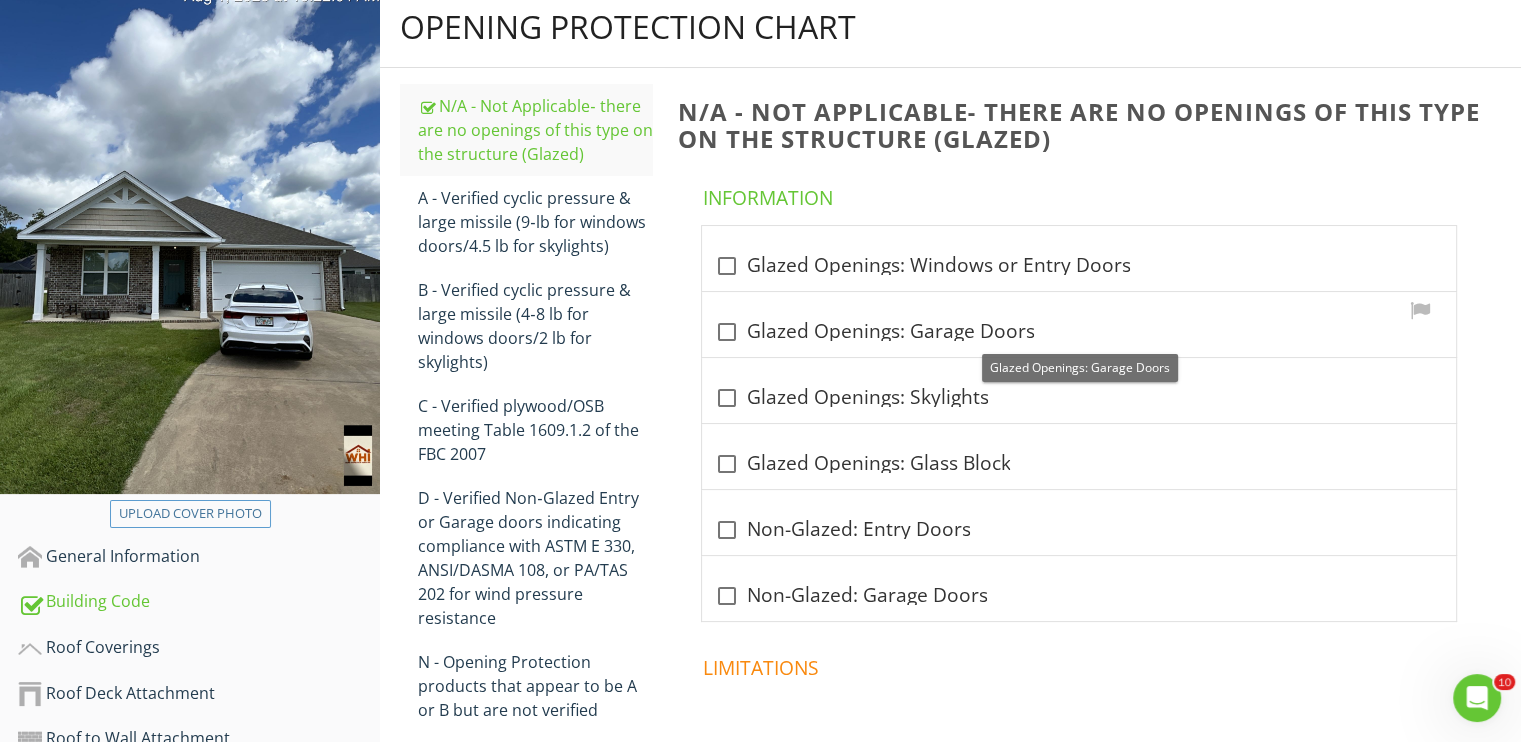 click at bounding box center [726, 332] 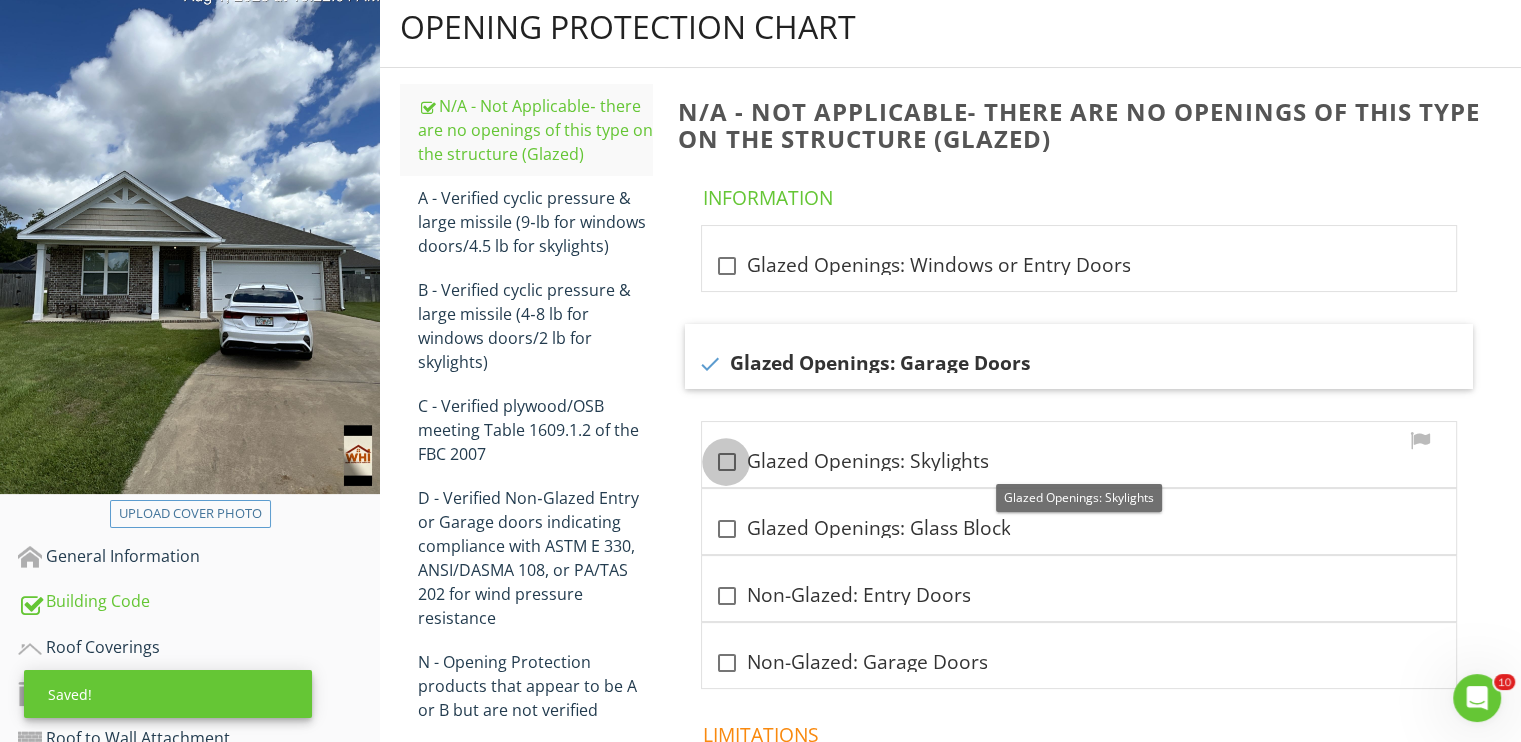 click at bounding box center (726, 462) 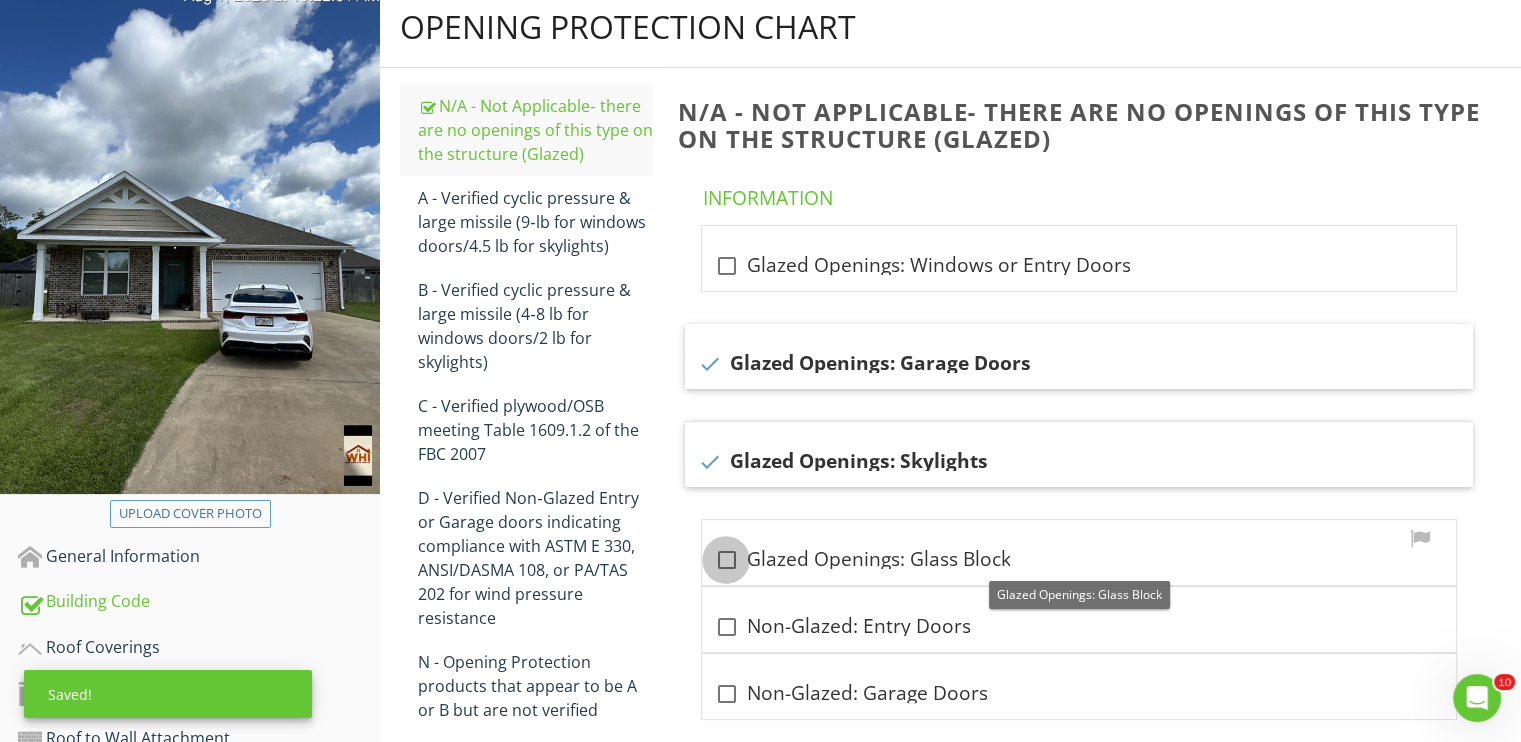 click at bounding box center [726, 560] 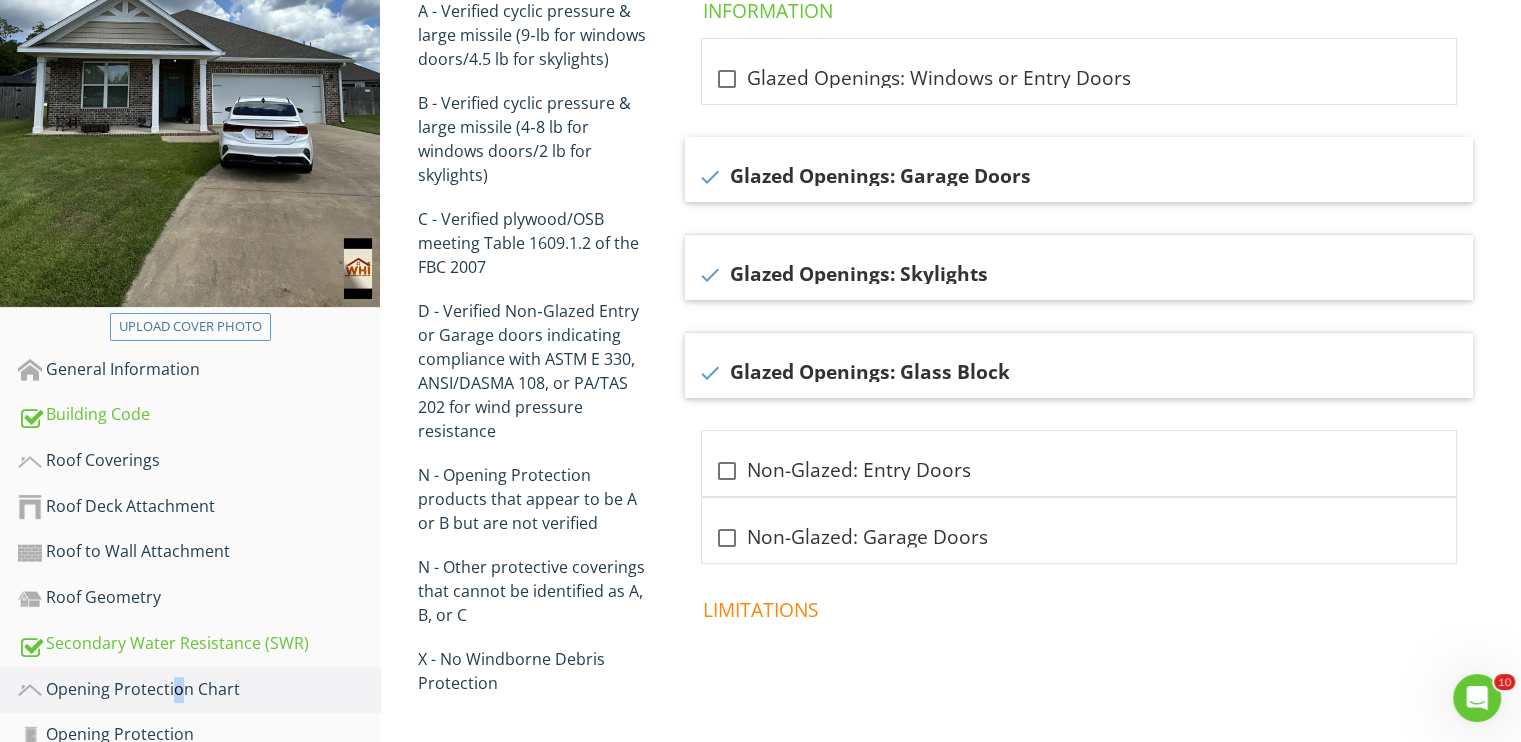 scroll, scrollTop: 449, scrollLeft: 0, axis: vertical 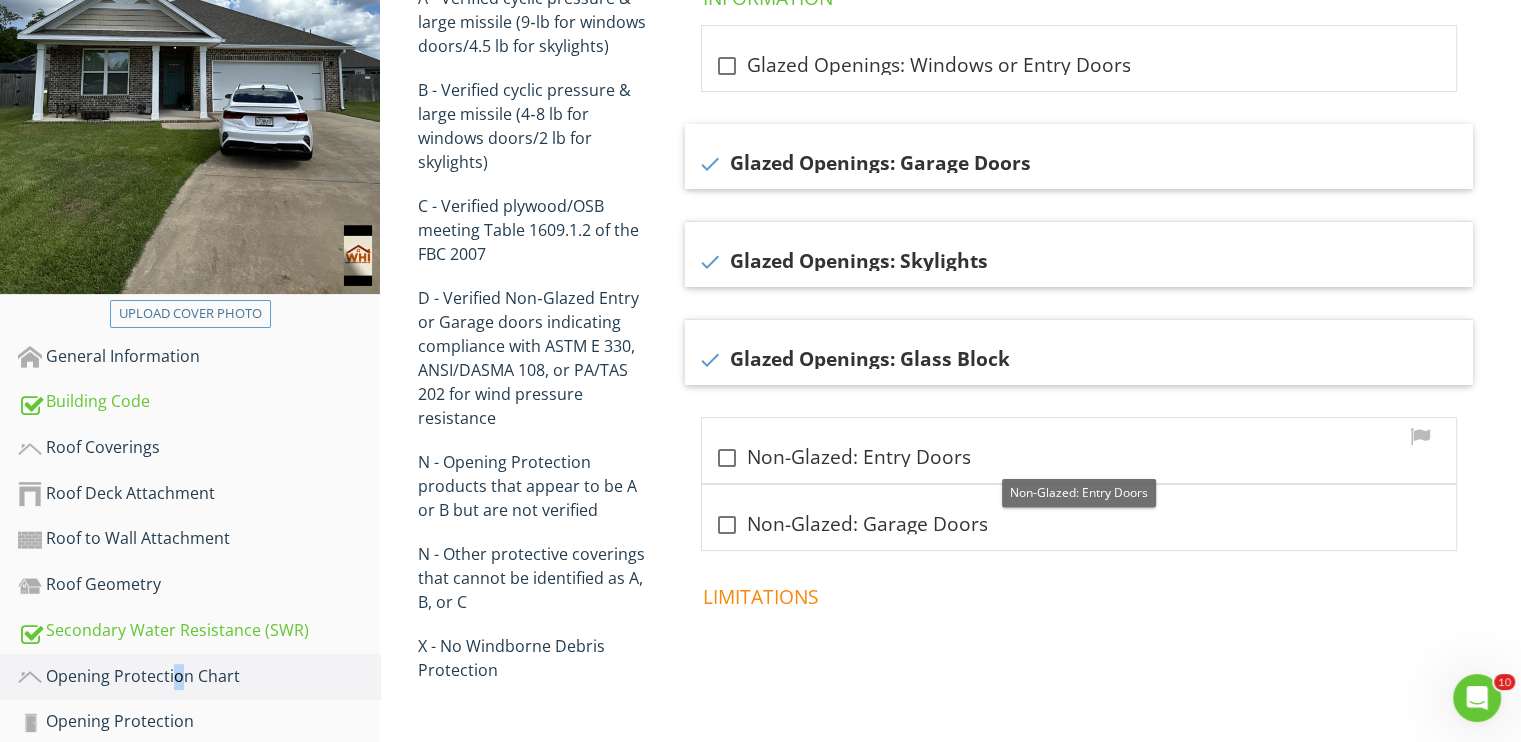 click at bounding box center [726, 458] 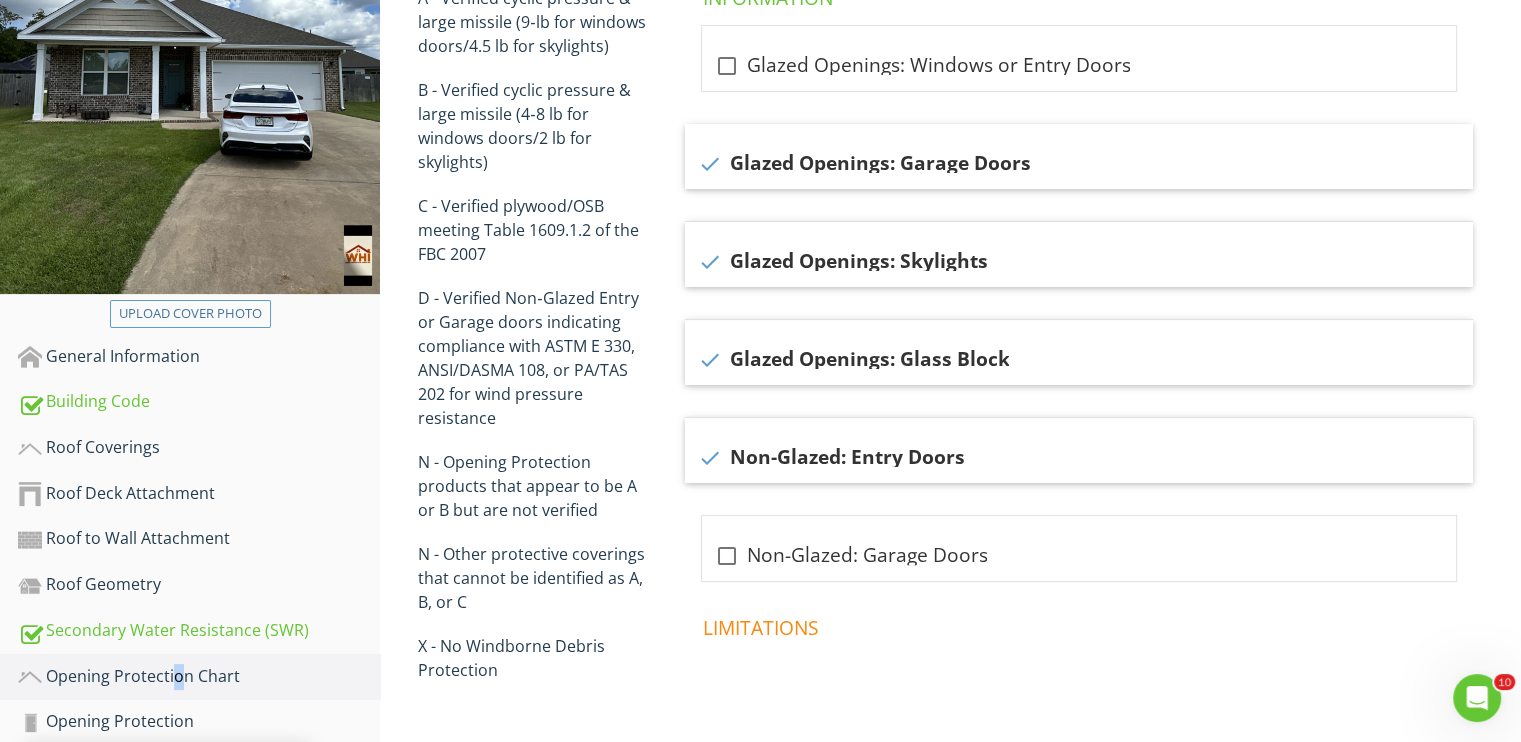 scroll, scrollTop: 349, scrollLeft: 0, axis: vertical 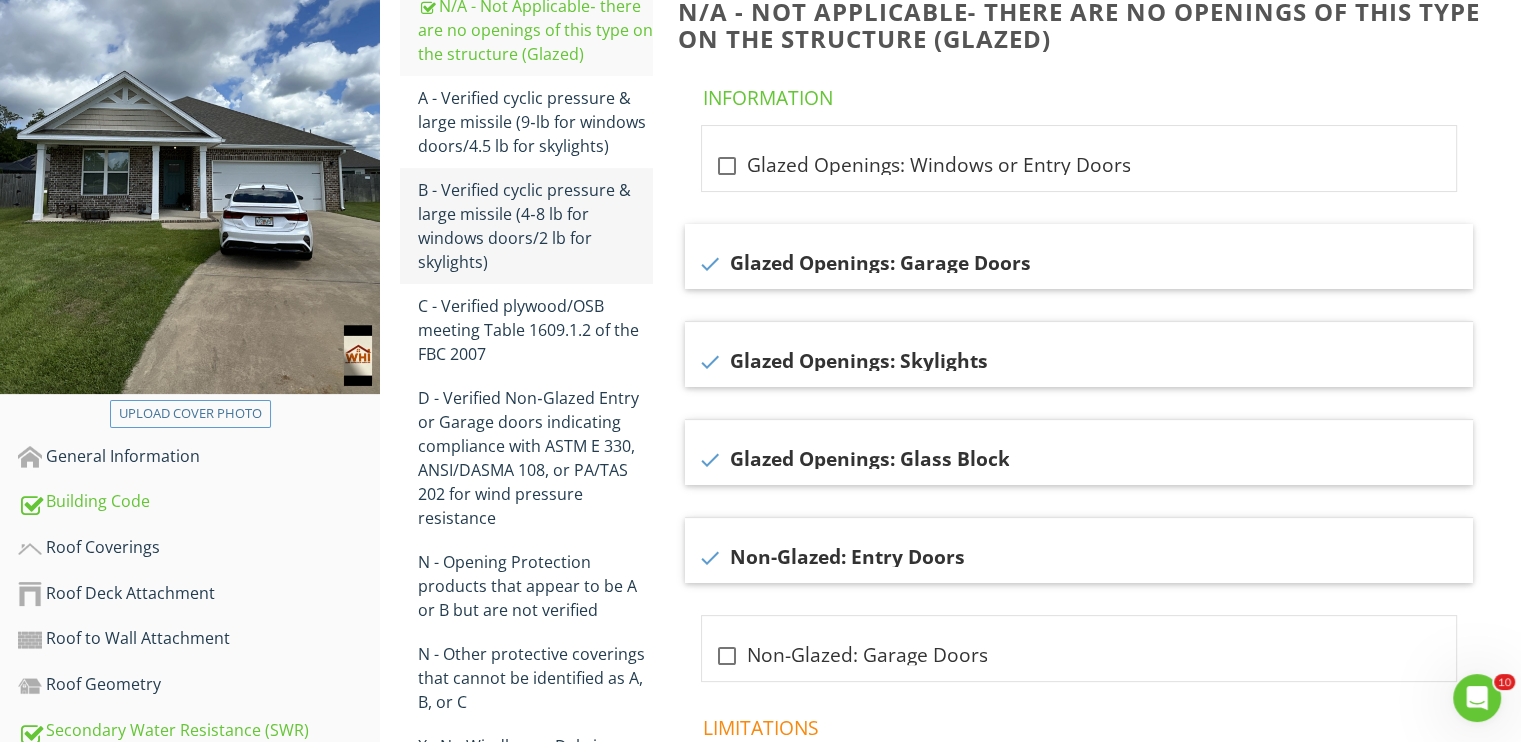 click on "B - Verified cyclic pressure & large missile (4‐8 lb for windows doors/2 lb for skylights)" at bounding box center (535, 226) 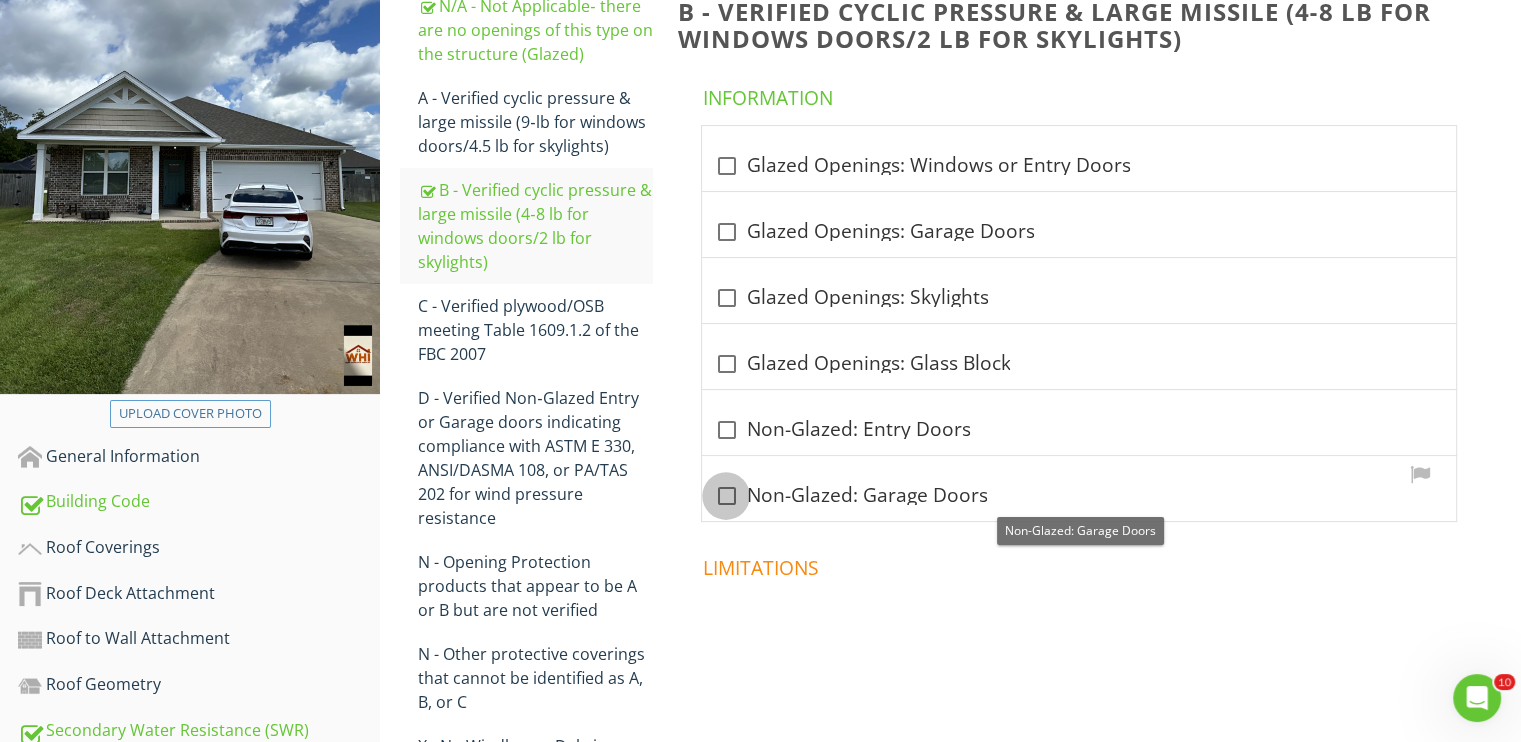 click at bounding box center [726, 496] 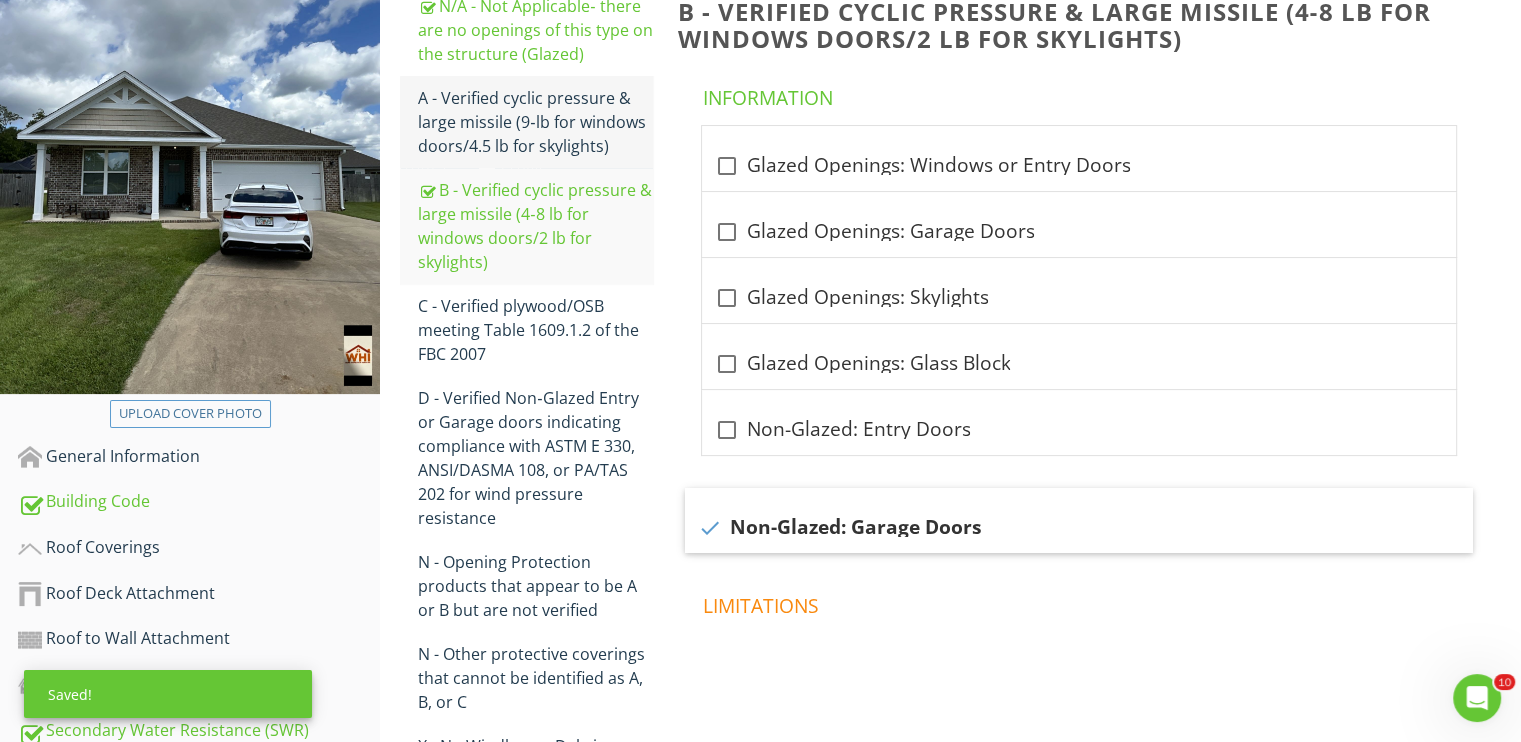 click on "A - Verified cyclic pressure & large missile (9‐lb for windows doors/4.5 lb for skylights)" at bounding box center [535, 122] 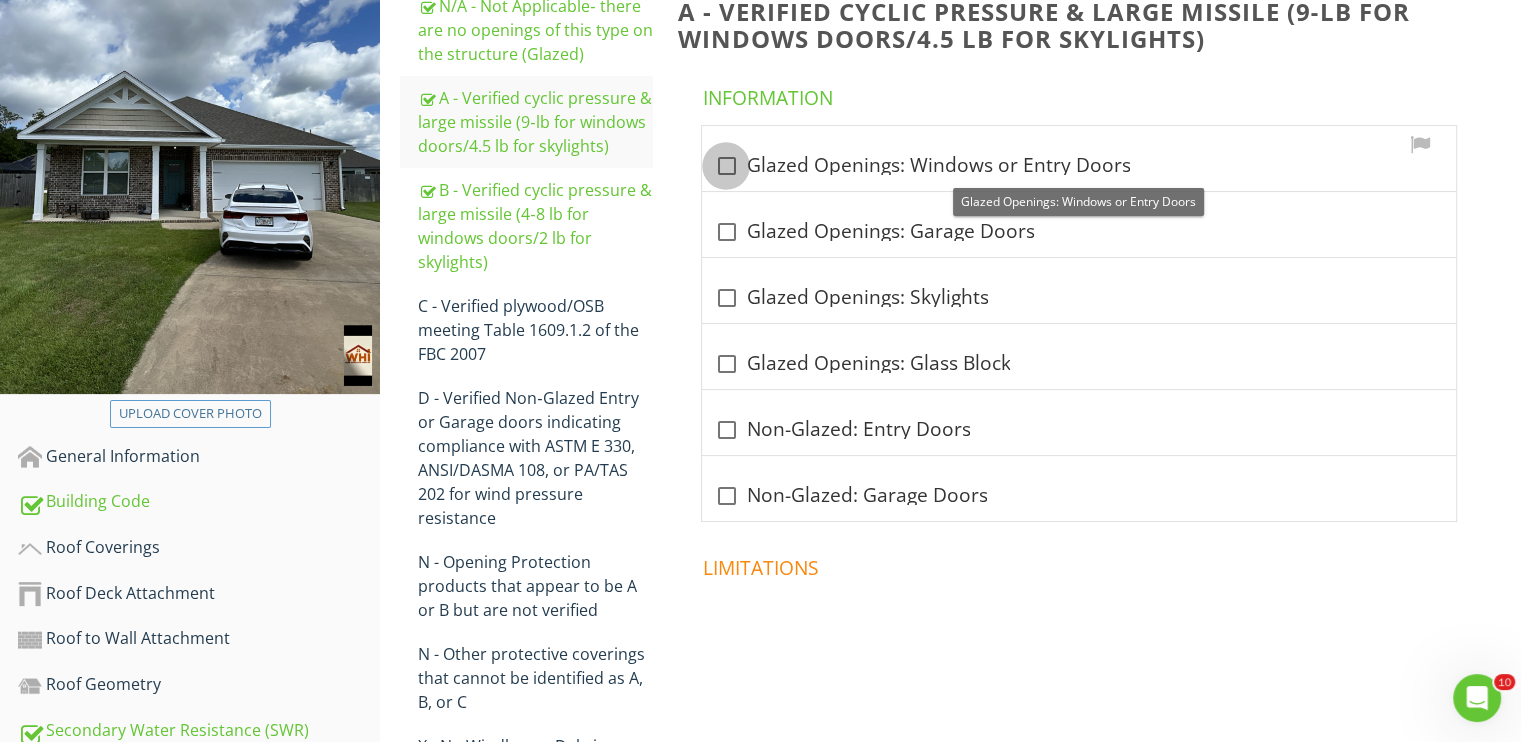 click at bounding box center [726, 166] 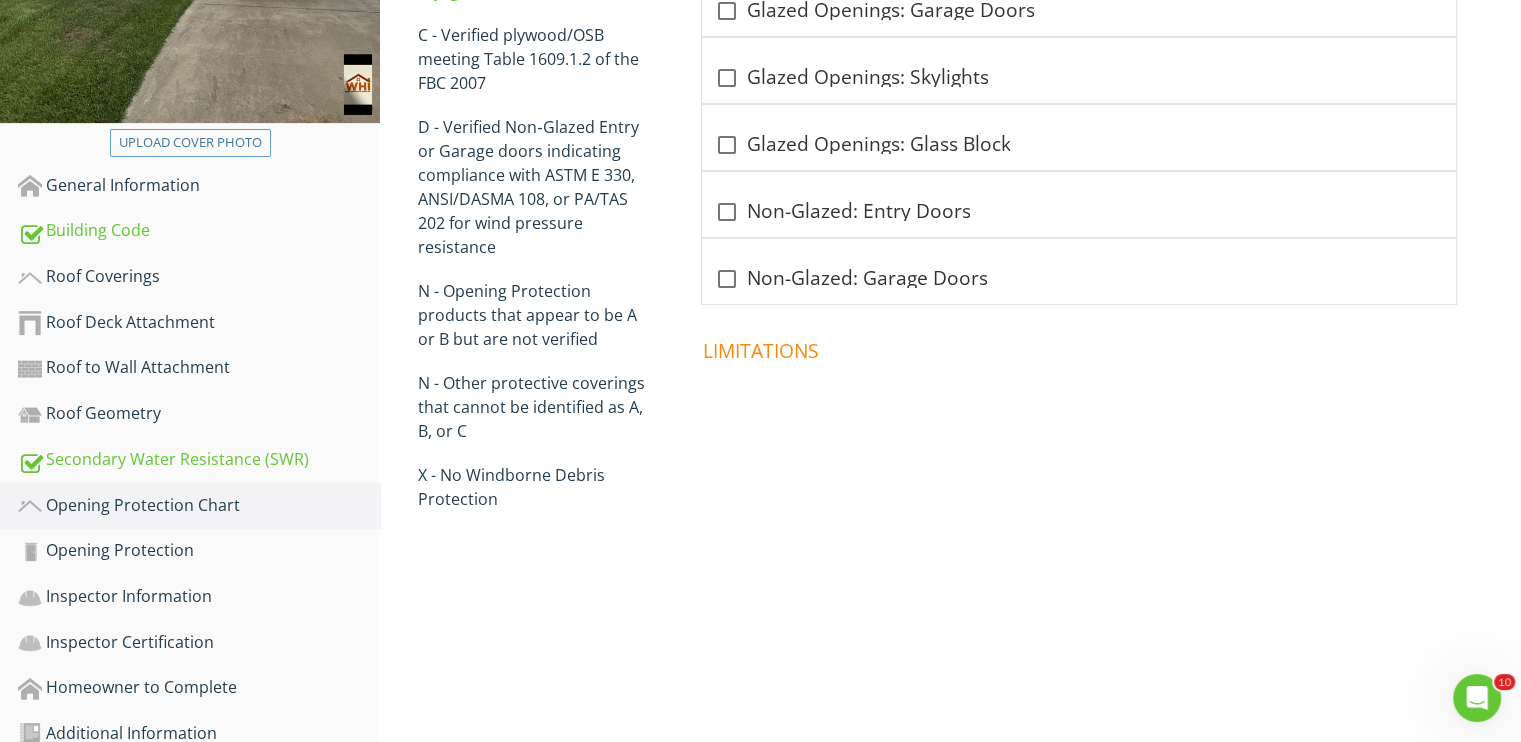 scroll, scrollTop: 649, scrollLeft: 0, axis: vertical 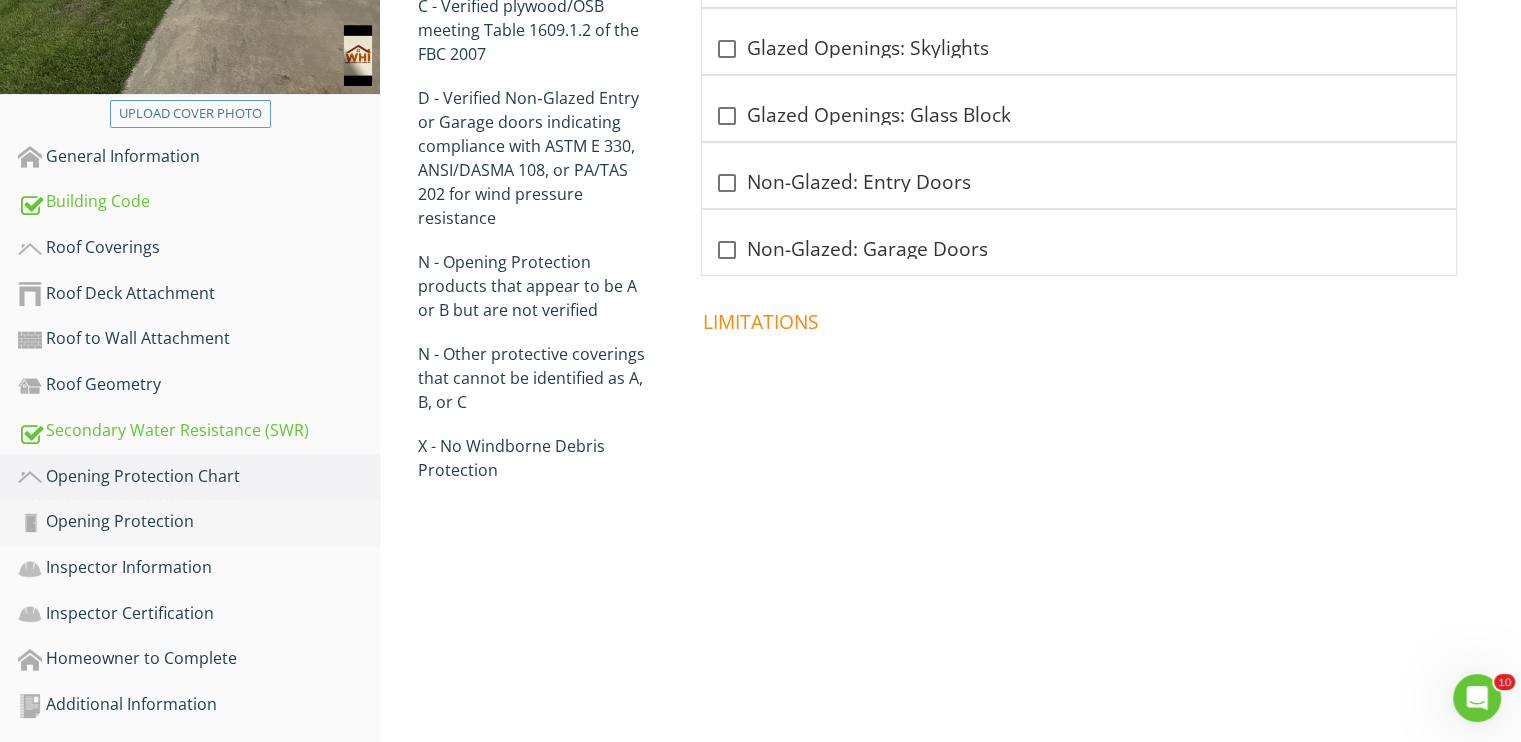 click on "Opening Protection" at bounding box center [199, 522] 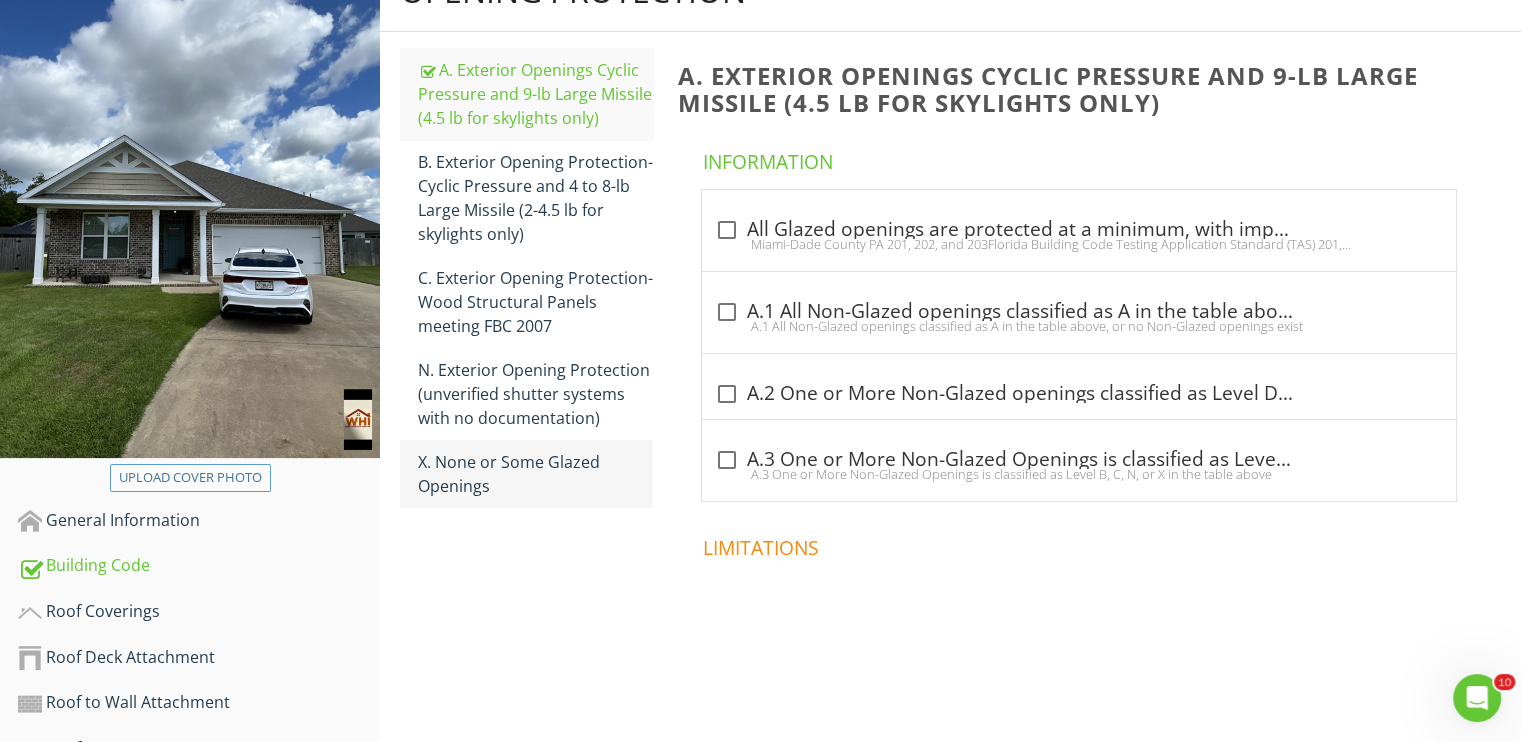 scroll, scrollTop: 249, scrollLeft: 0, axis: vertical 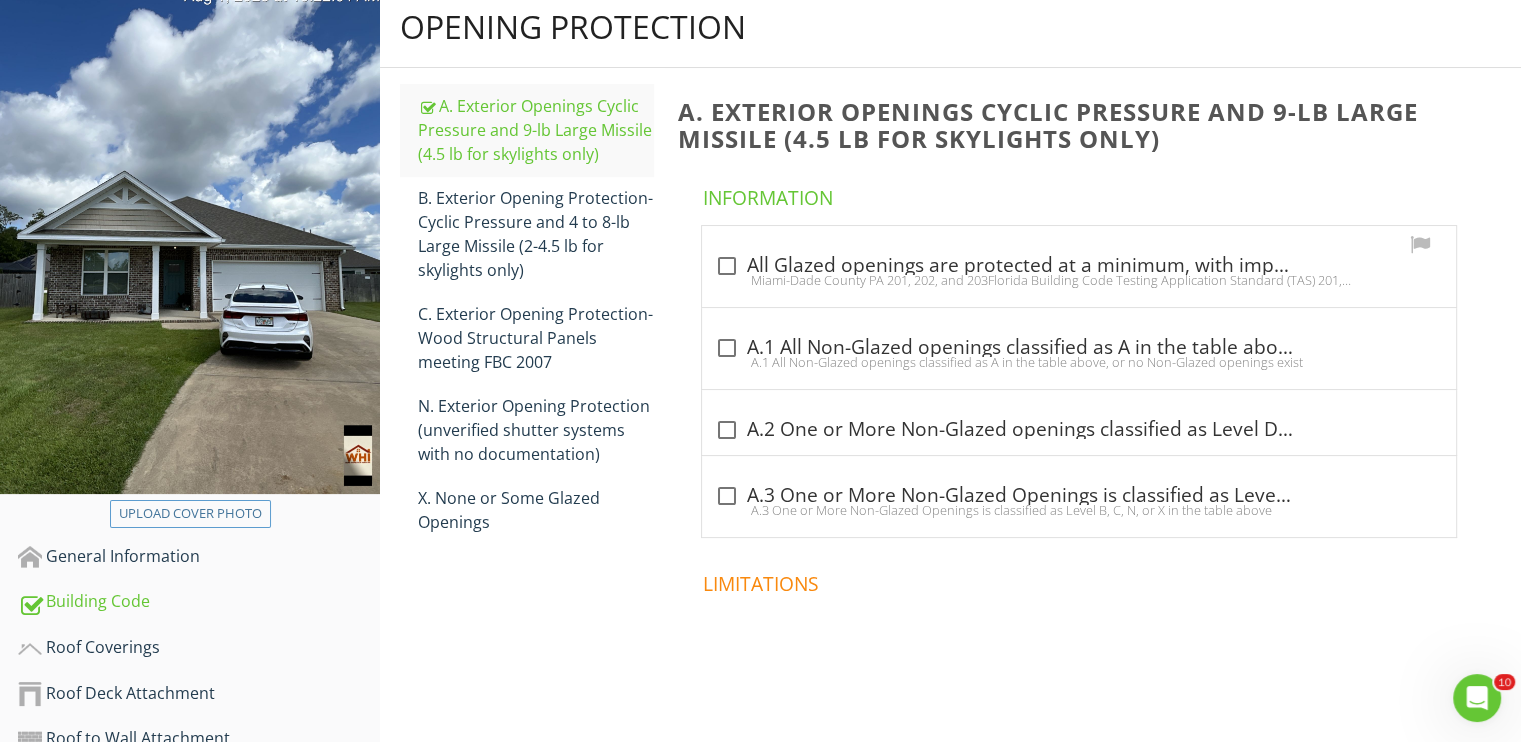 click at bounding box center [726, 266] 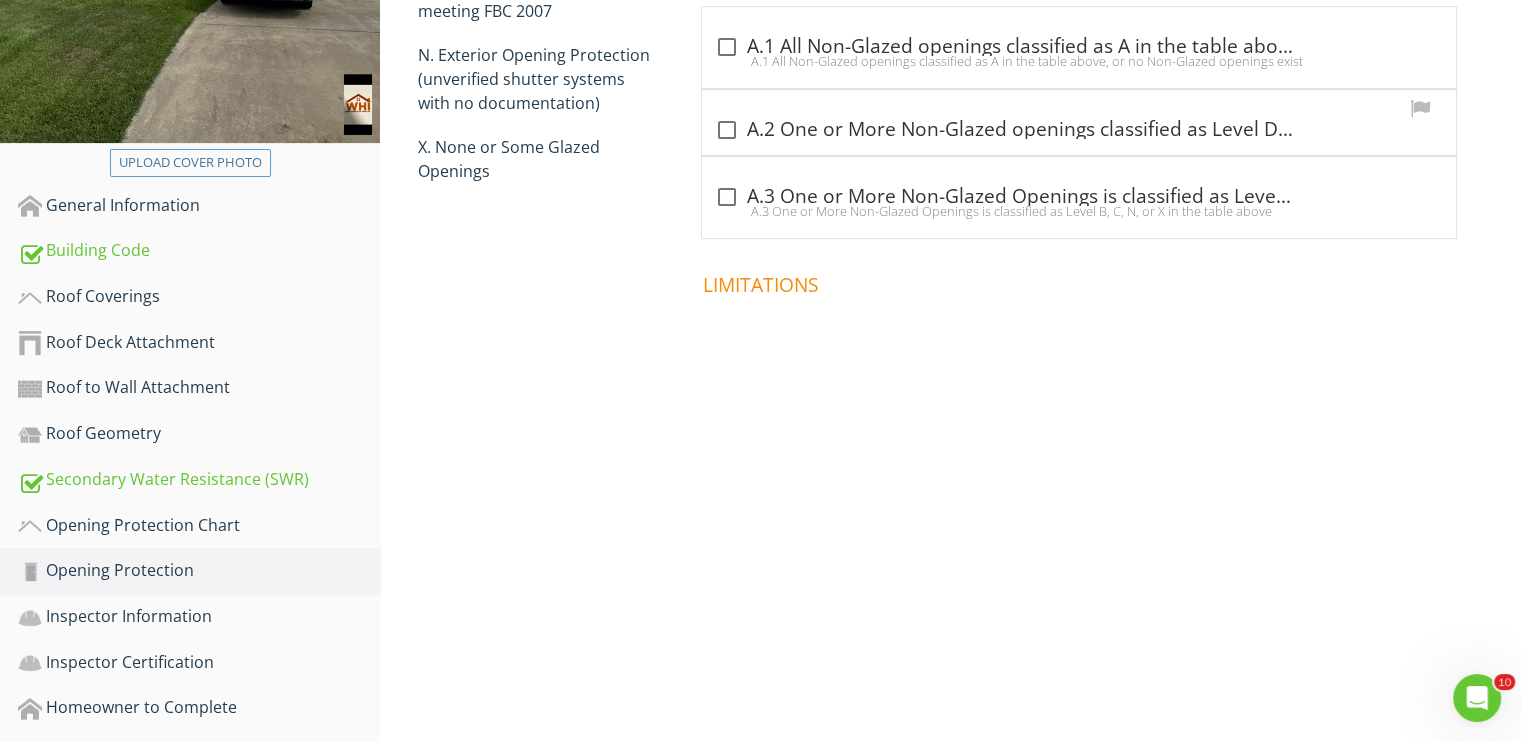 scroll, scrollTop: 649, scrollLeft: 0, axis: vertical 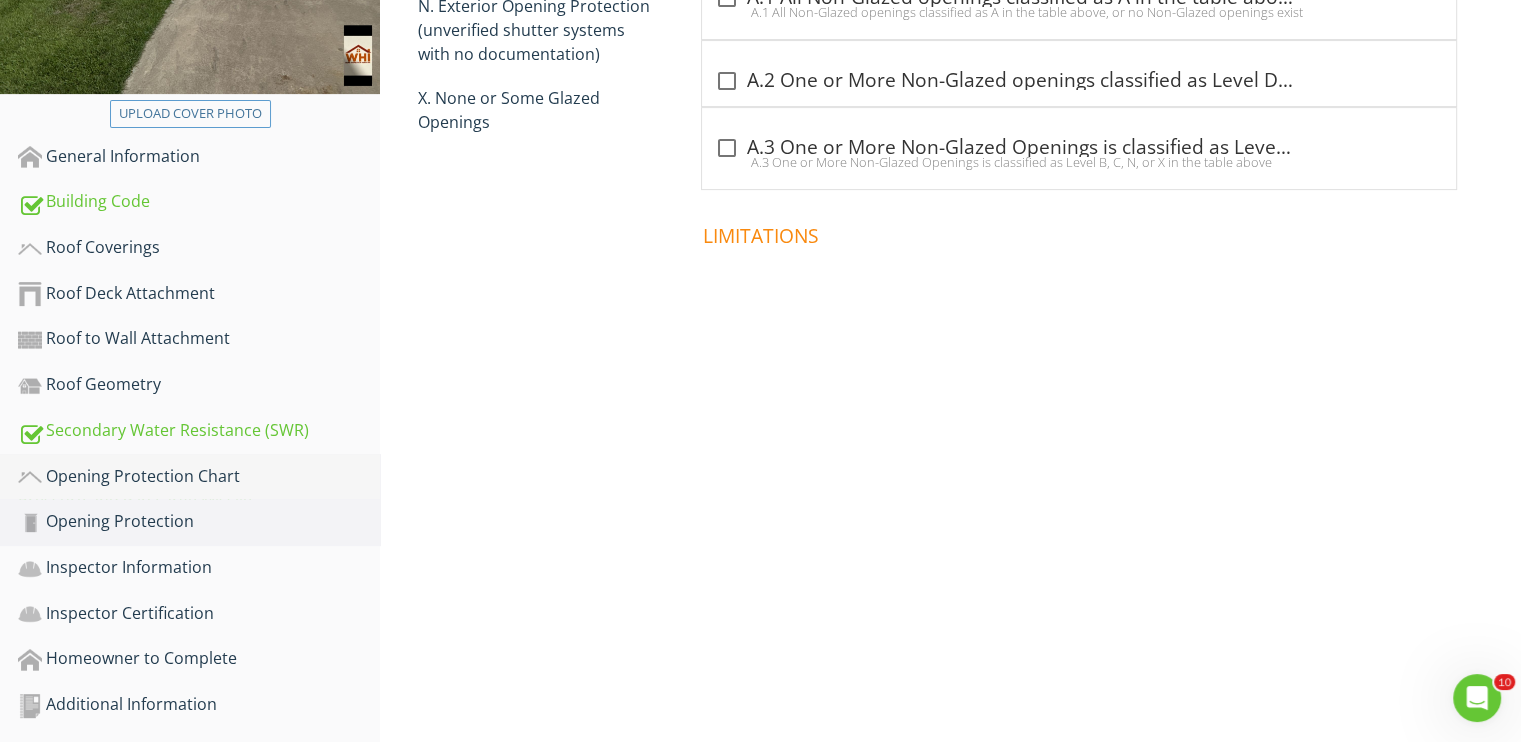 click on "Opening Protection Chart" at bounding box center (199, 477) 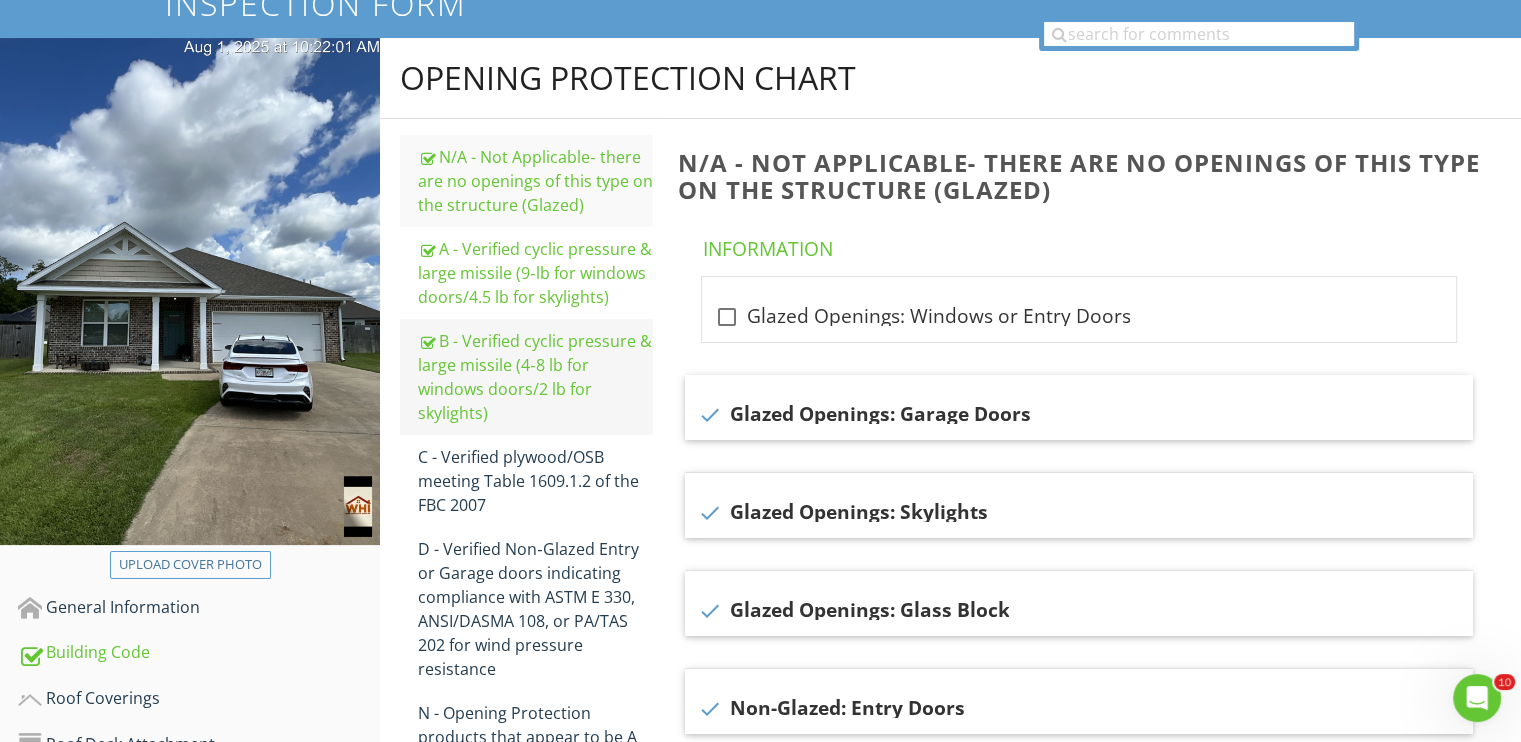 scroll, scrollTop: 149, scrollLeft: 0, axis: vertical 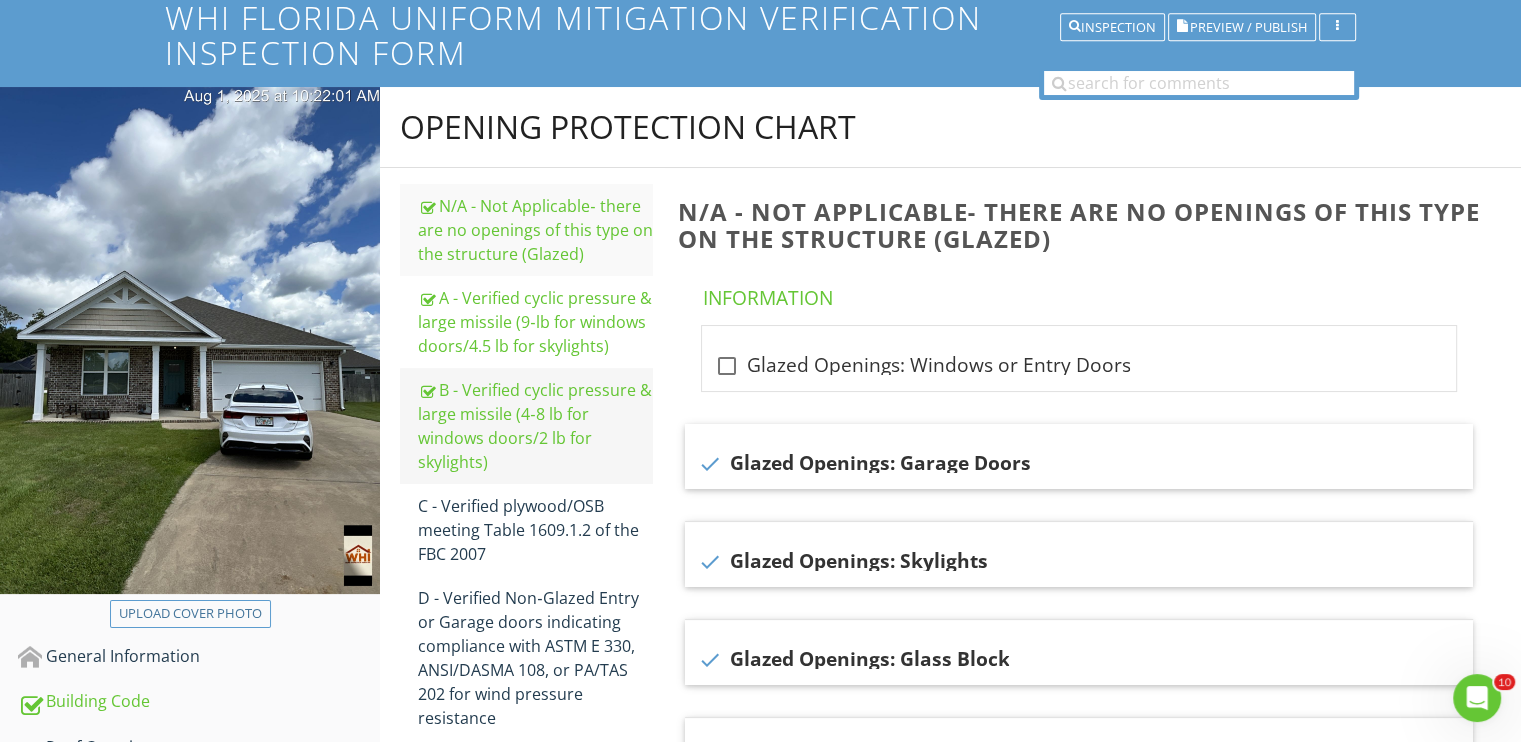 click on "B - Verified cyclic pressure & large missile (4‐8 lb for windows doors/2 lb for skylights)" at bounding box center [535, 426] 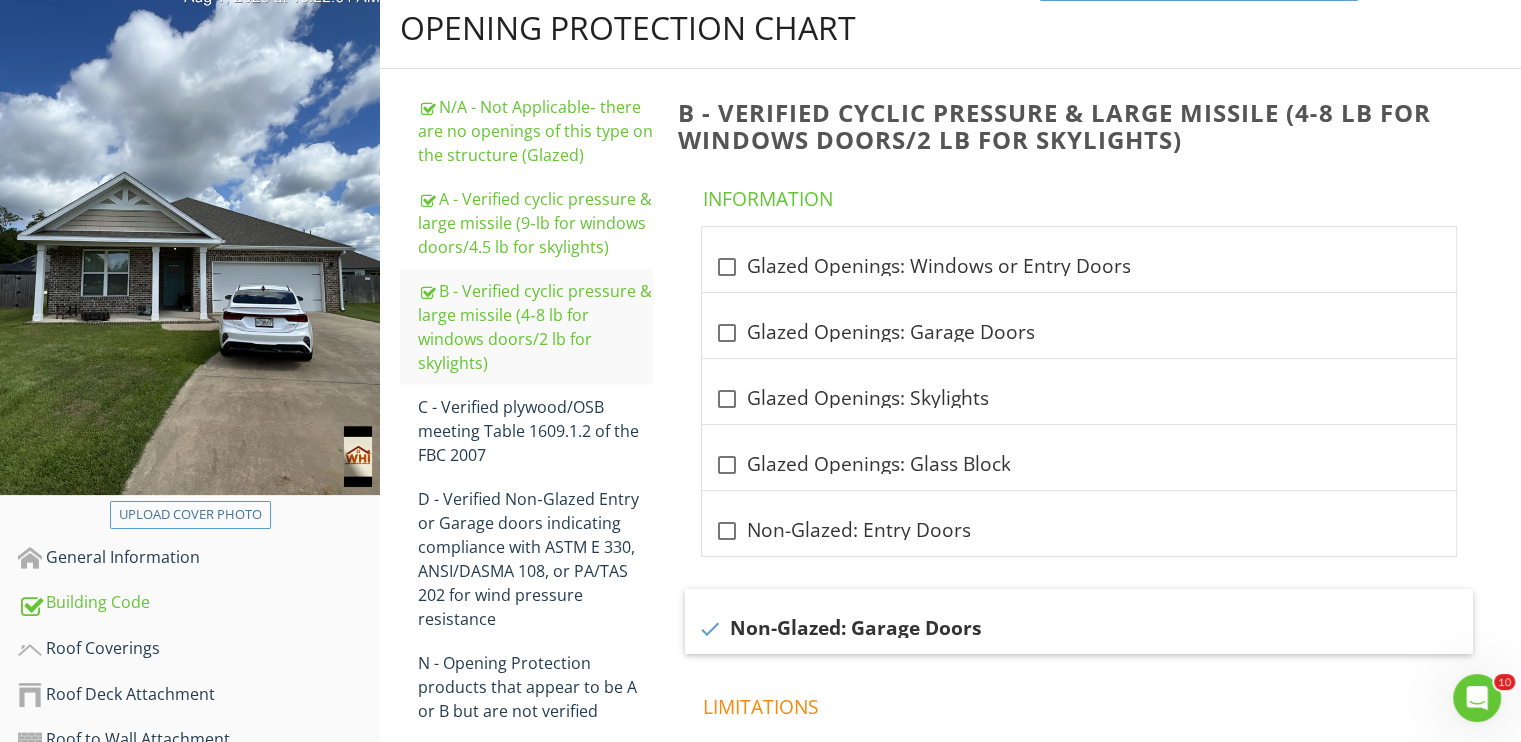scroll, scrollTop: 349, scrollLeft: 0, axis: vertical 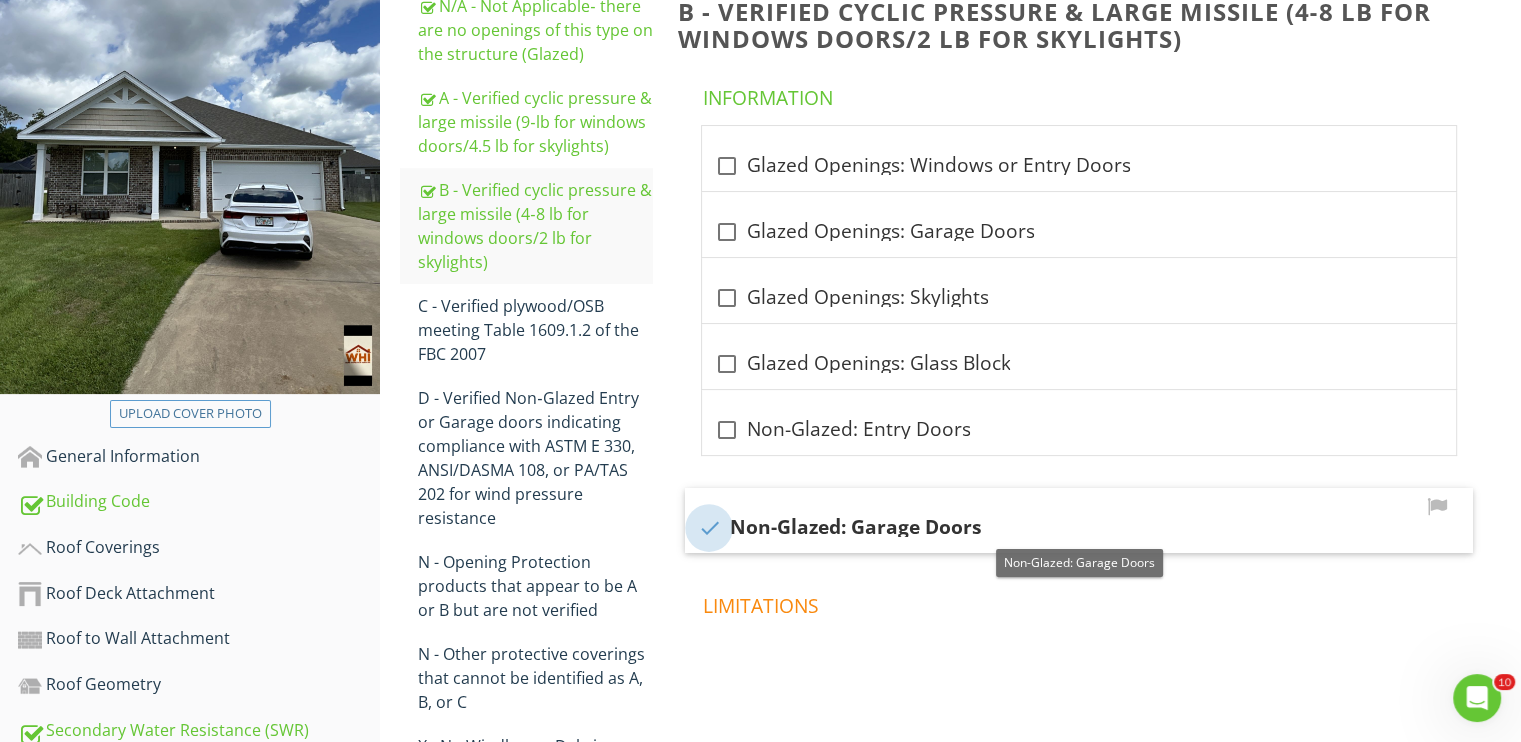 click at bounding box center (709, 528) 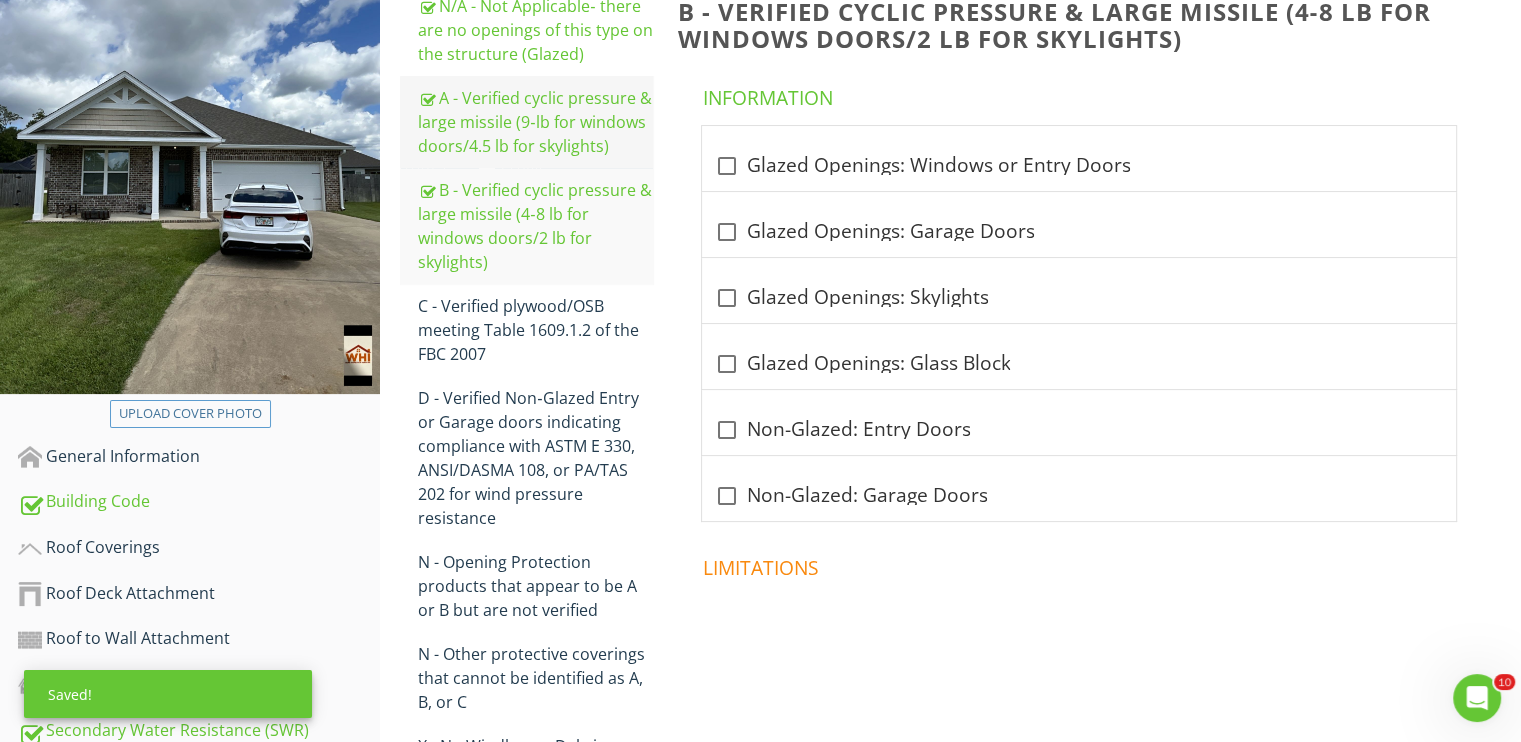 click on "A - Verified cyclic pressure & large missile (9‐lb for windows doors/4.5 lb for skylights)" at bounding box center (535, 122) 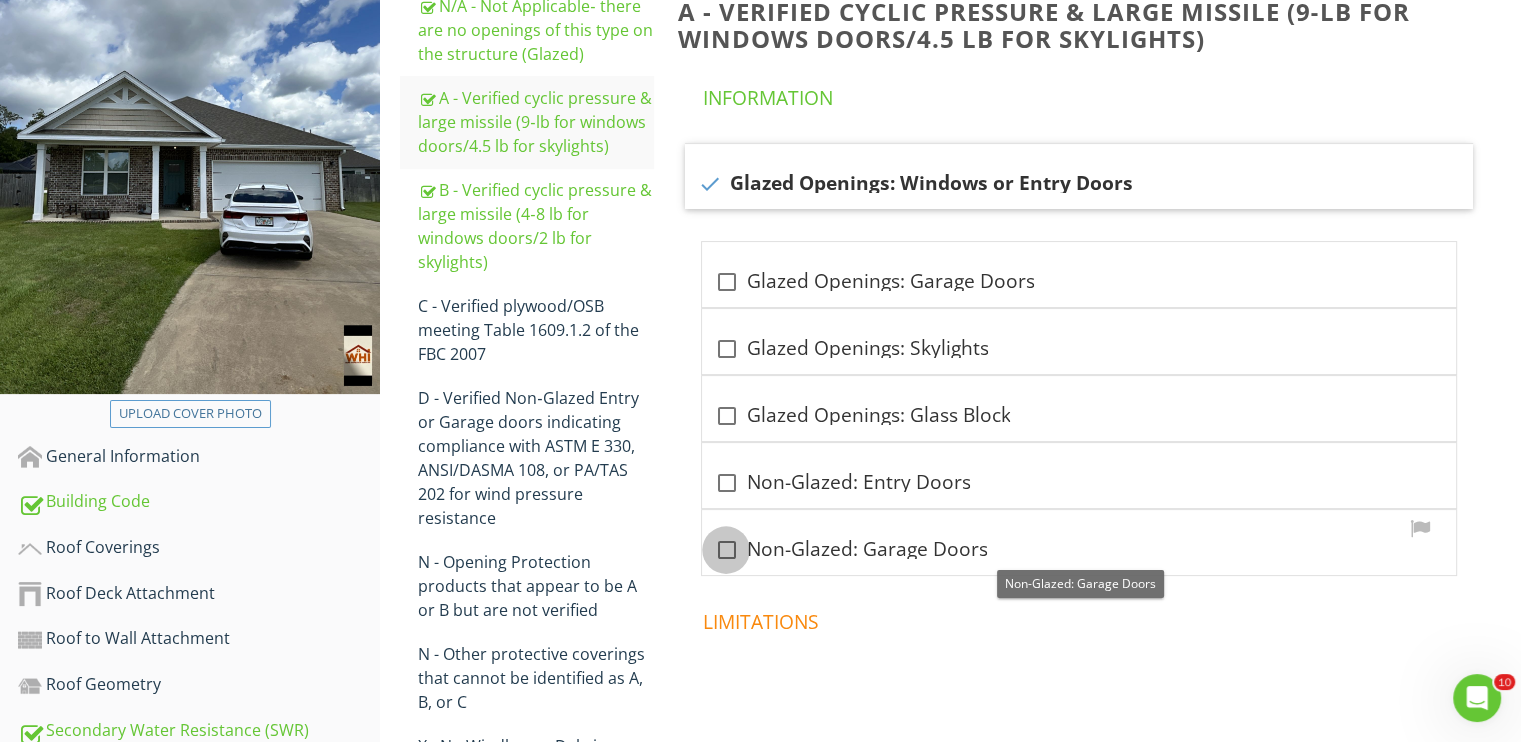 click at bounding box center (726, 550) 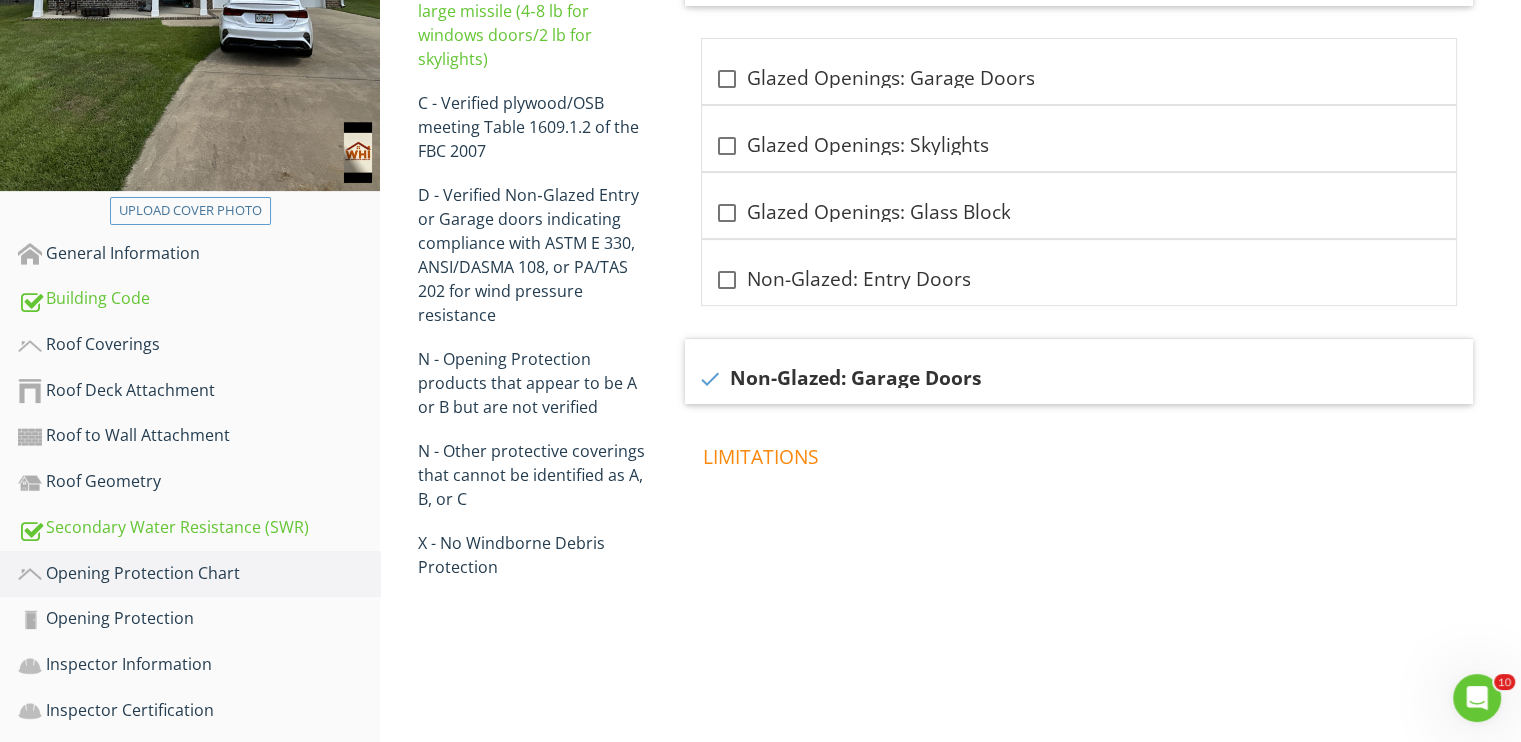 scroll, scrollTop: 649, scrollLeft: 0, axis: vertical 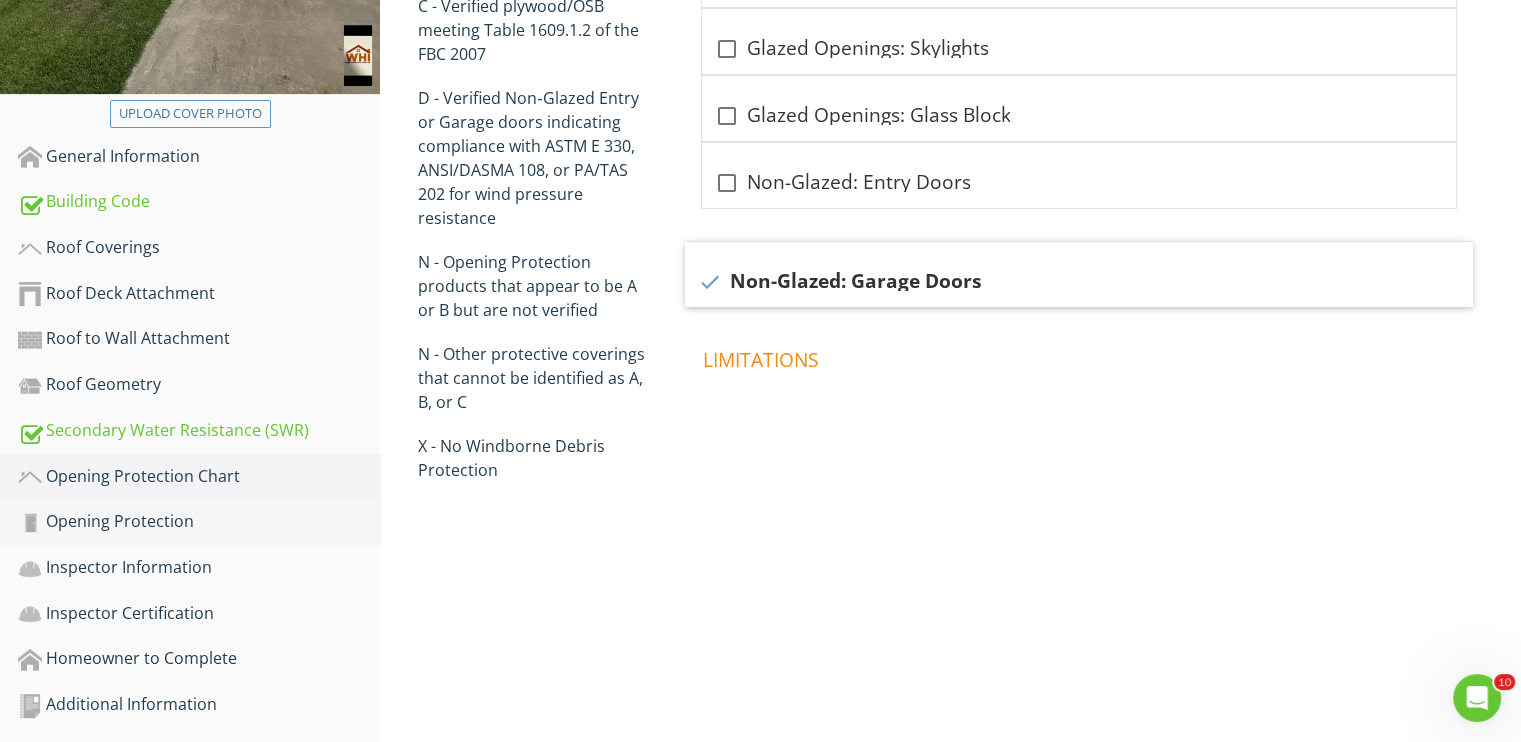 click on "Opening Protection" at bounding box center [199, 522] 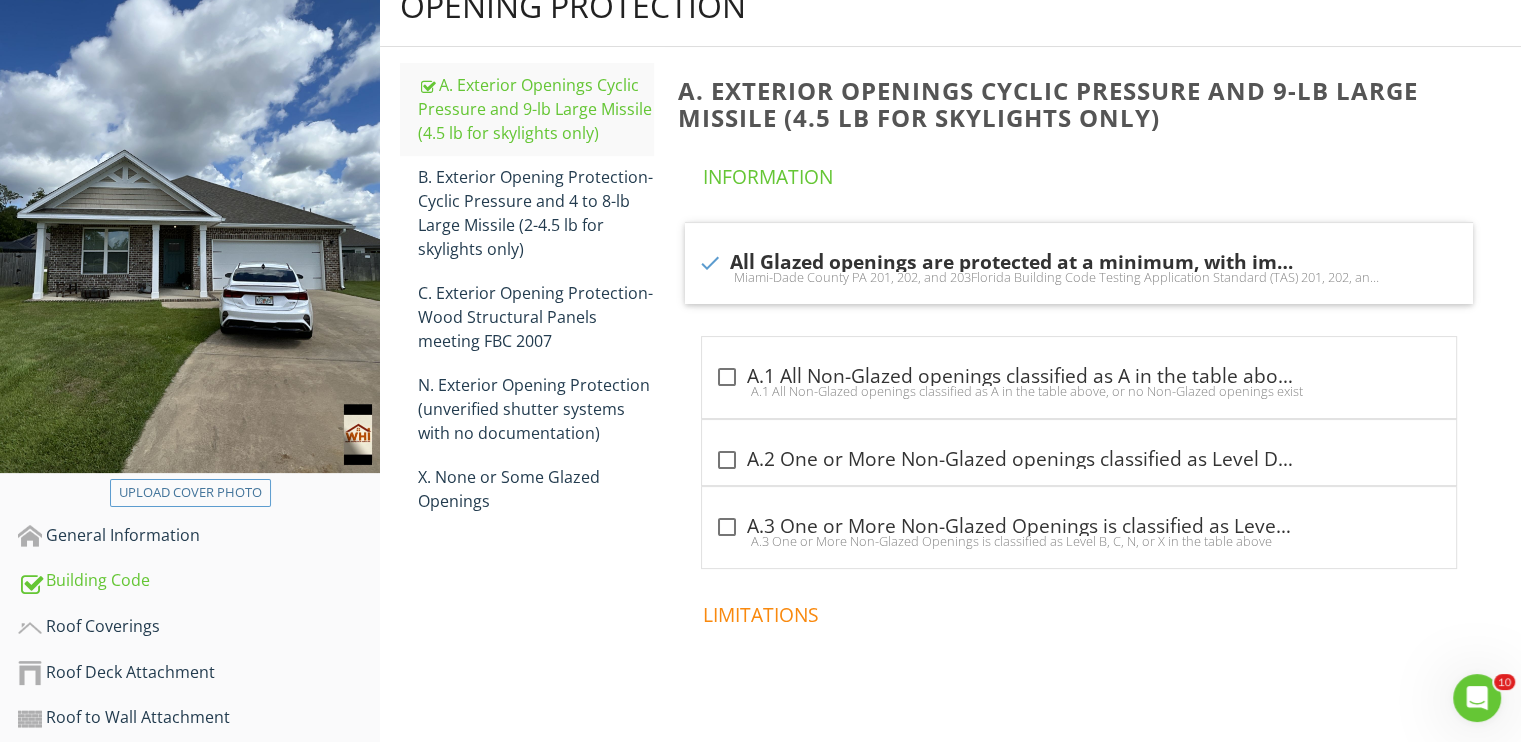scroll, scrollTop: 249, scrollLeft: 0, axis: vertical 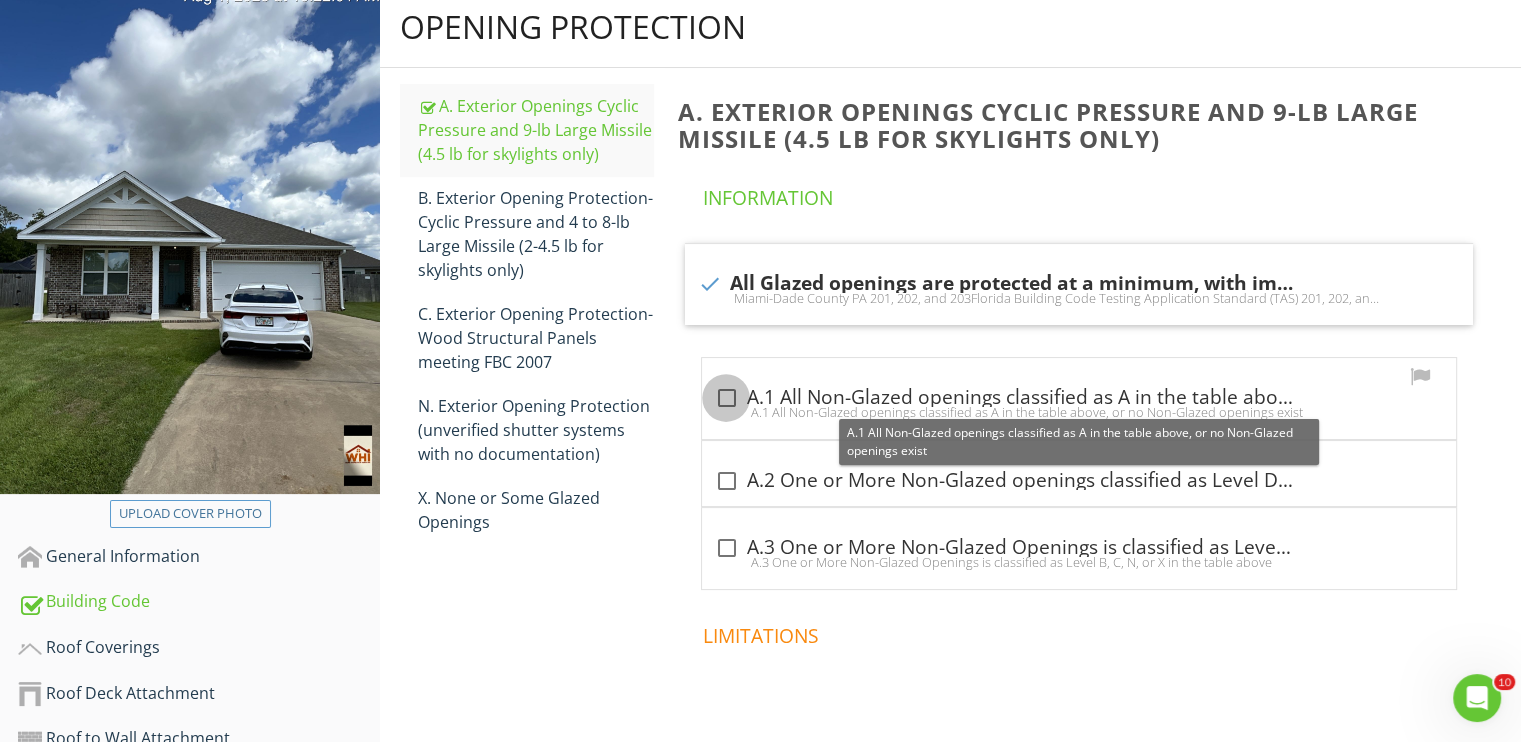 click at bounding box center [726, 398] 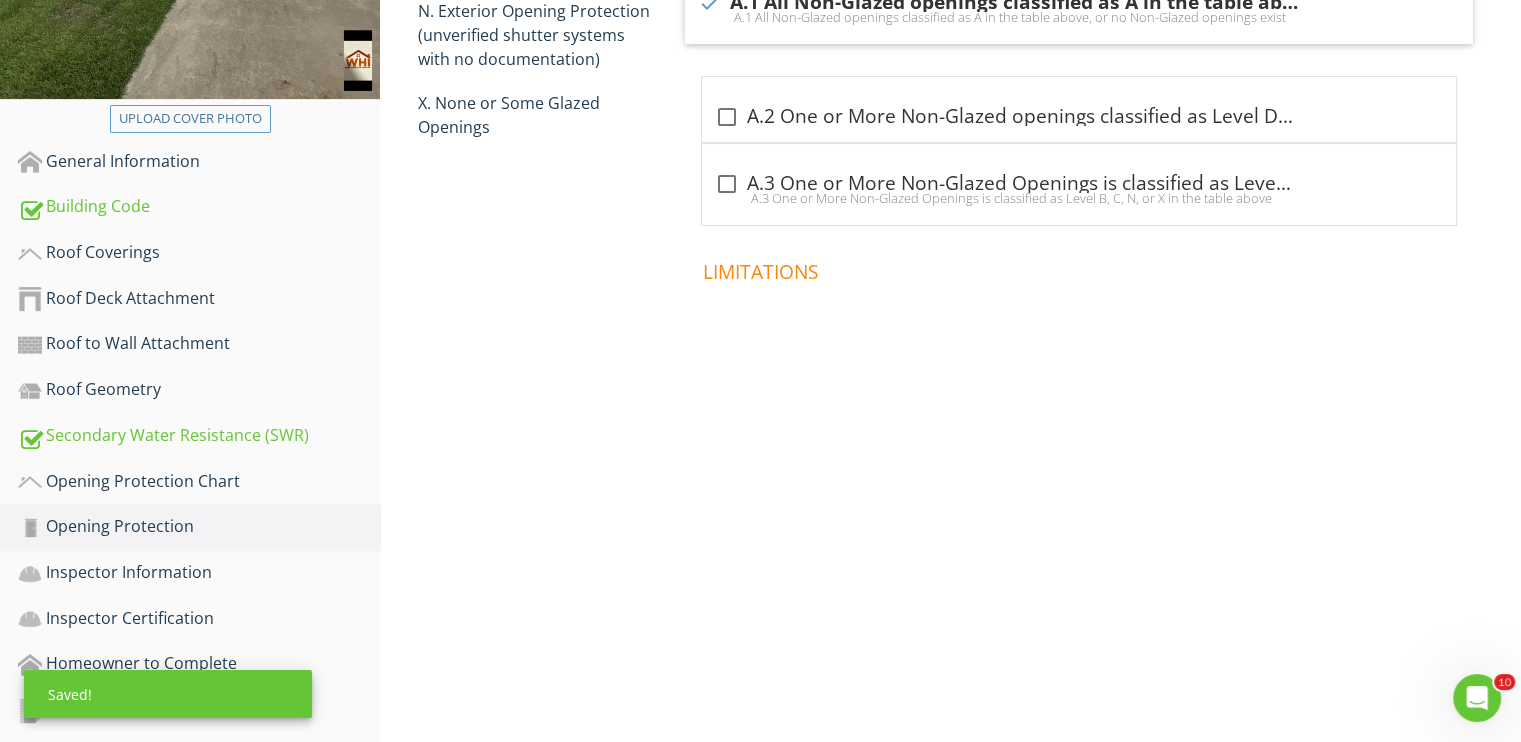 scroll, scrollTop: 649, scrollLeft: 0, axis: vertical 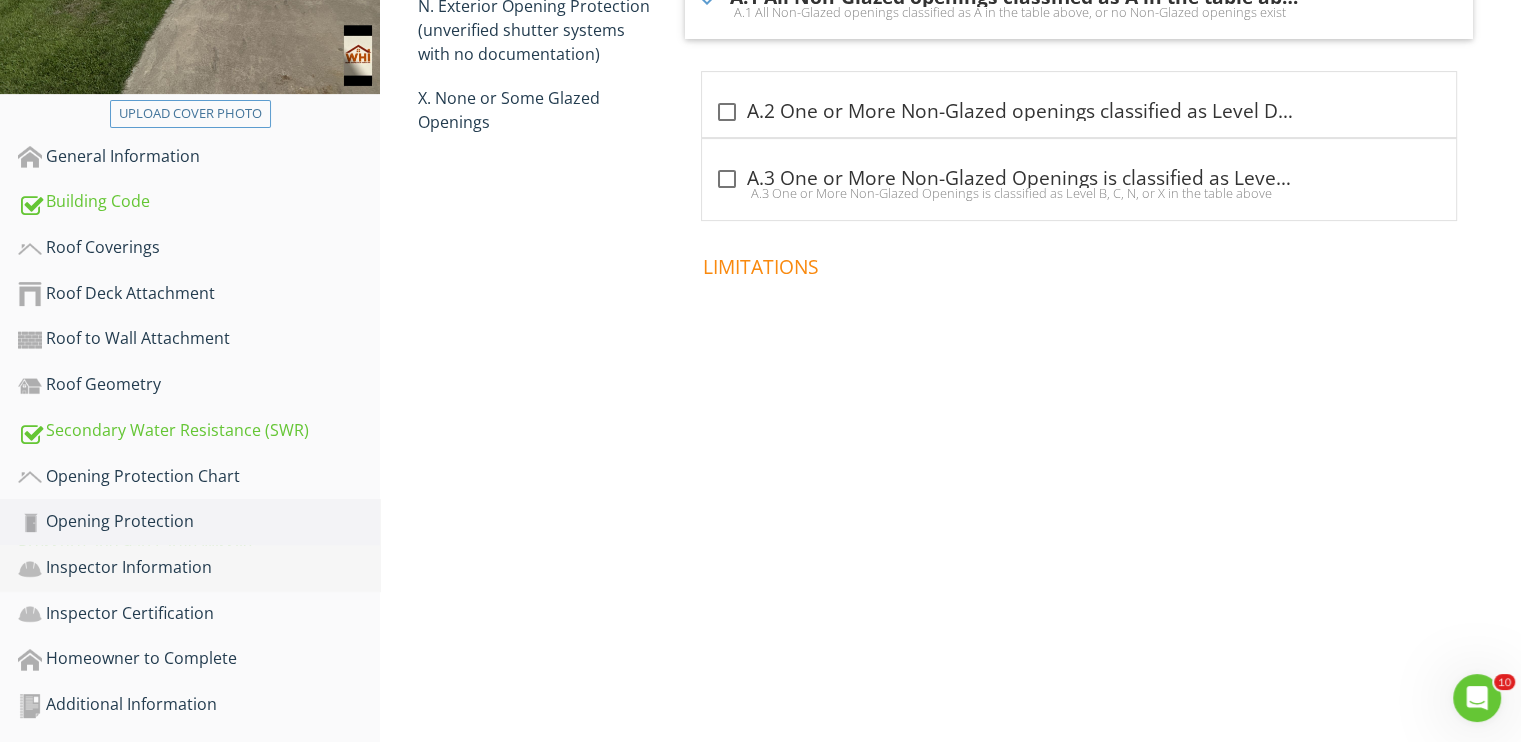 click on "Inspector Information" at bounding box center (199, 568) 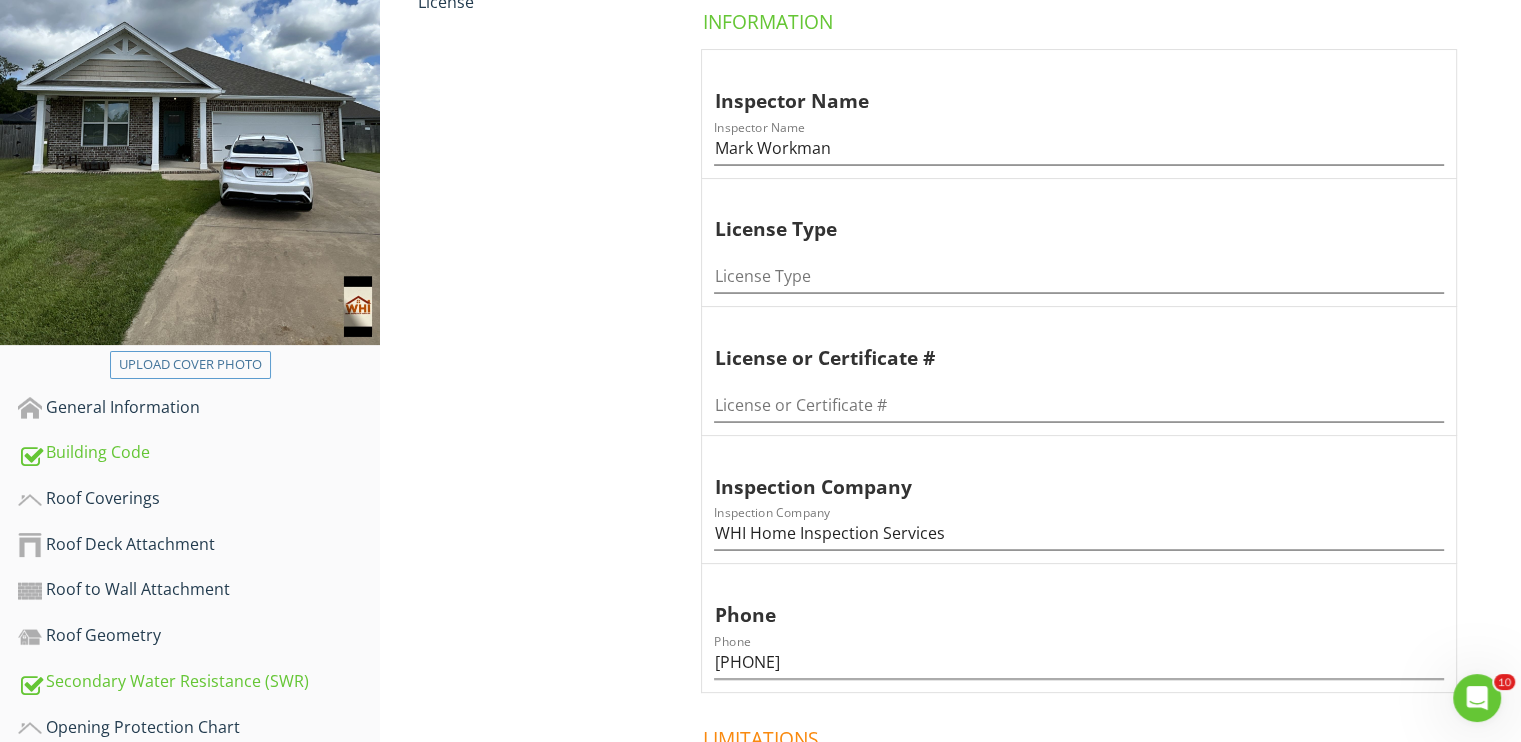 scroll, scrollTop: 349, scrollLeft: 0, axis: vertical 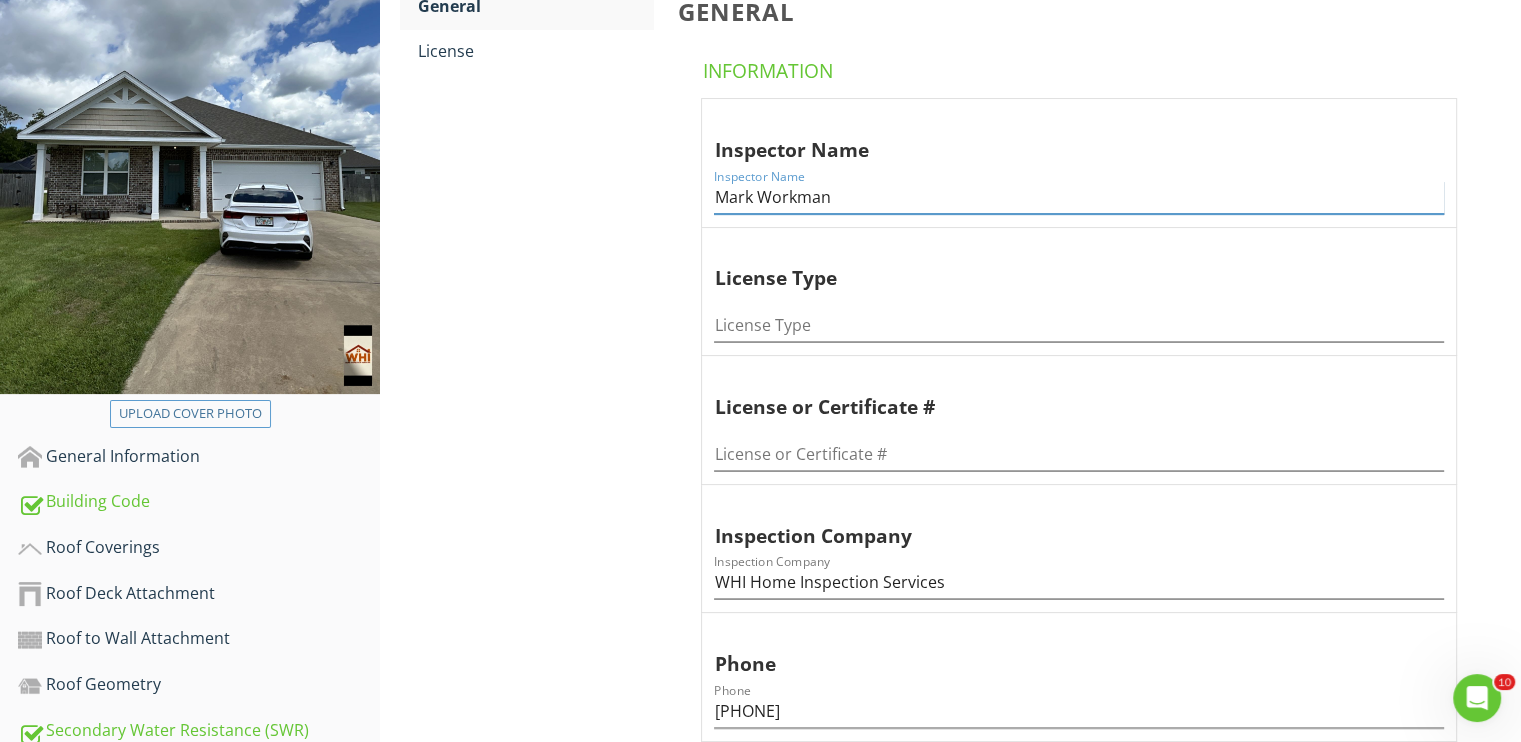 drag, startPoint x: 843, startPoint y: 194, endPoint x: 660, endPoint y: 194, distance: 183 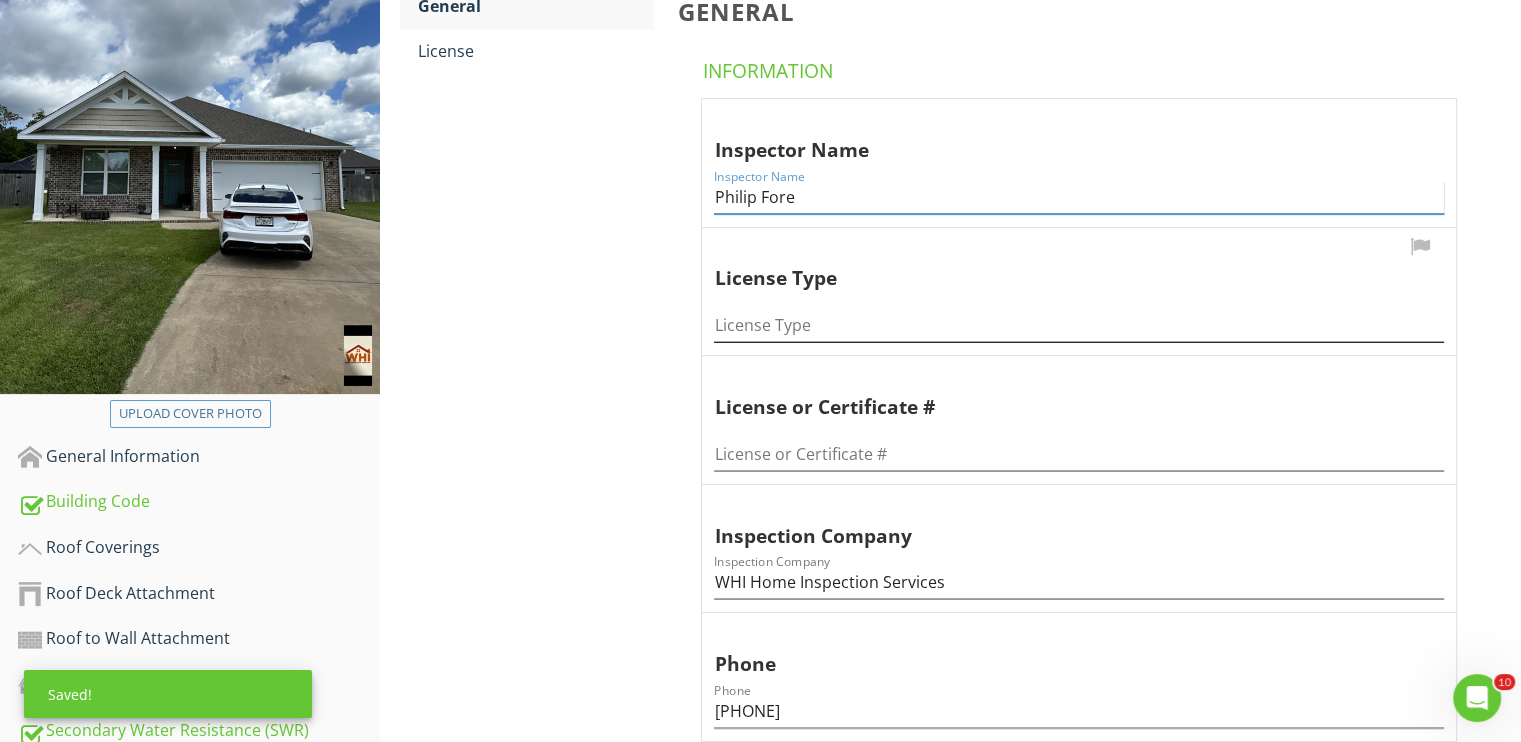 type on "Philip Fore" 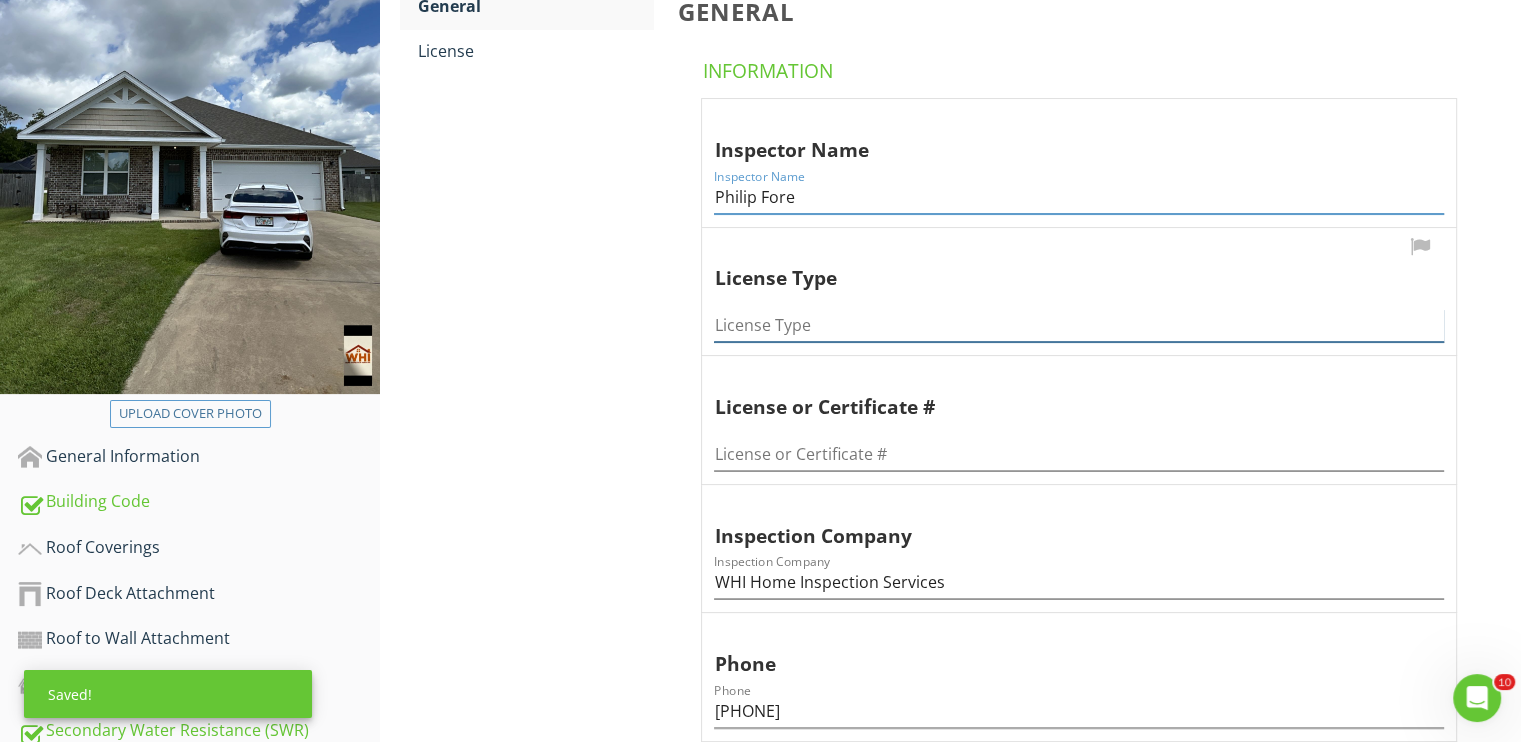 click at bounding box center (1079, 325) 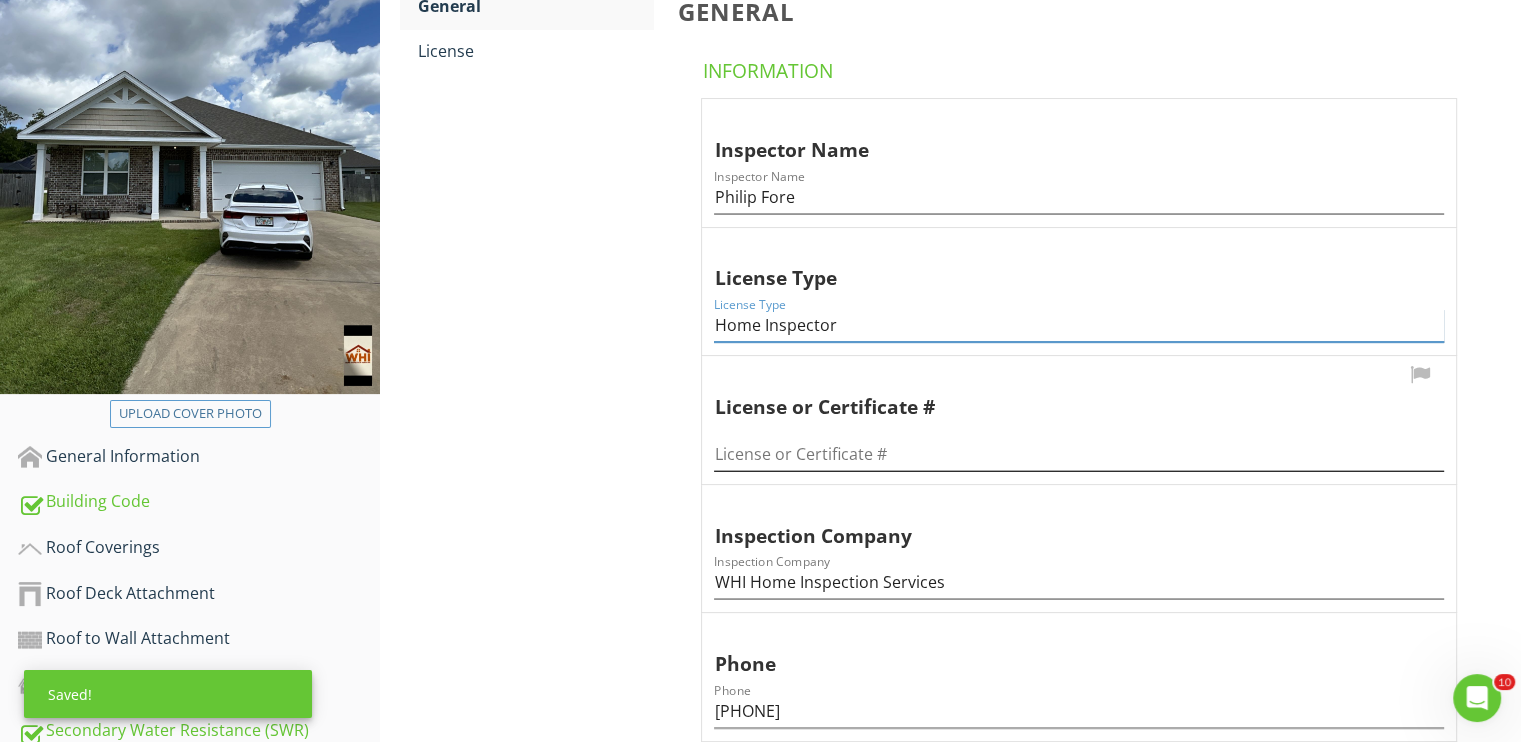 type on "Home Inspector" 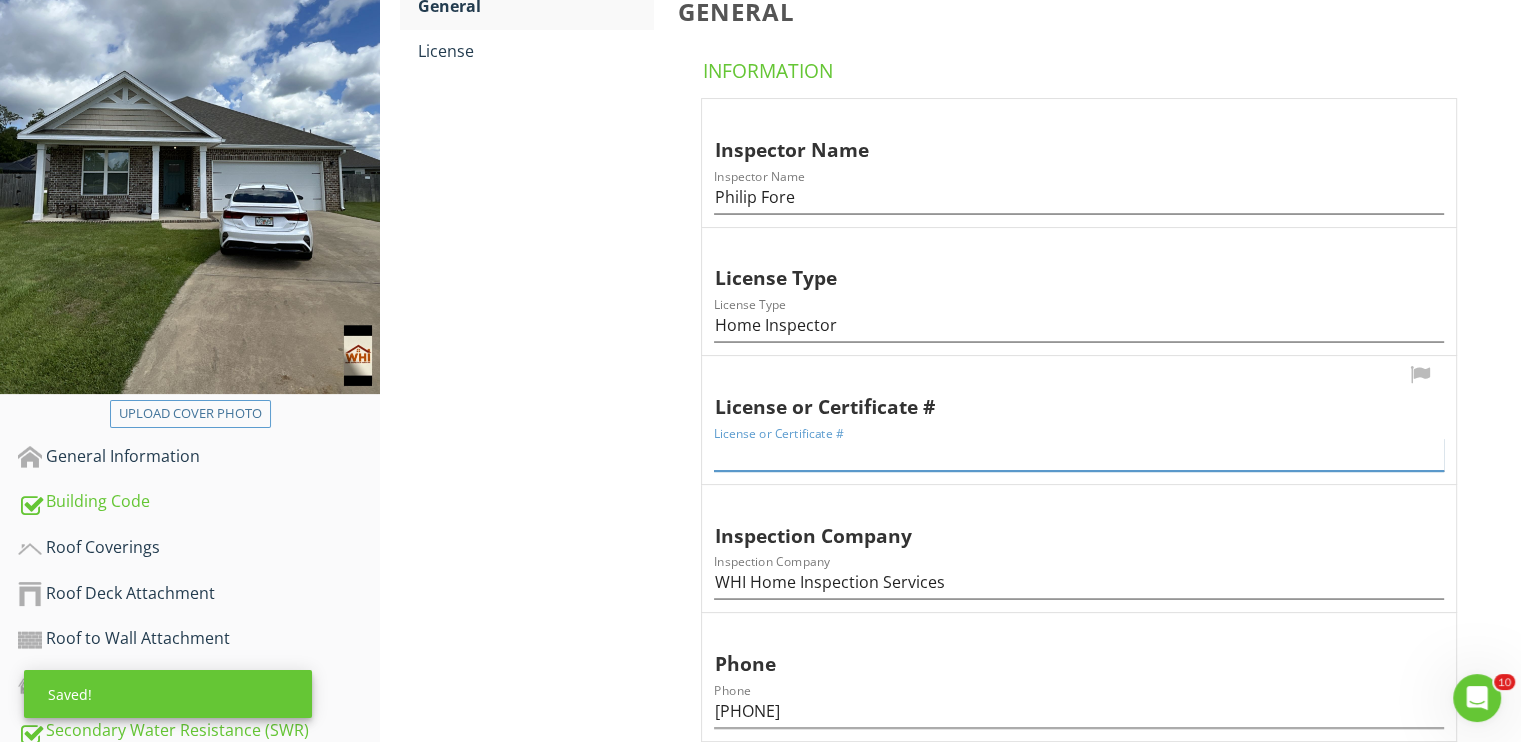 click at bounding box center [1079, 454] 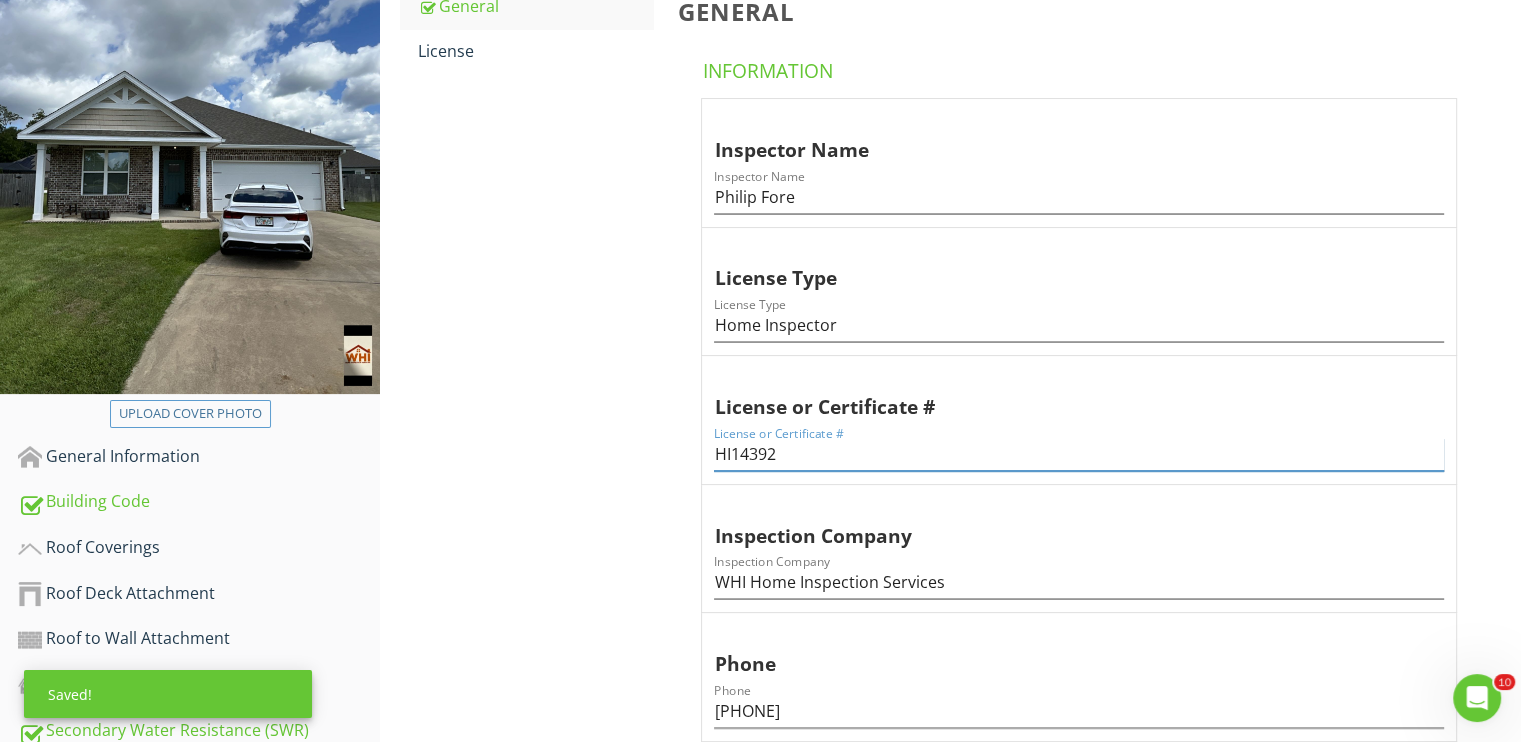 type on "HI14392" 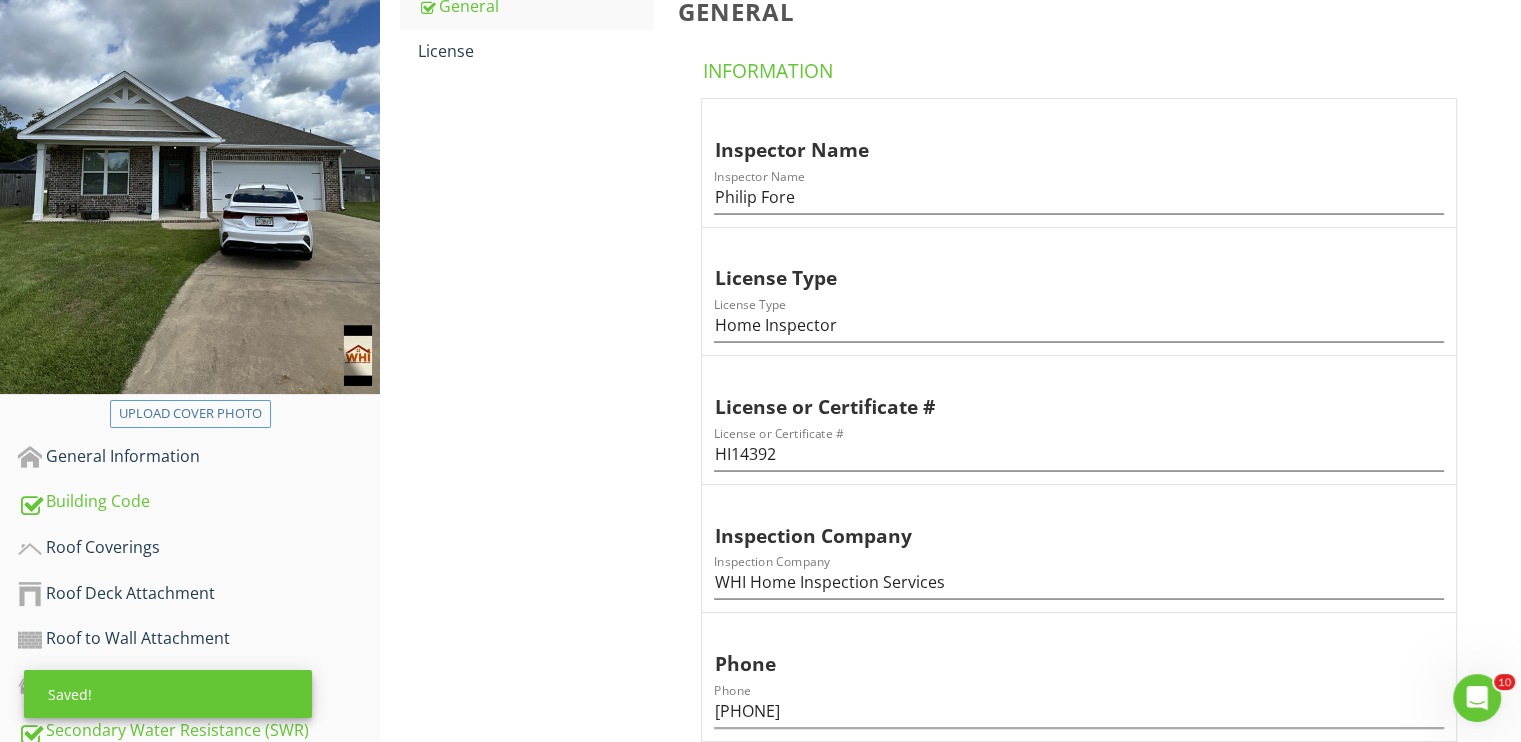 click on "Inspector Name
Inspector Name Philip Fore
License Type
License Type Home Inspector
License or Certificate #
License or Certificate # HI14392
Inspection Company
Inspection Company WHI Home Inspection Services
Phone
Phone 850-346-7693" at bounding box center [1083, 420] 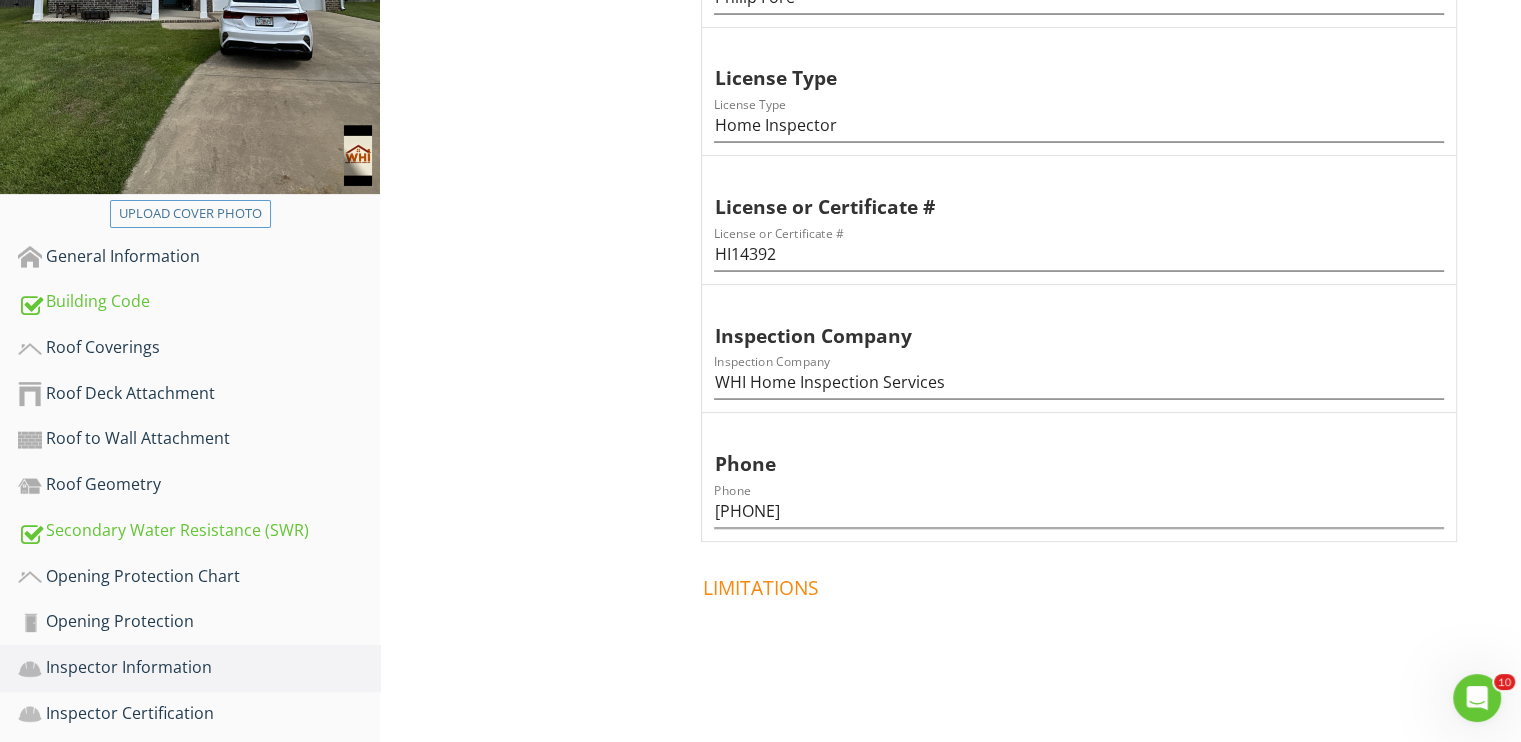 scroll, scrollTop: 149, scrollLeft: 0, axis: vertical 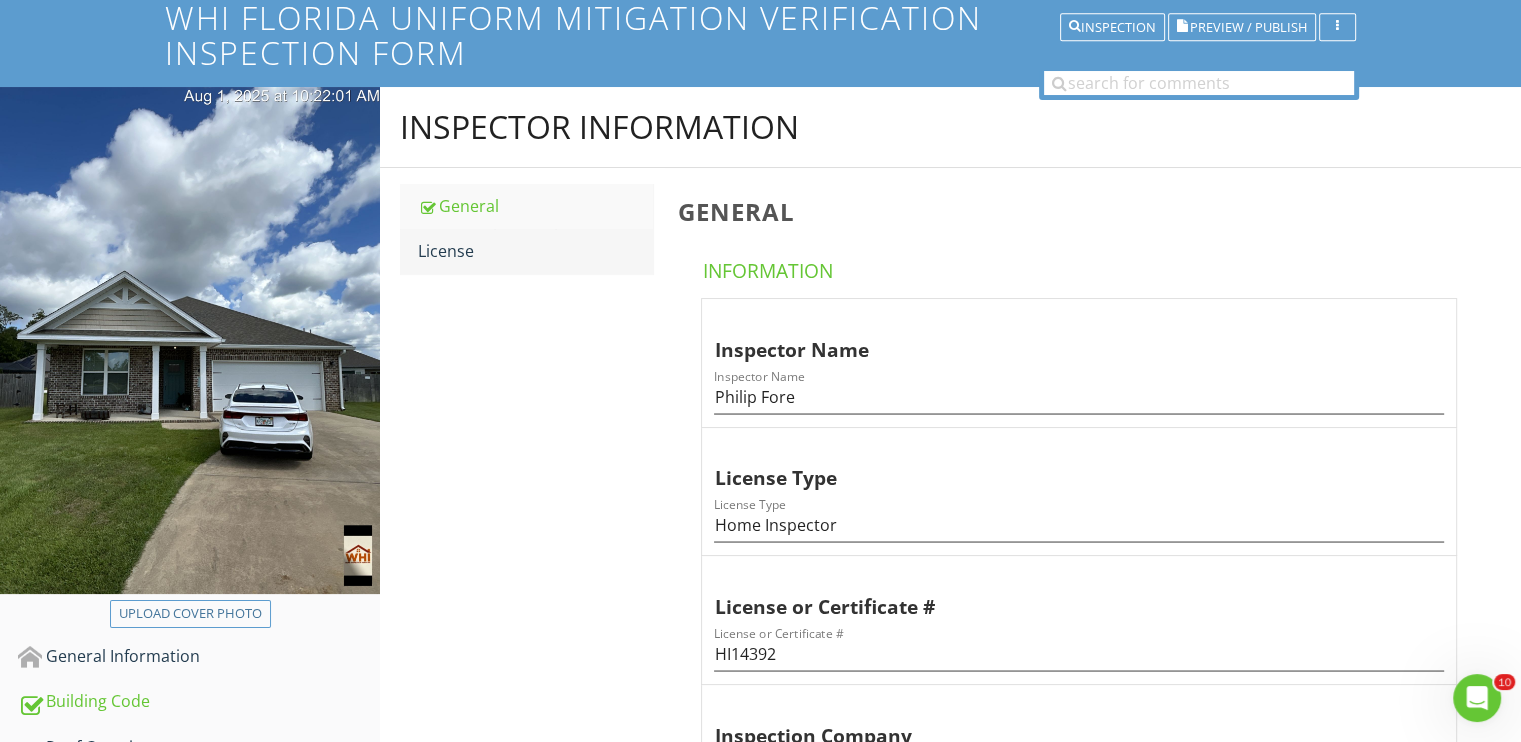 click on "License" at bounding box center (535, 251) 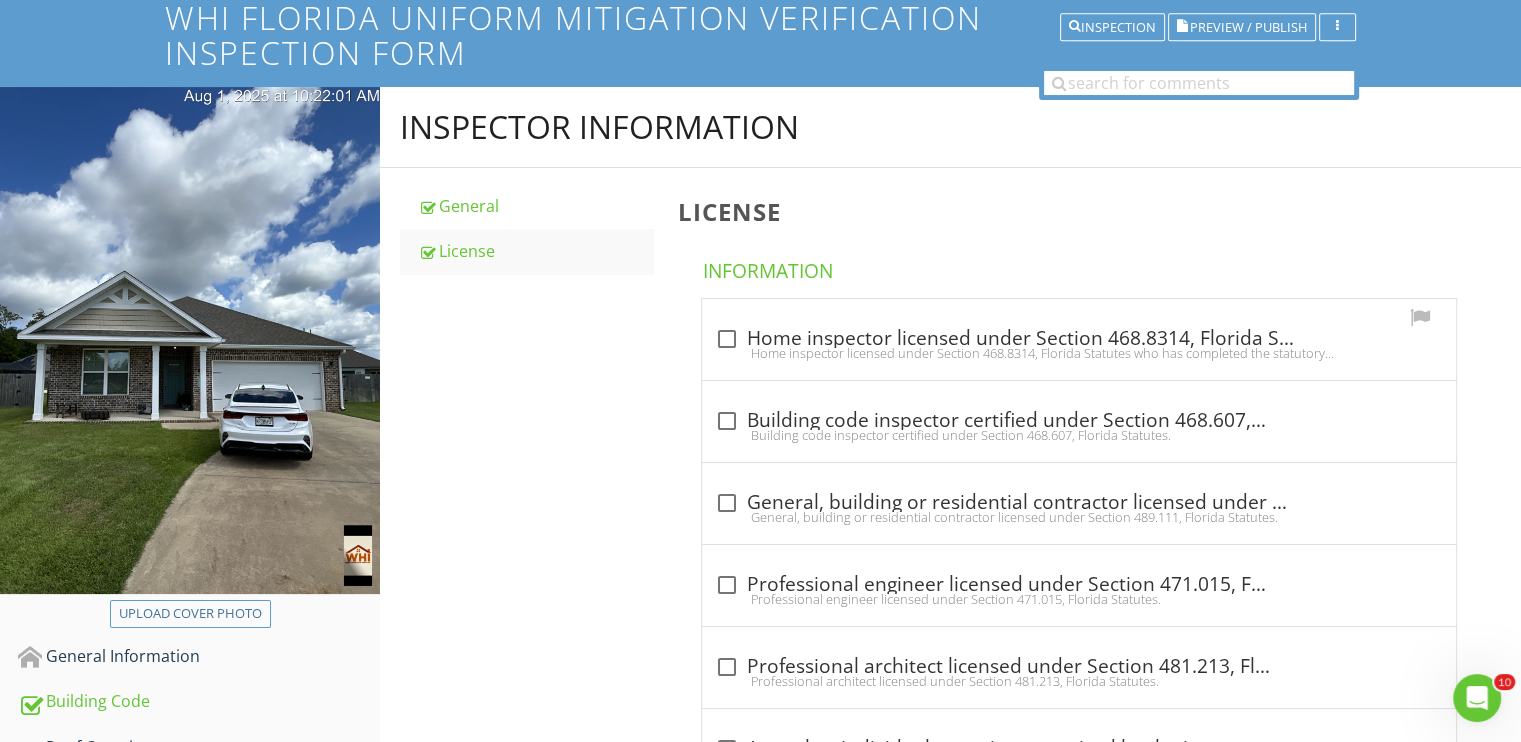 click at bounding box center (726, 339) 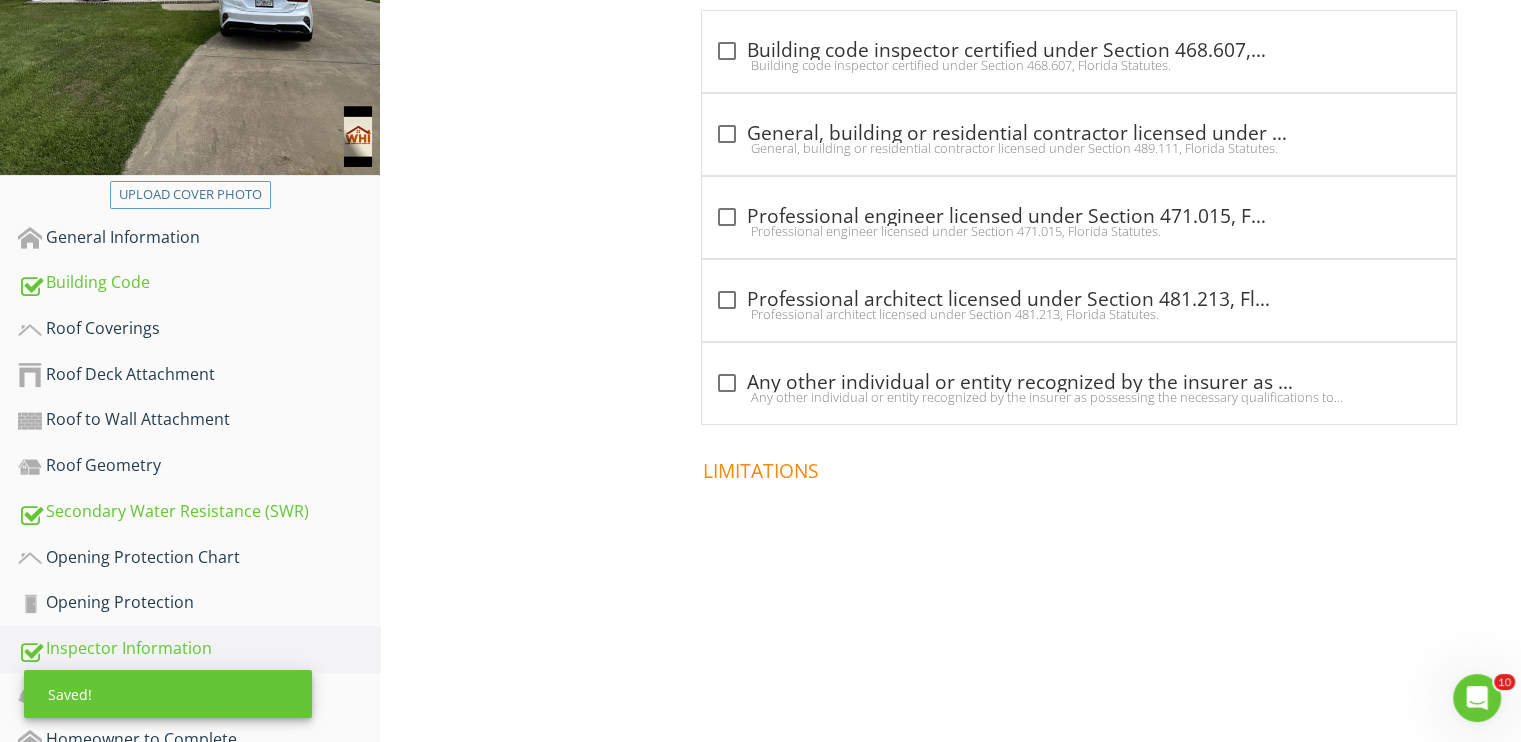 scroll, scrollTop: 649, scrollLeft: 0, axis: vertical 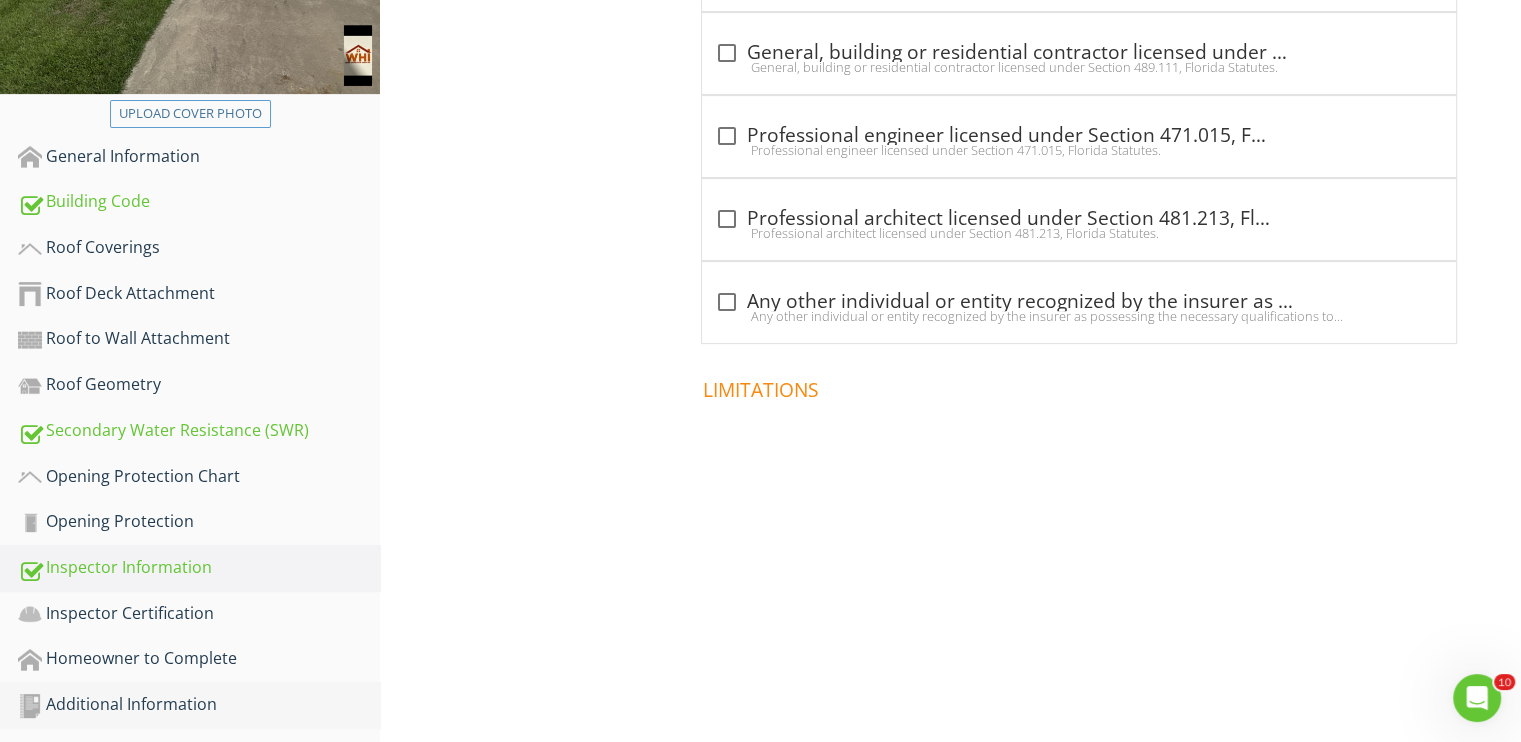 click on "Additional Information" at bounding box center [199, 705] 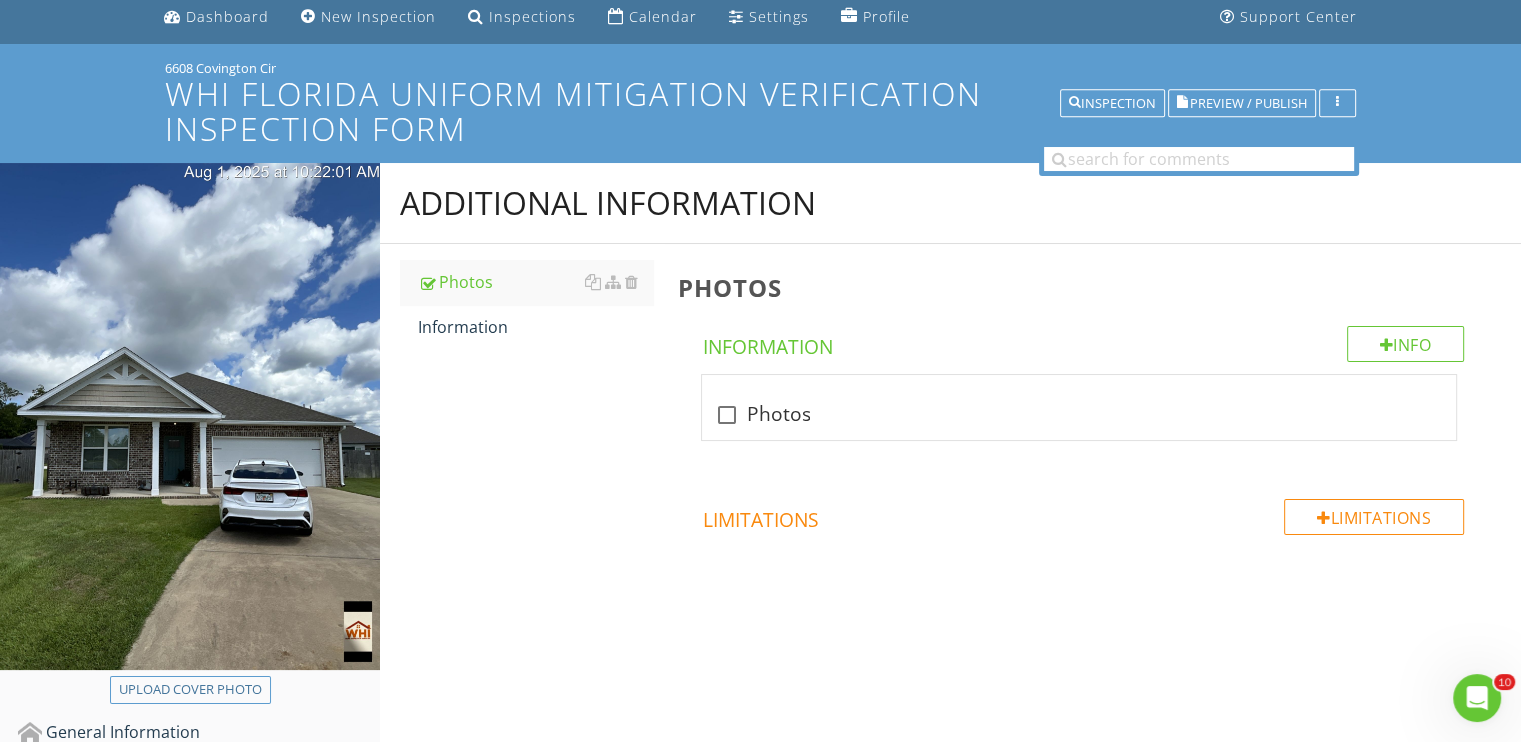 scroll, scrollTop: 49, scrollLeft: 0, axis: vertical 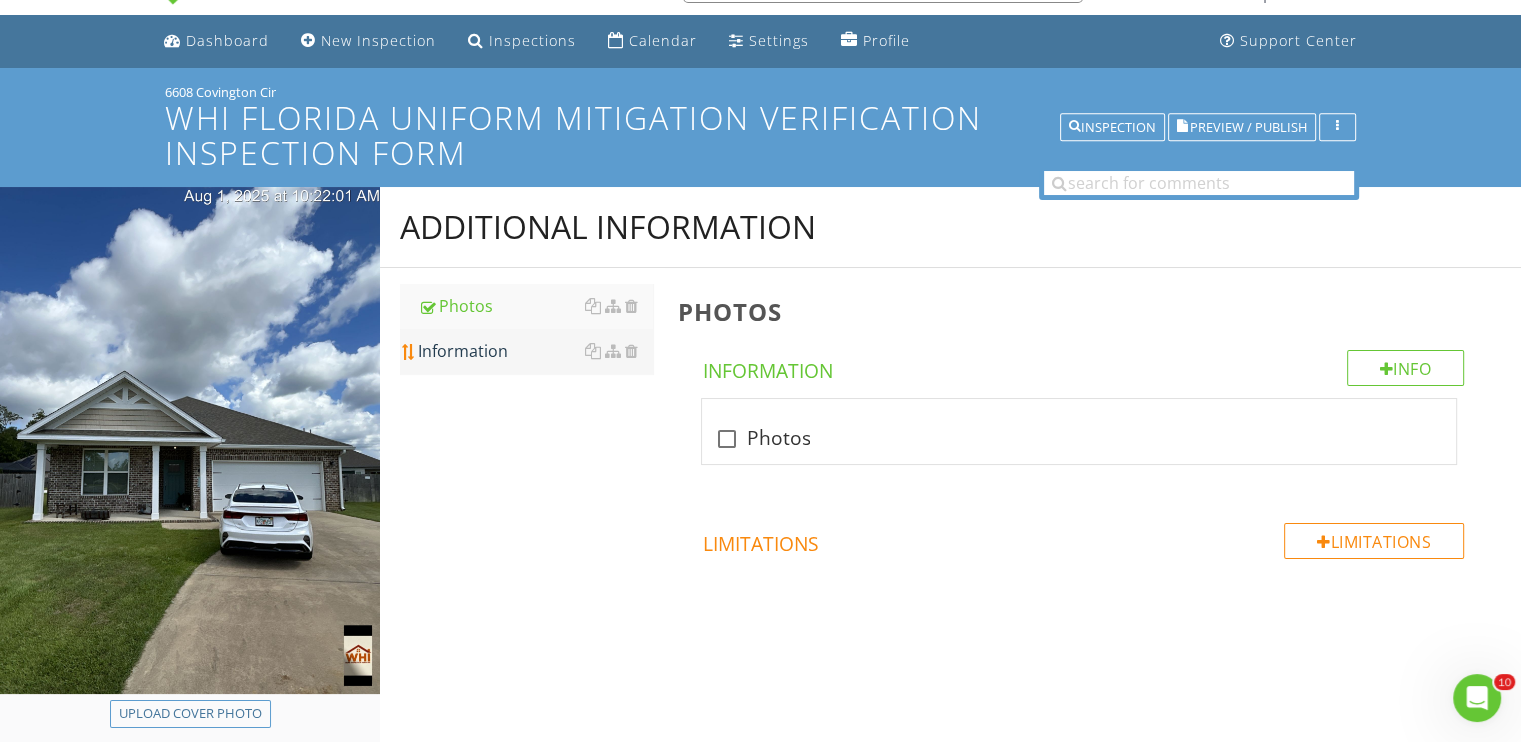 click on "Information" at bounding box center (535, 351) 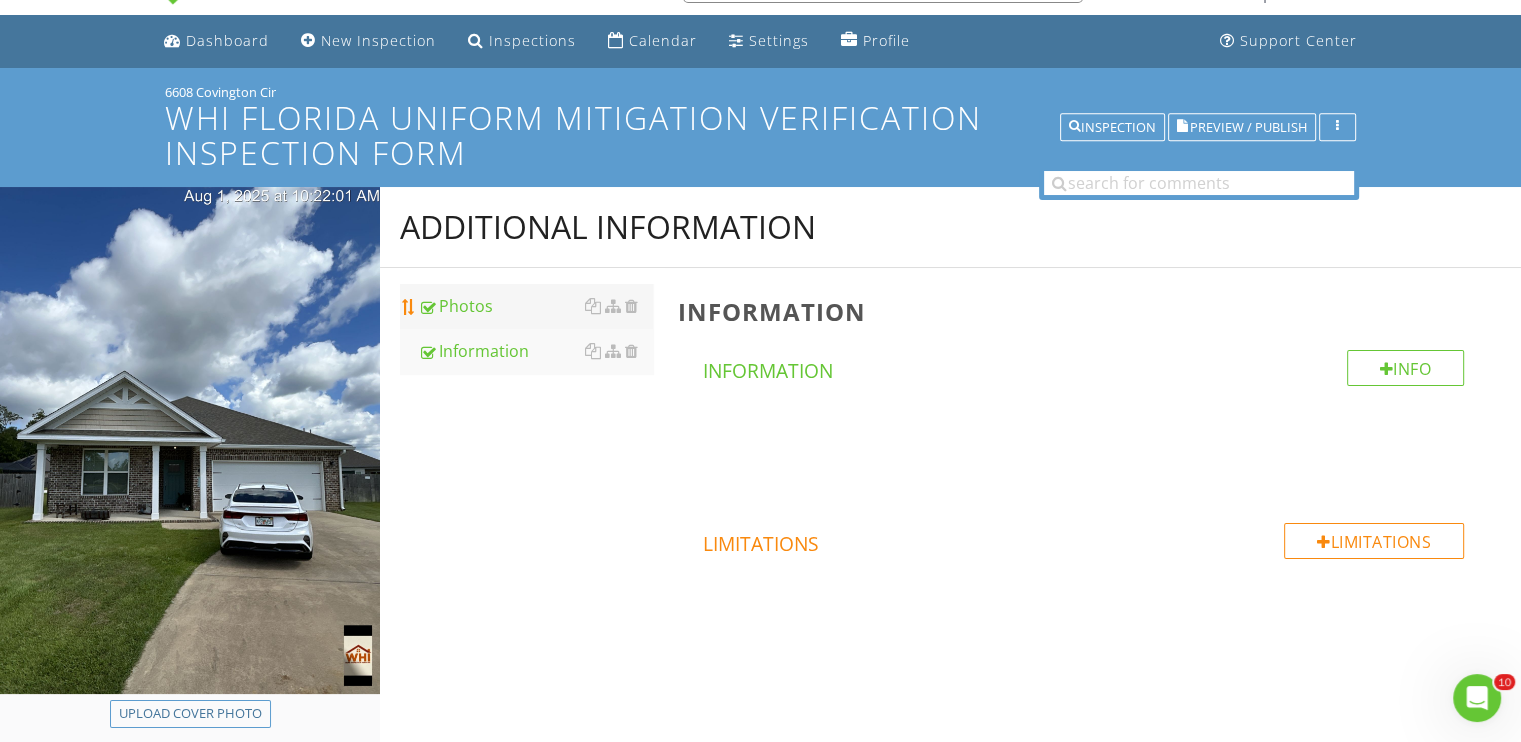 click on "Photos" at bounding box center [535, 306] 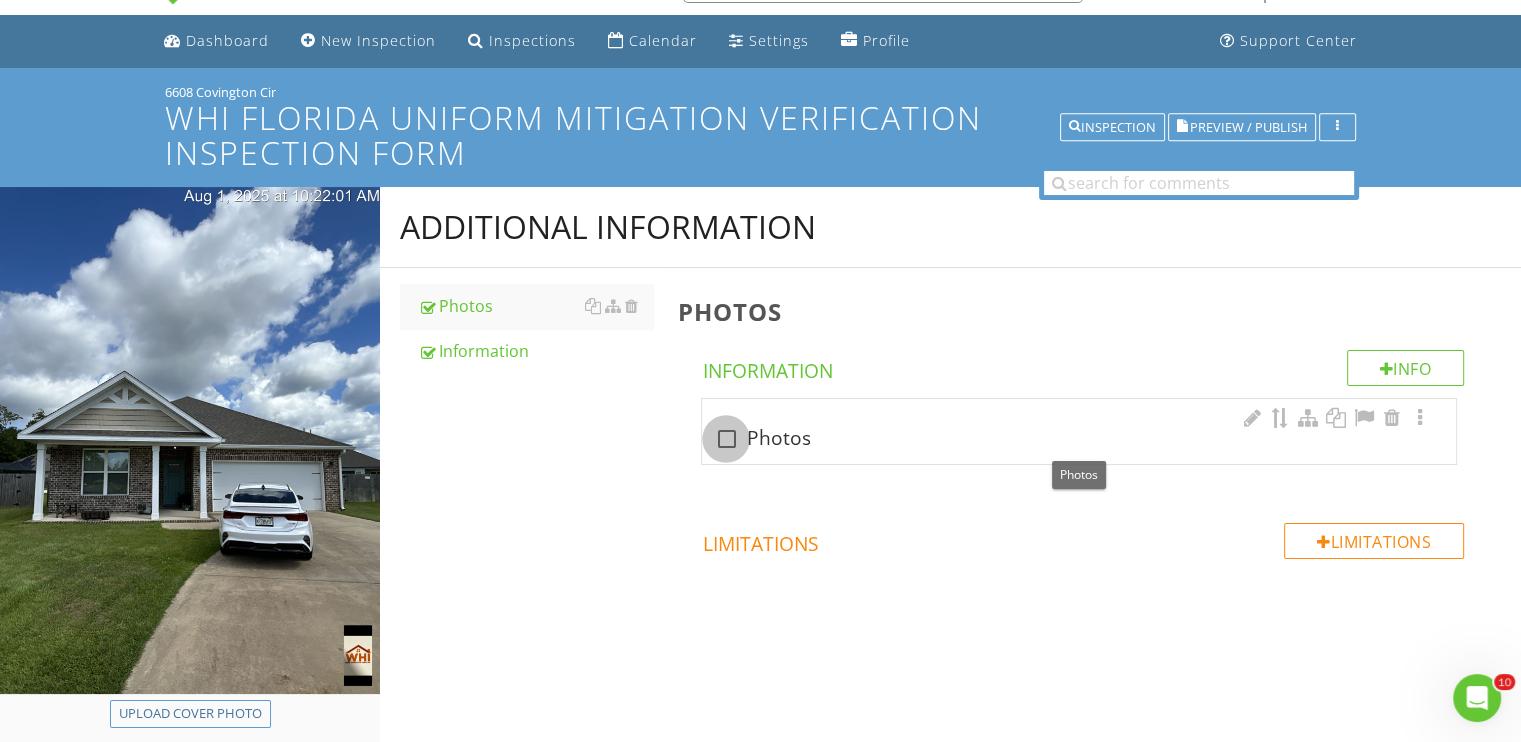 click at bounding box center [726, 439] 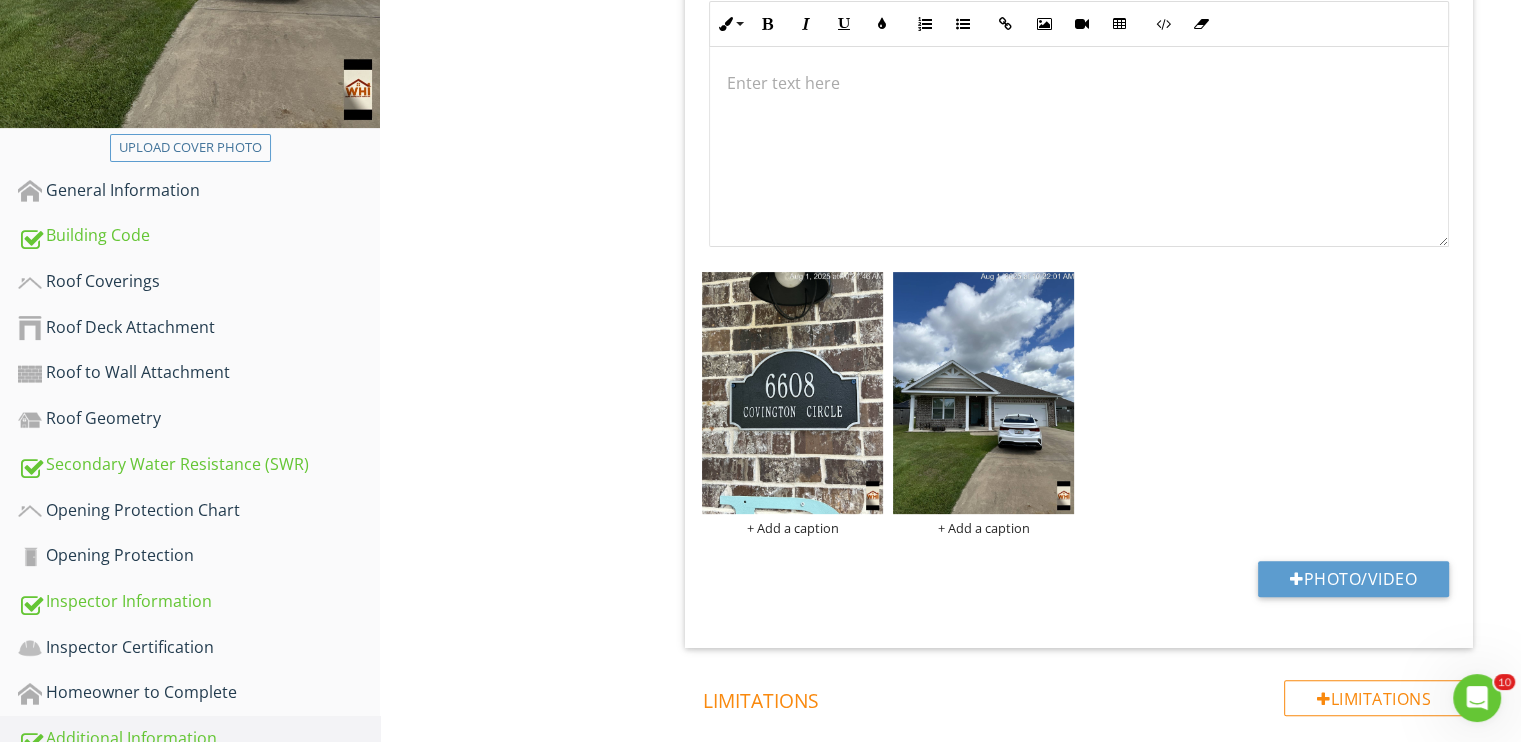 scroll, scrollTop: 649, scrollLeft: 0, axis: vertical 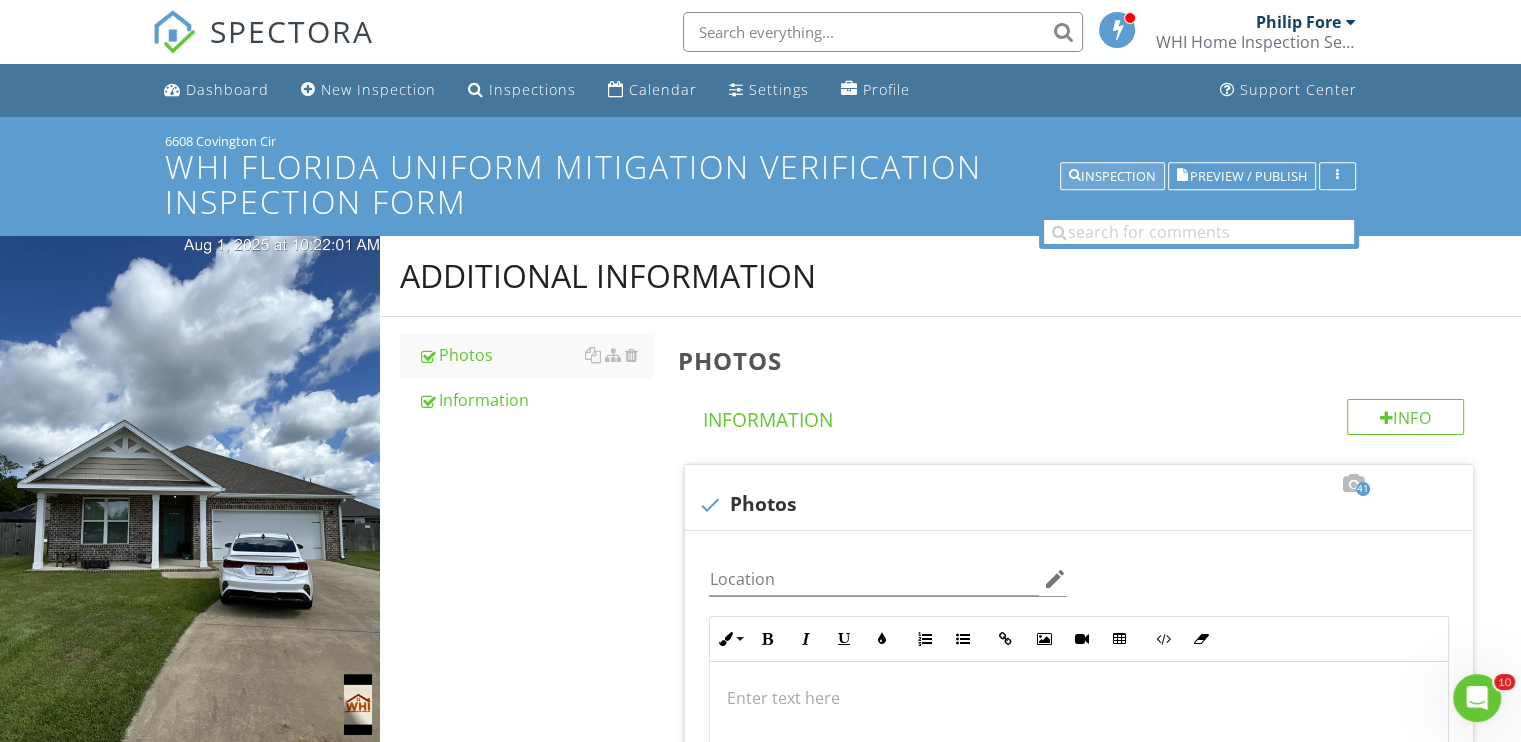 click on "Inspection" at bounding box center (1112, 177) 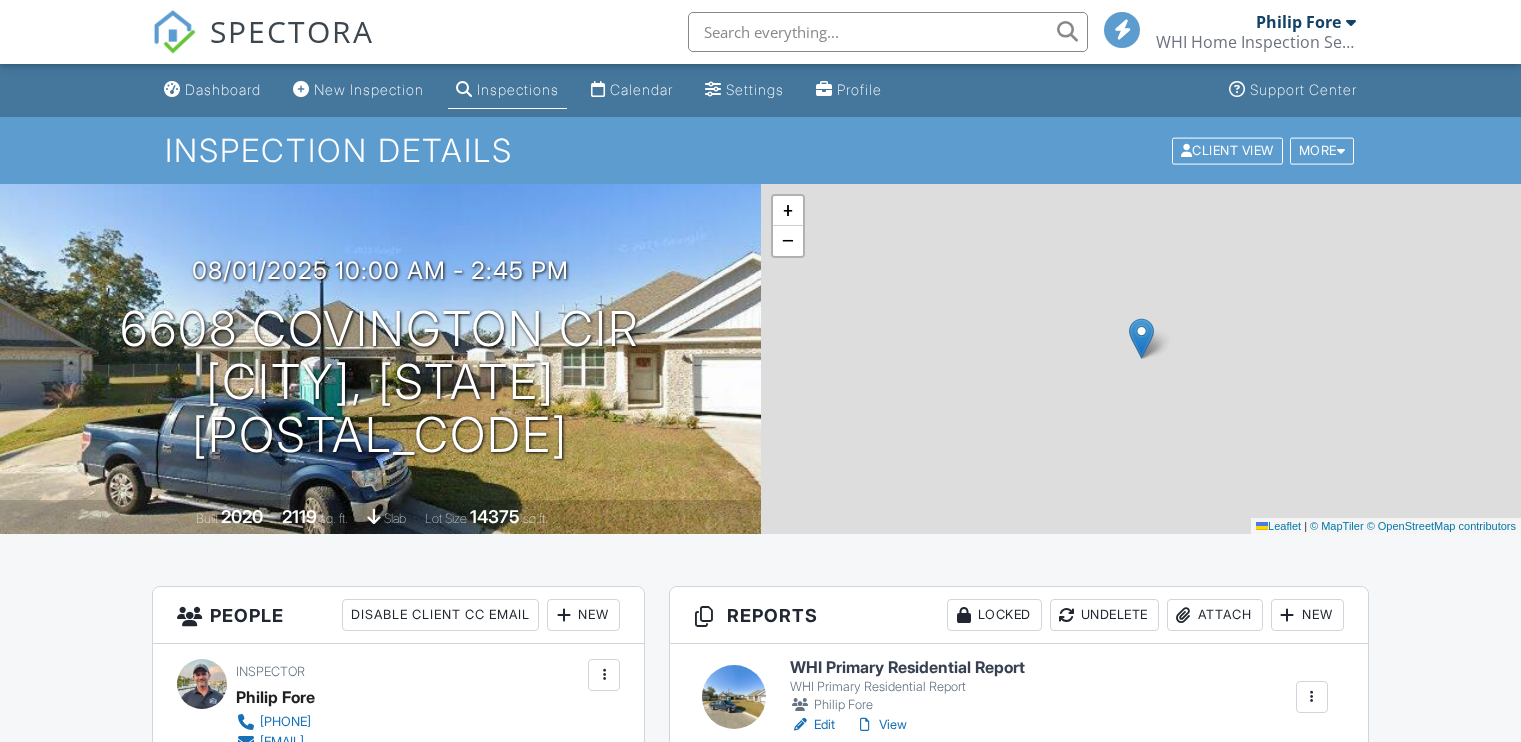 scroll, scrollTop: 0, scrollLeft: 0, axis: both 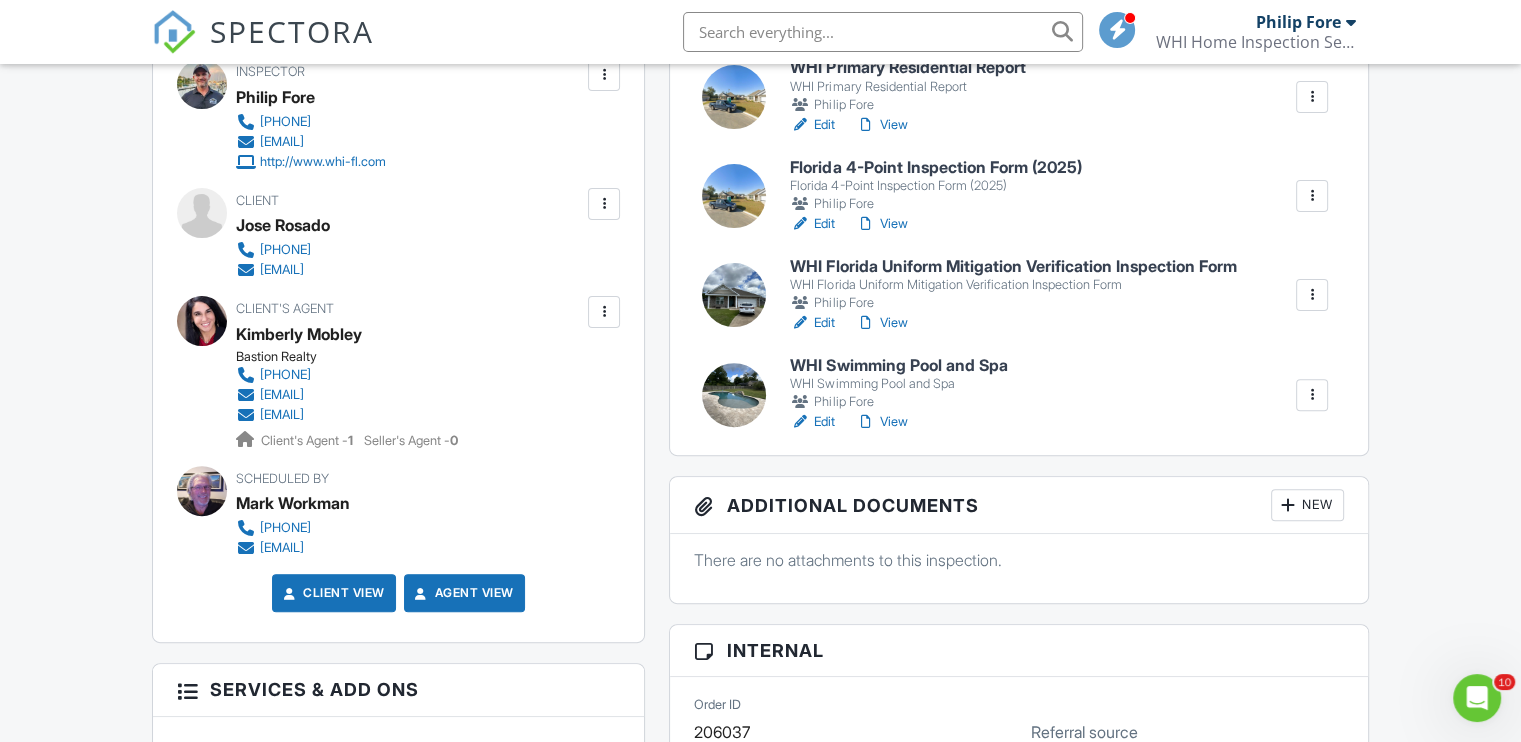 click on "WHI Swimming Pool and Spa" at bounding box center (898, 366) 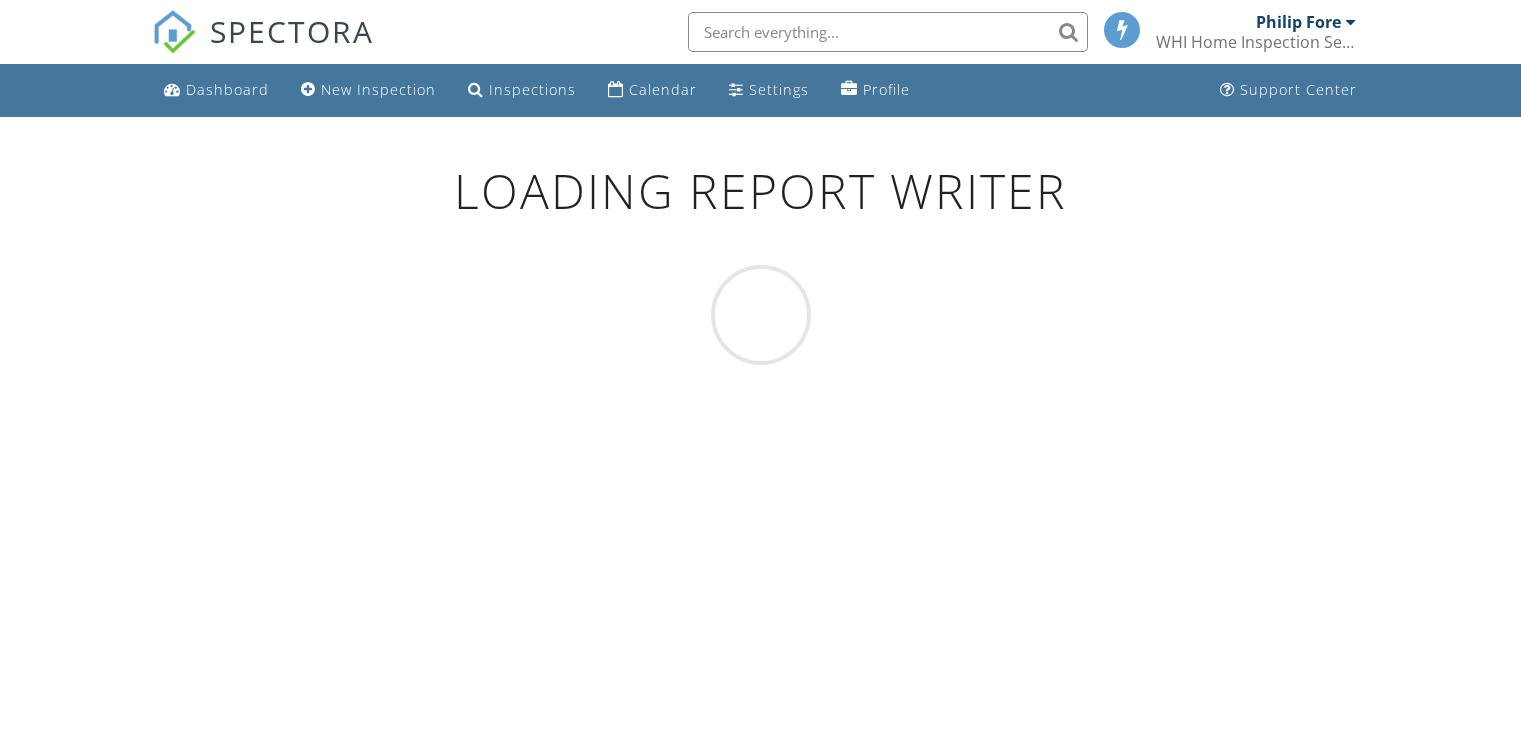 scroll, scrollTop: 0, scrollLeft: 0, axis: both 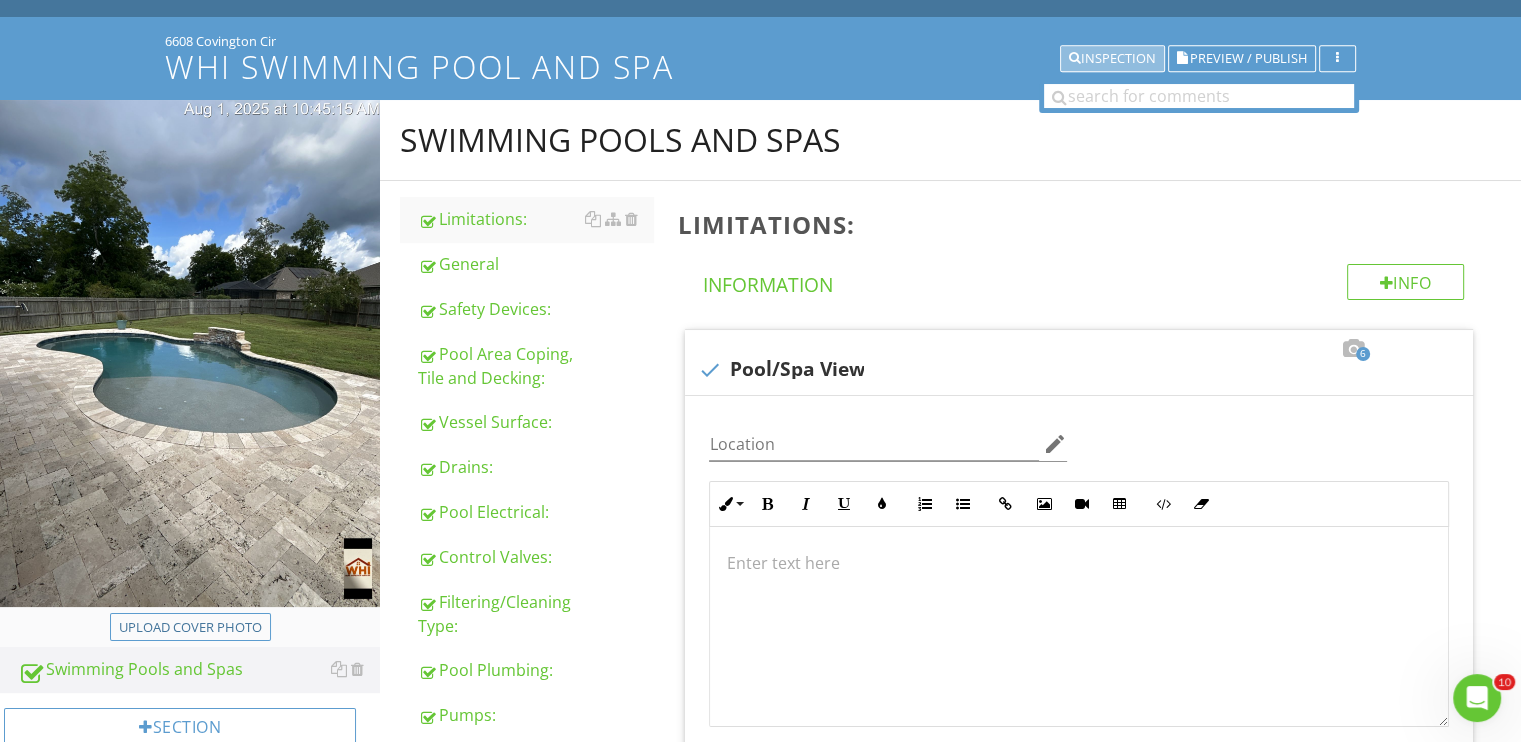 click on "Inspection" at bounding box center [1112, 59] 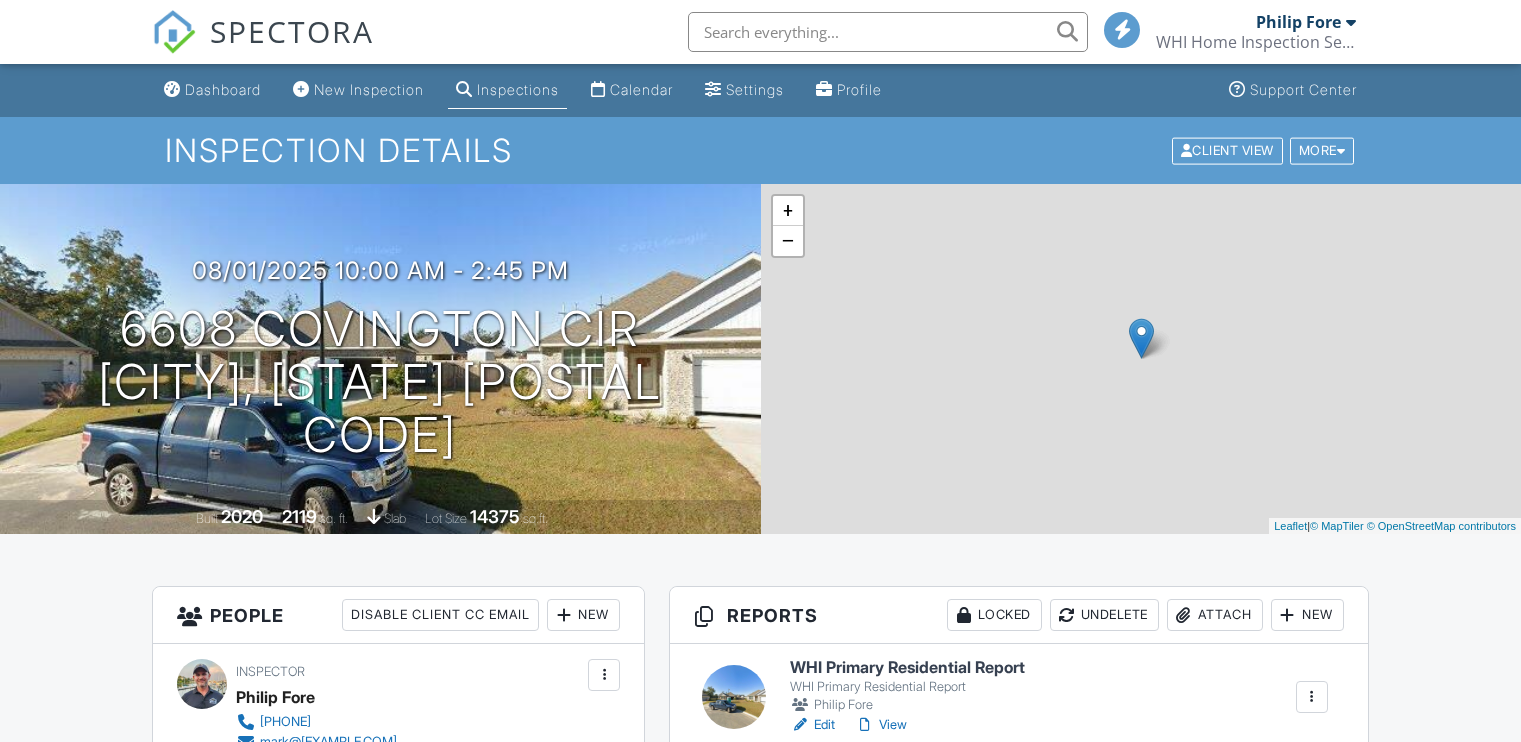 scroll, scrollTop: 0, scrollLeft: 0, axis: both 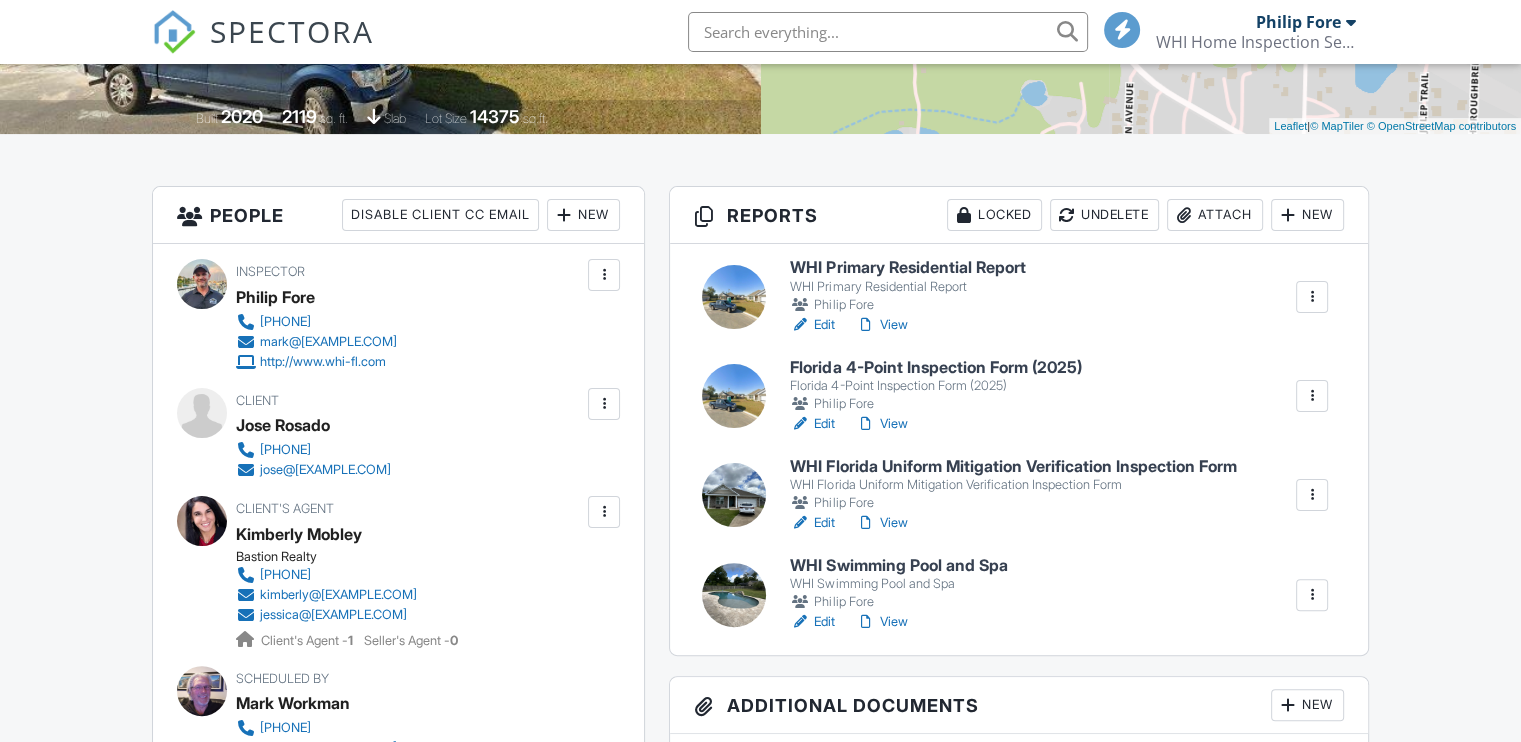 click on "Florida 4-Point Inspection Form (2025)" at bounding box center (935, 368) 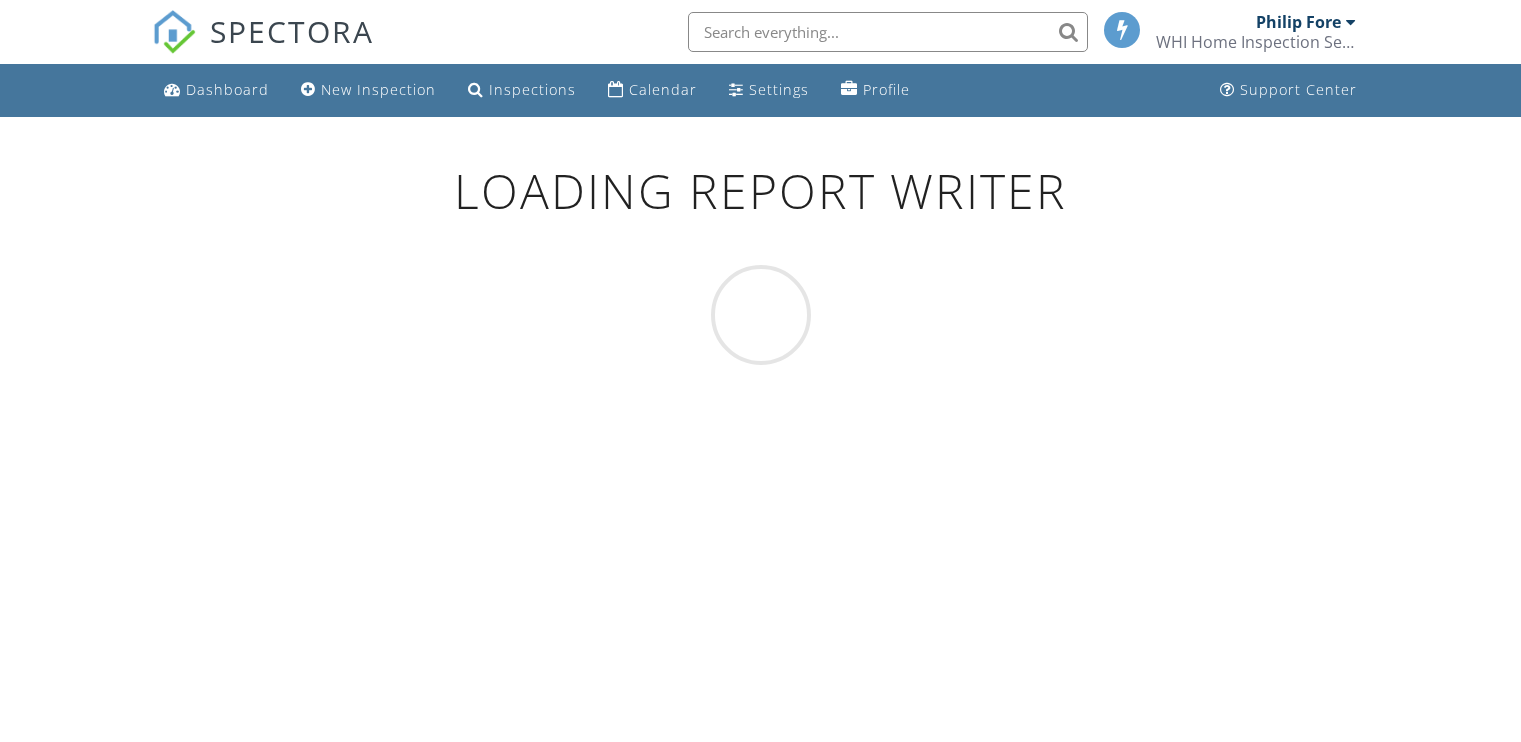 scroll, scrollTop: 0, scrollLeft: 0, axis: both 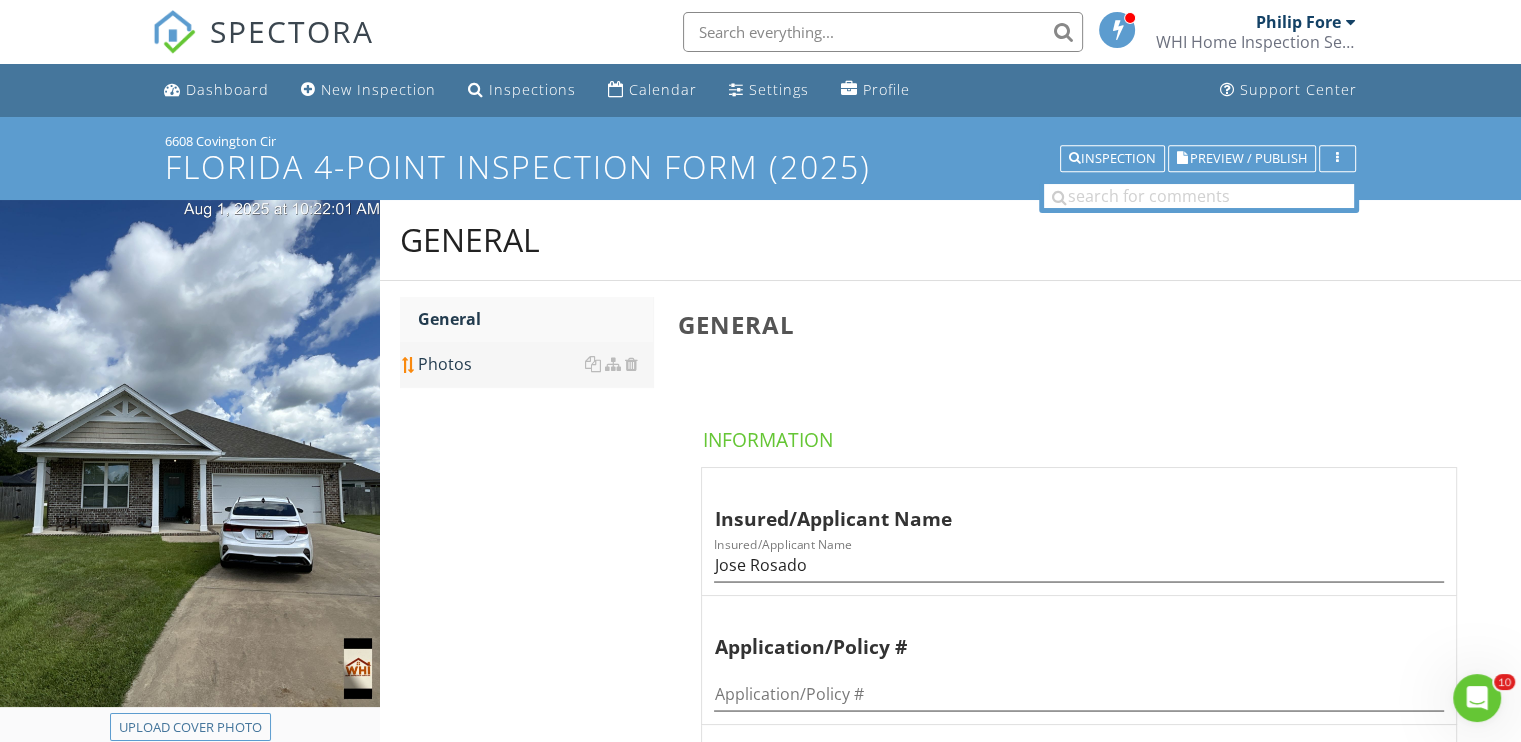 click on "Photos" at bounding box center (535, 364) 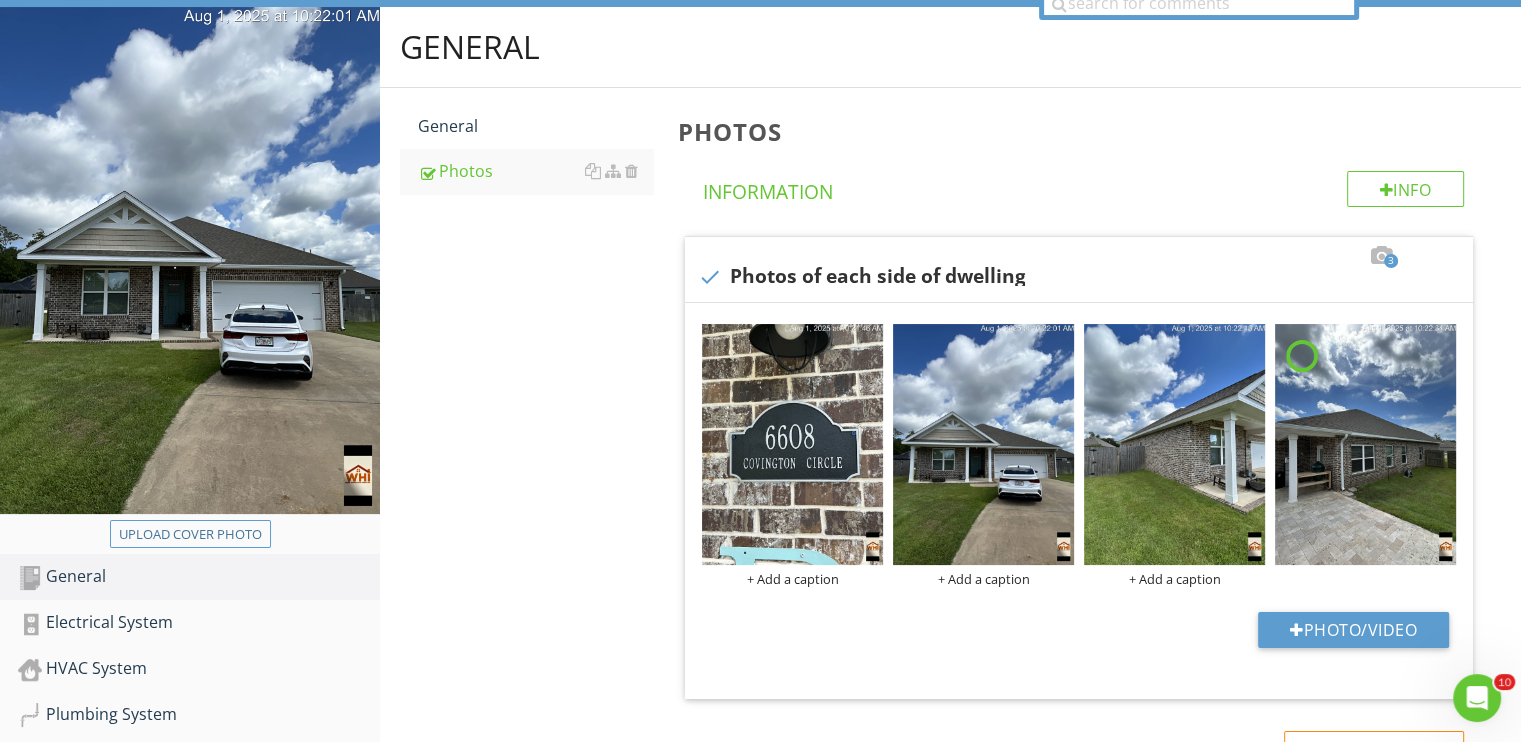 scroll, scrollTop: 380, scrollLeft: 0, axis: vertical 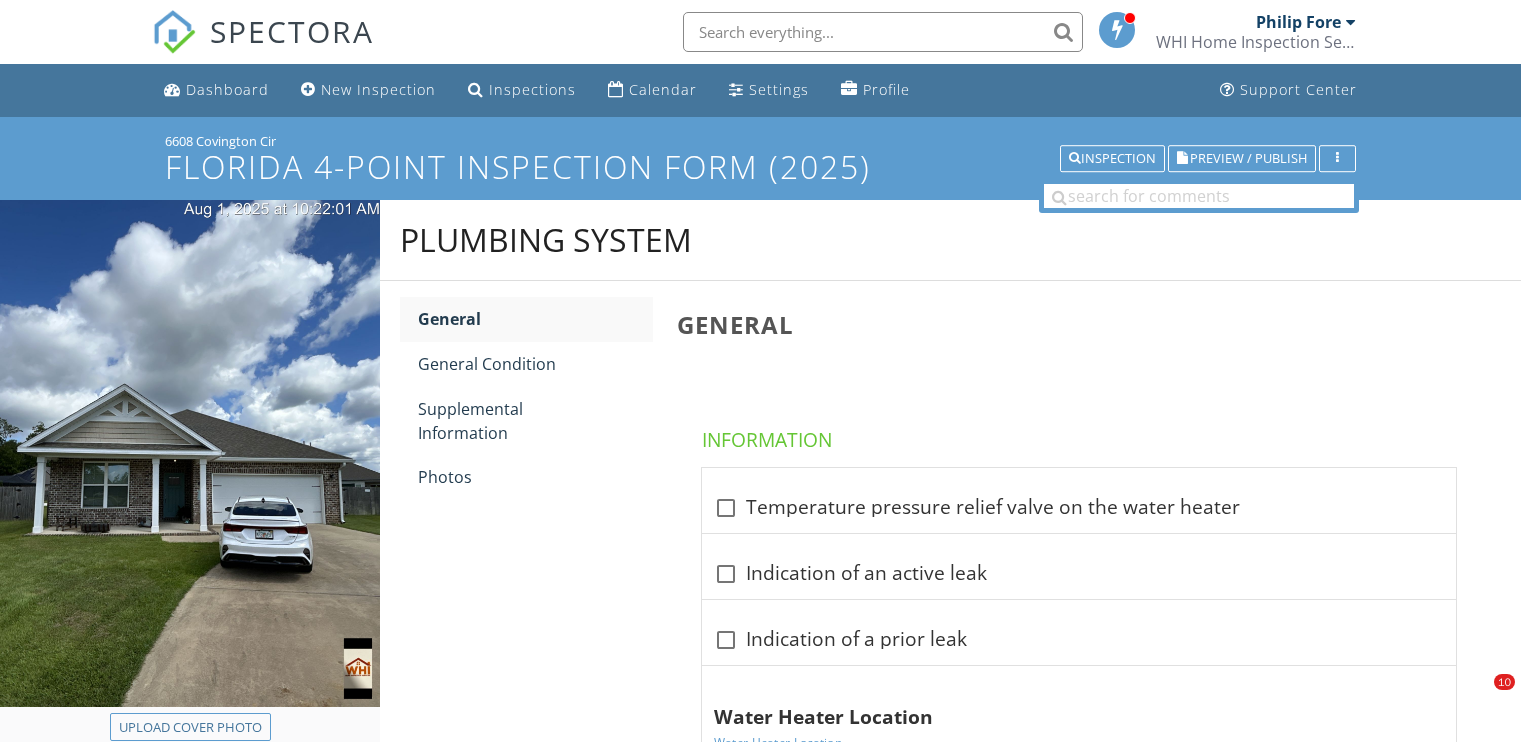 type on "Gara" 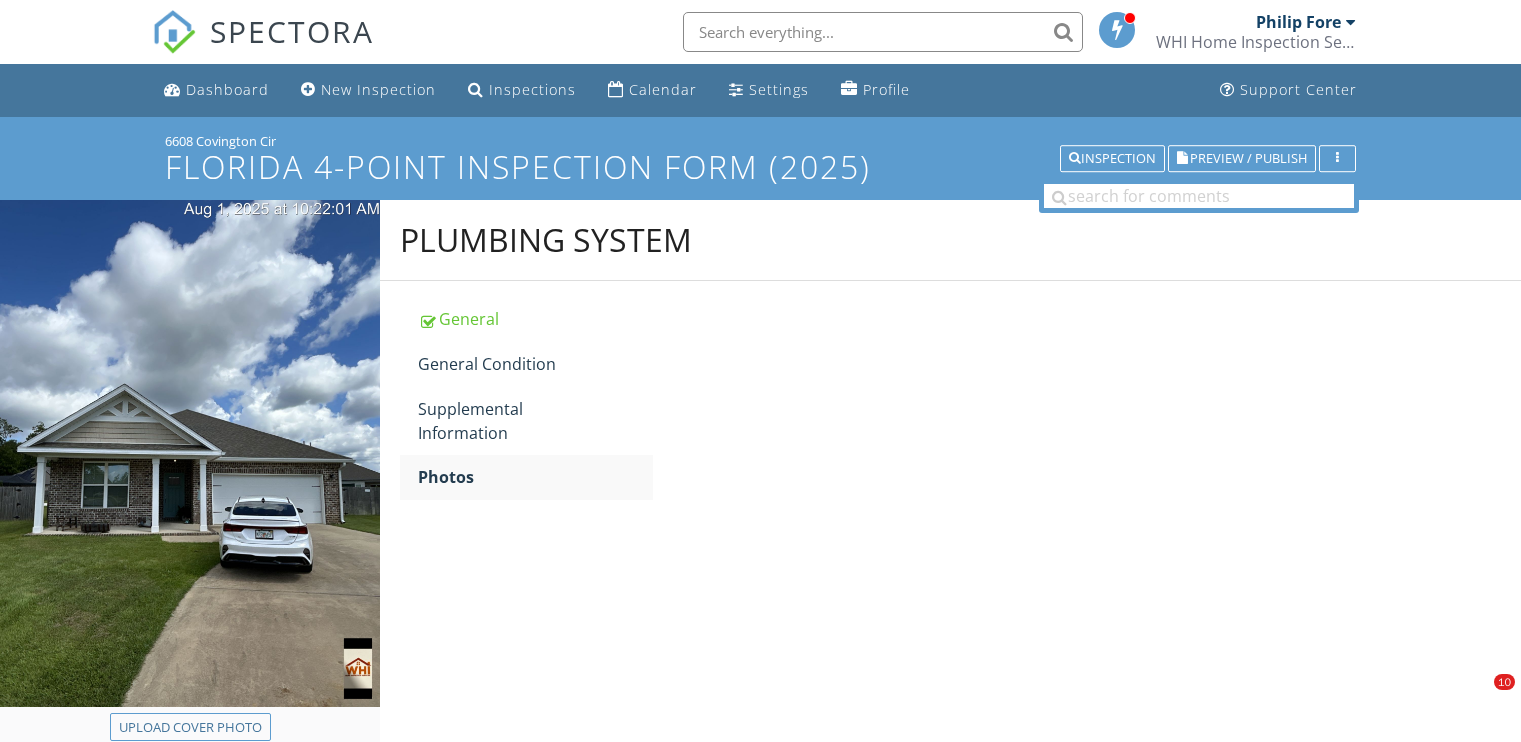 scroll, scrollTop: 46, scrollLeft: 0, axis: vertical 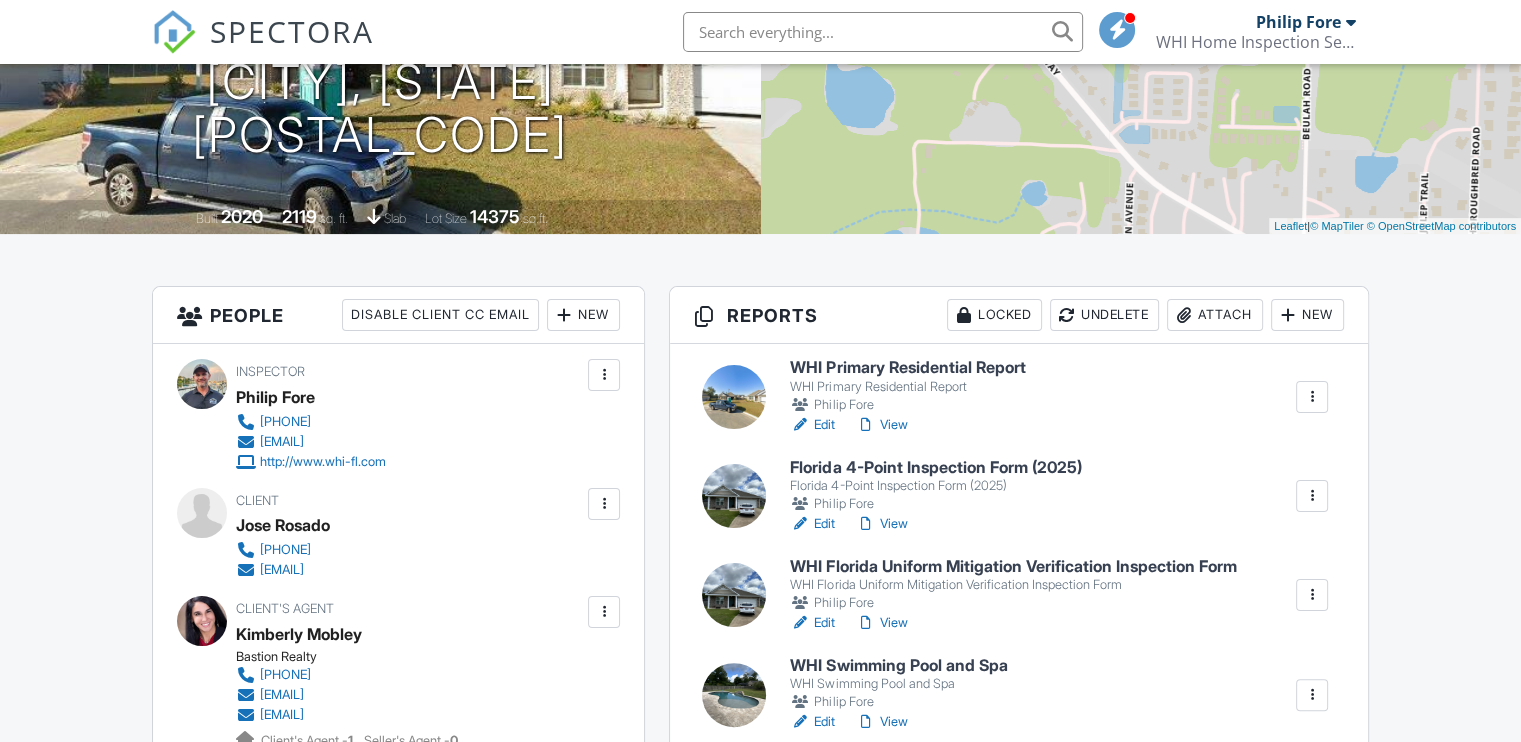 click on "WHI Primary Residential Report" at bounding box center (907, 368) 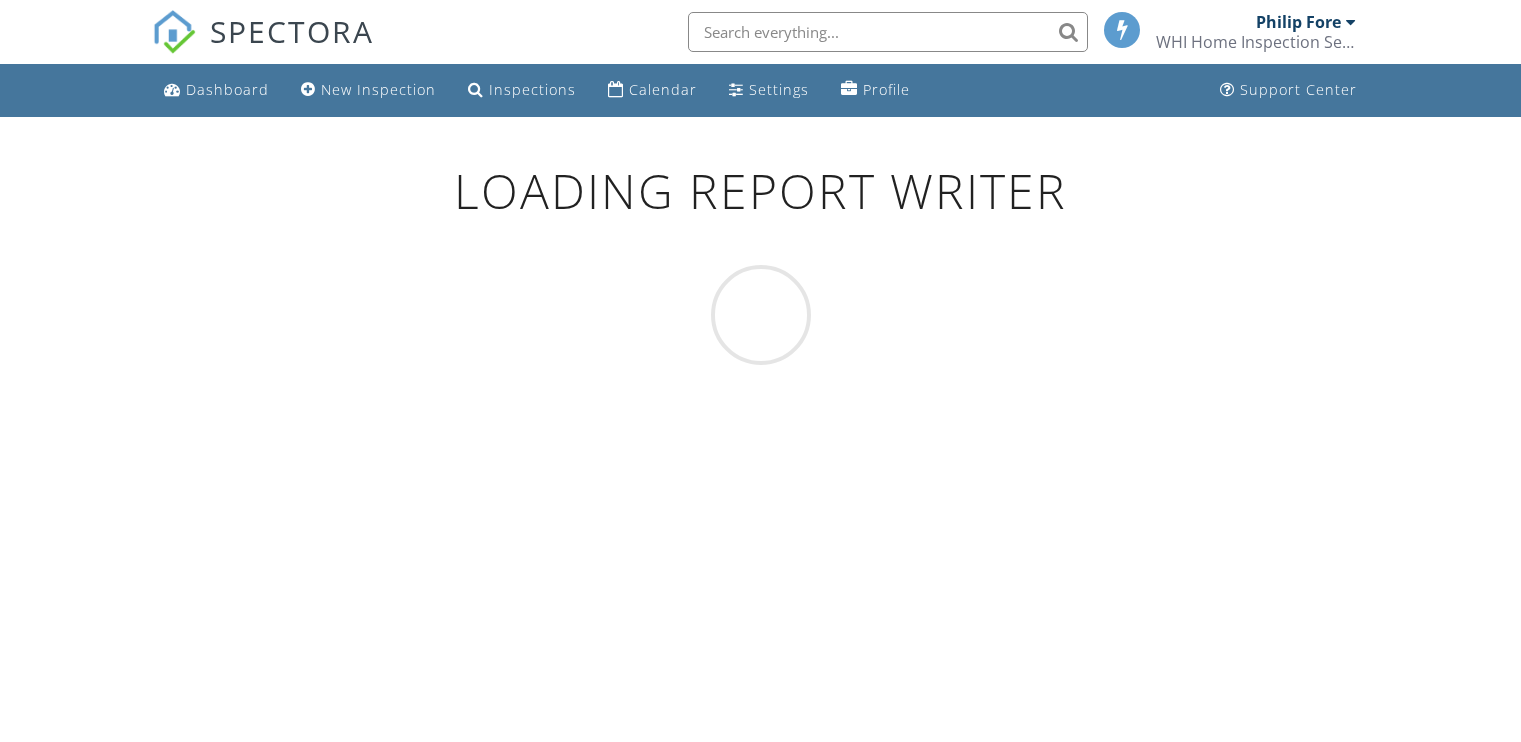scroll, scrollTop: 0, scrollLeft: 0, axis: both 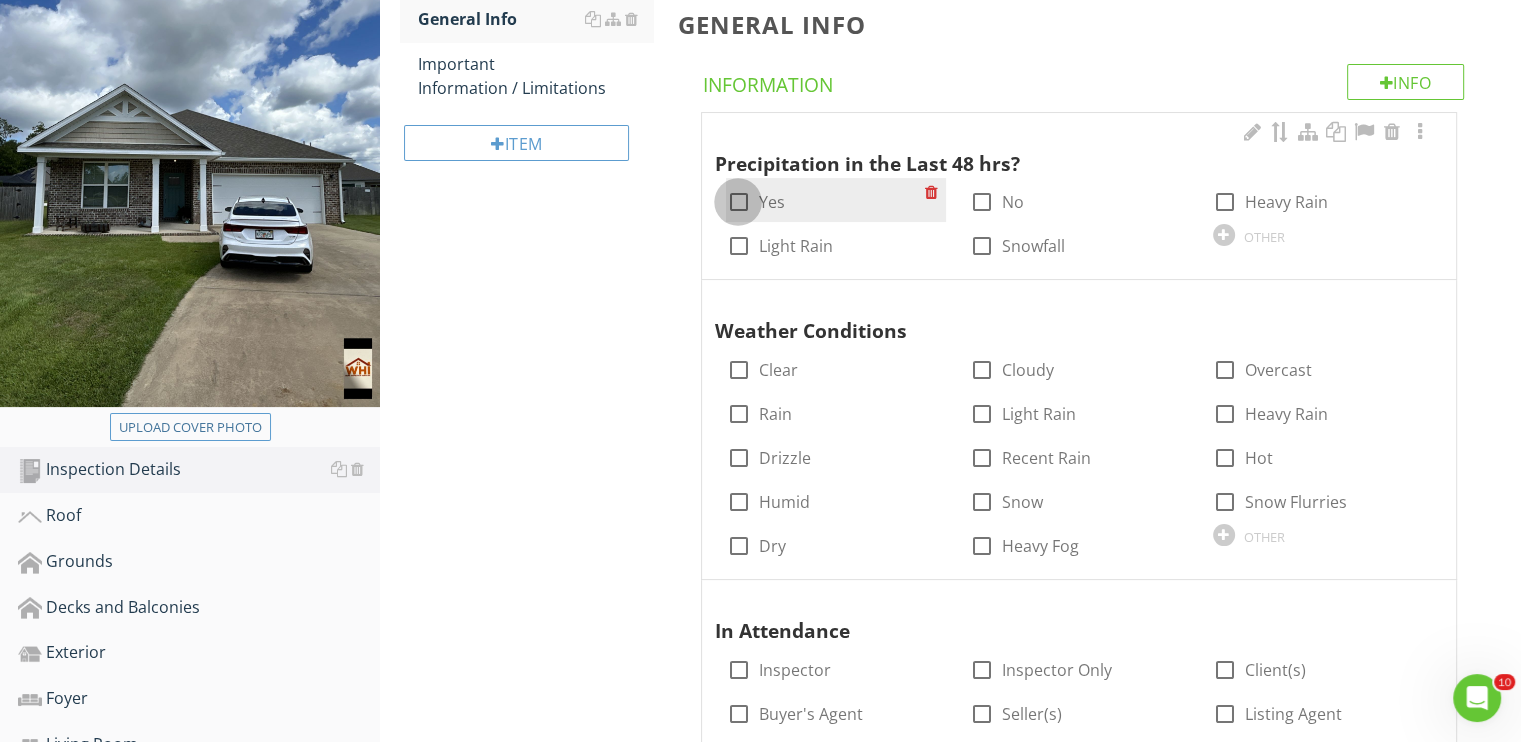 click at bounding box center (738, 202) 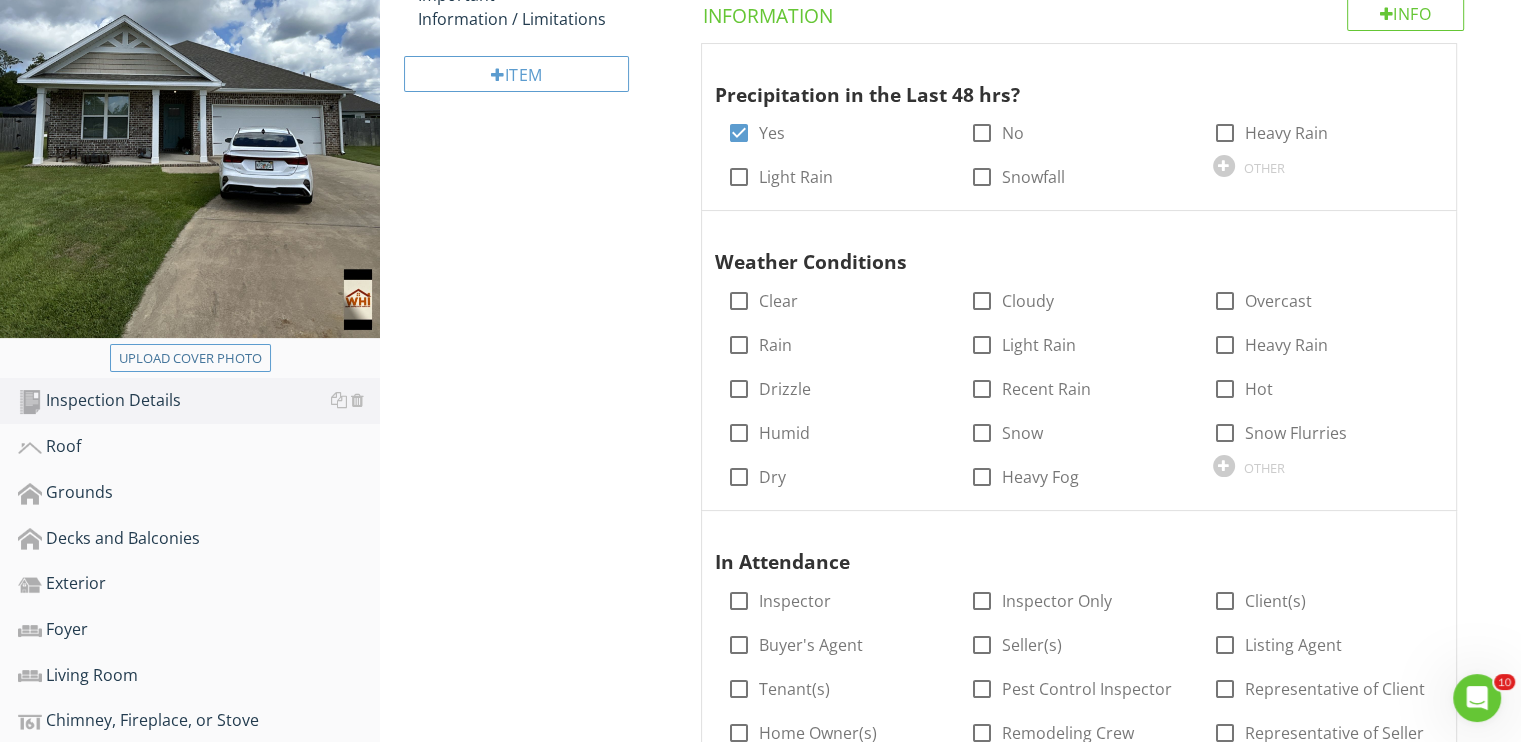 scroll, scrollTop: 400, scrollLeft: 0, axis: vertical 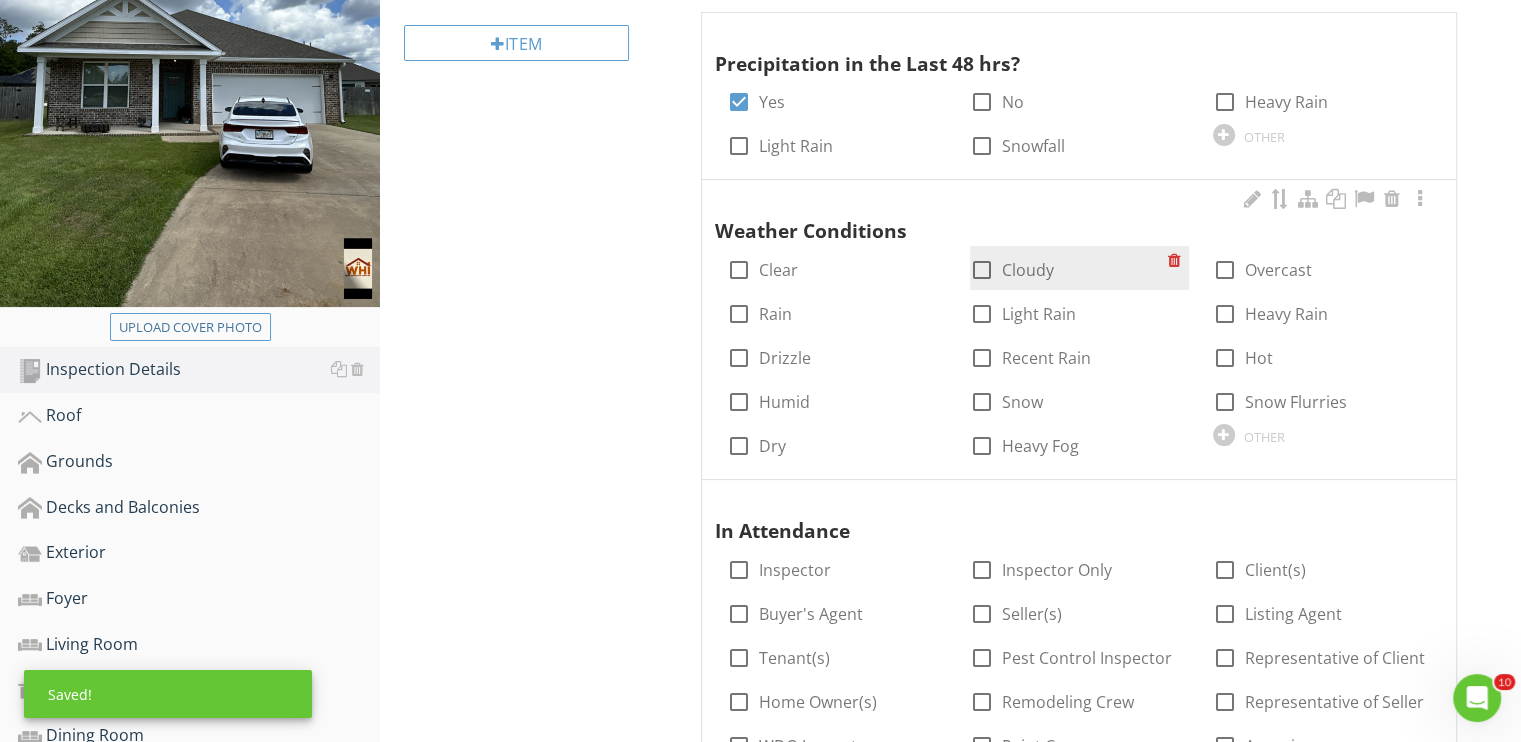 click at bounding box center [982, 270] 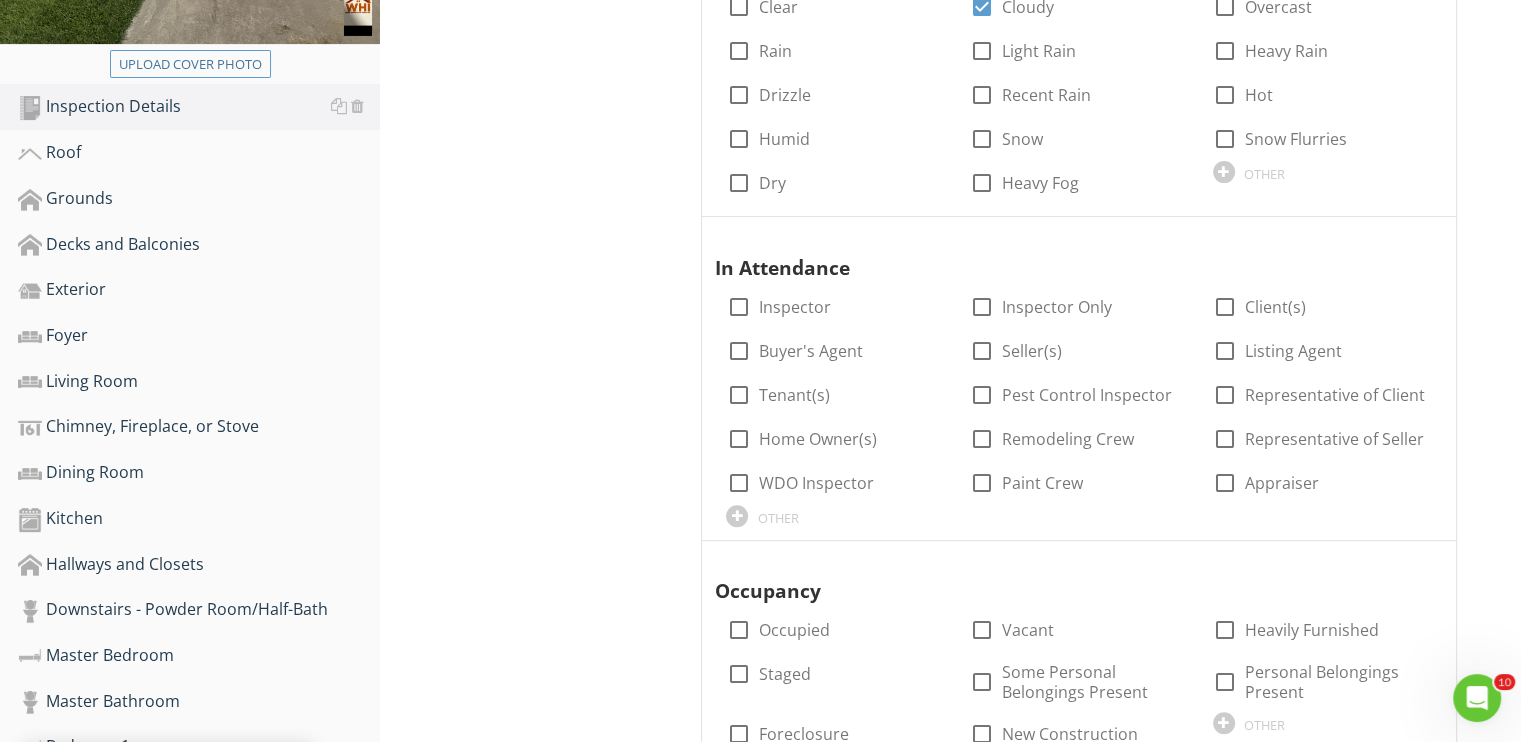 scroll, scrollTop: 700, scrollLeft: 0, axis: vertical 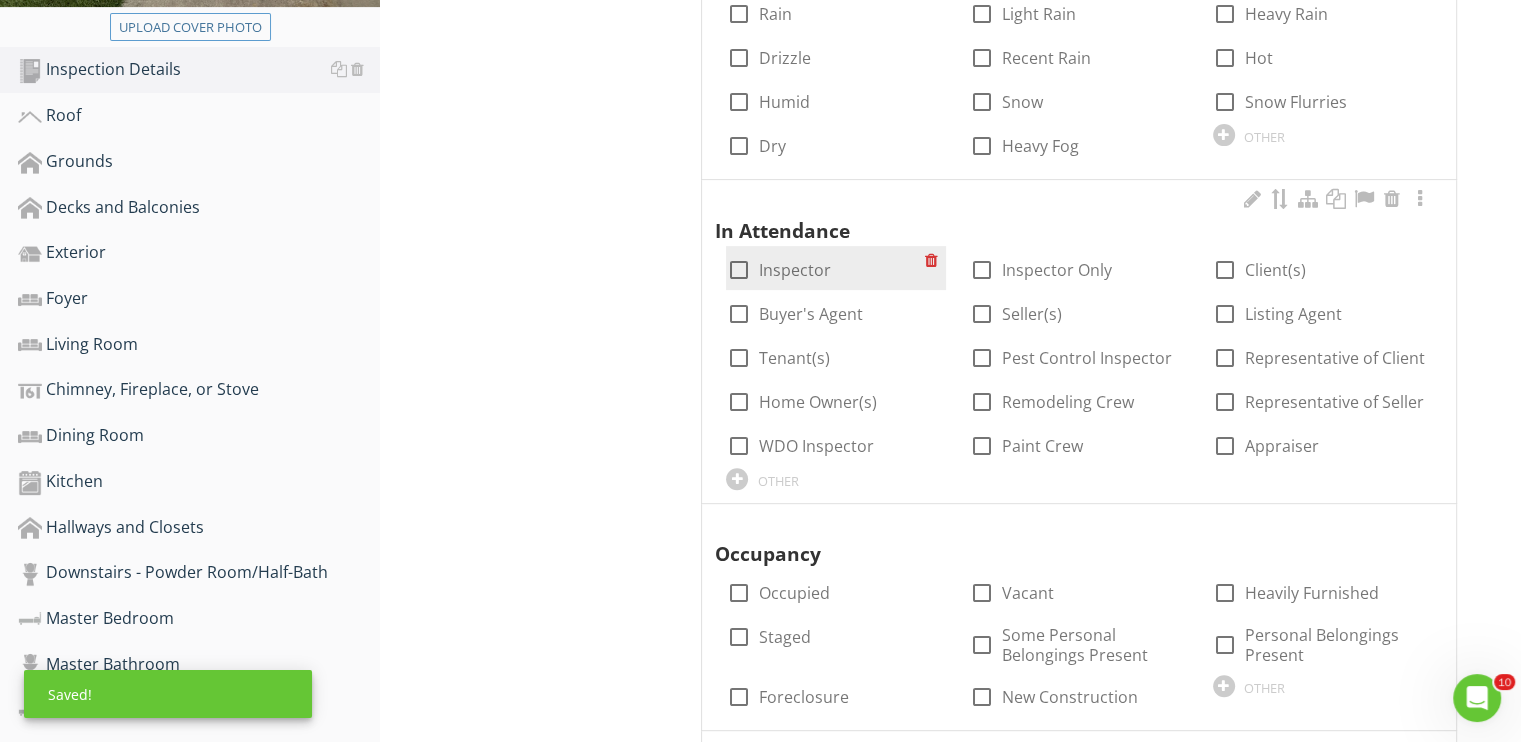 click at bounding box center [738, 270] 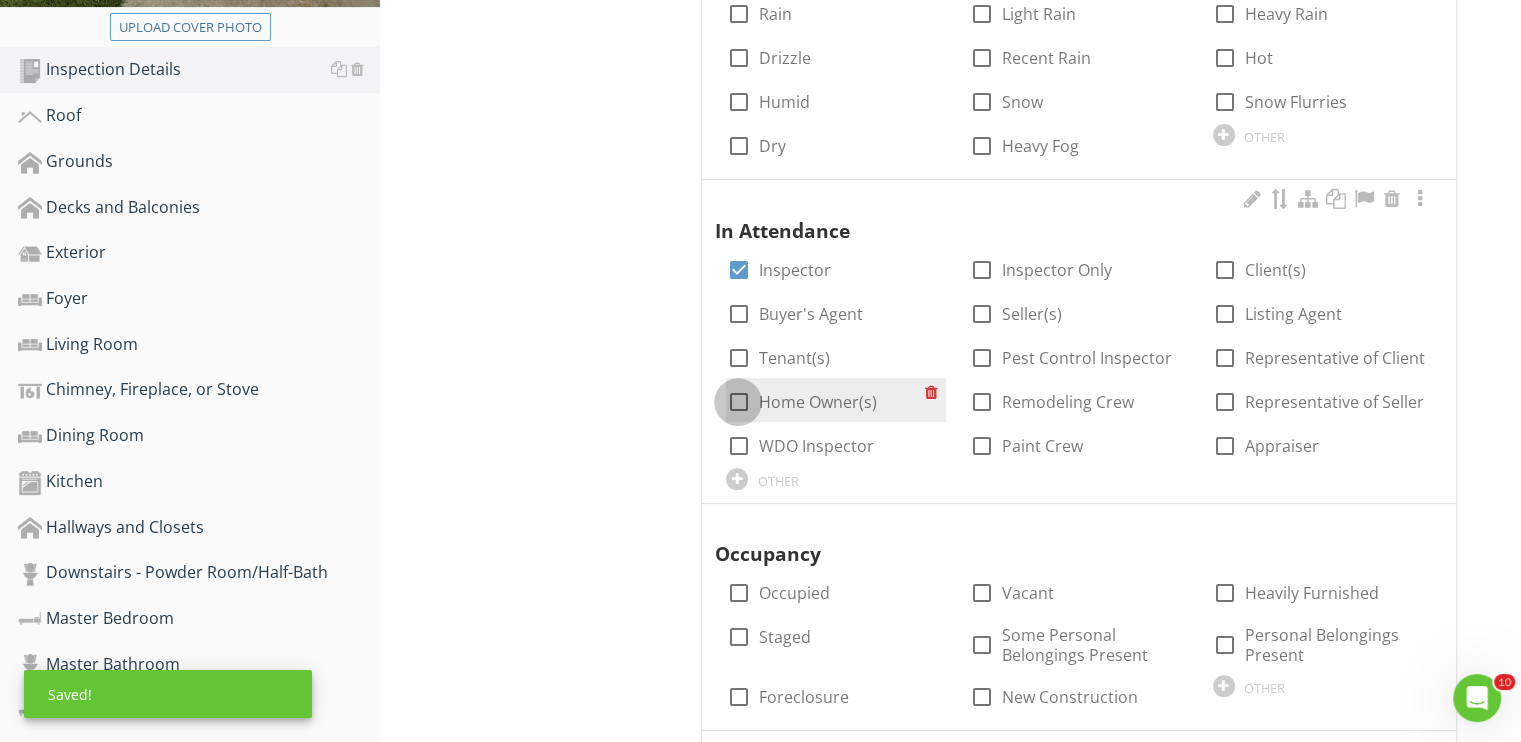click at bounding box center (738, 402) 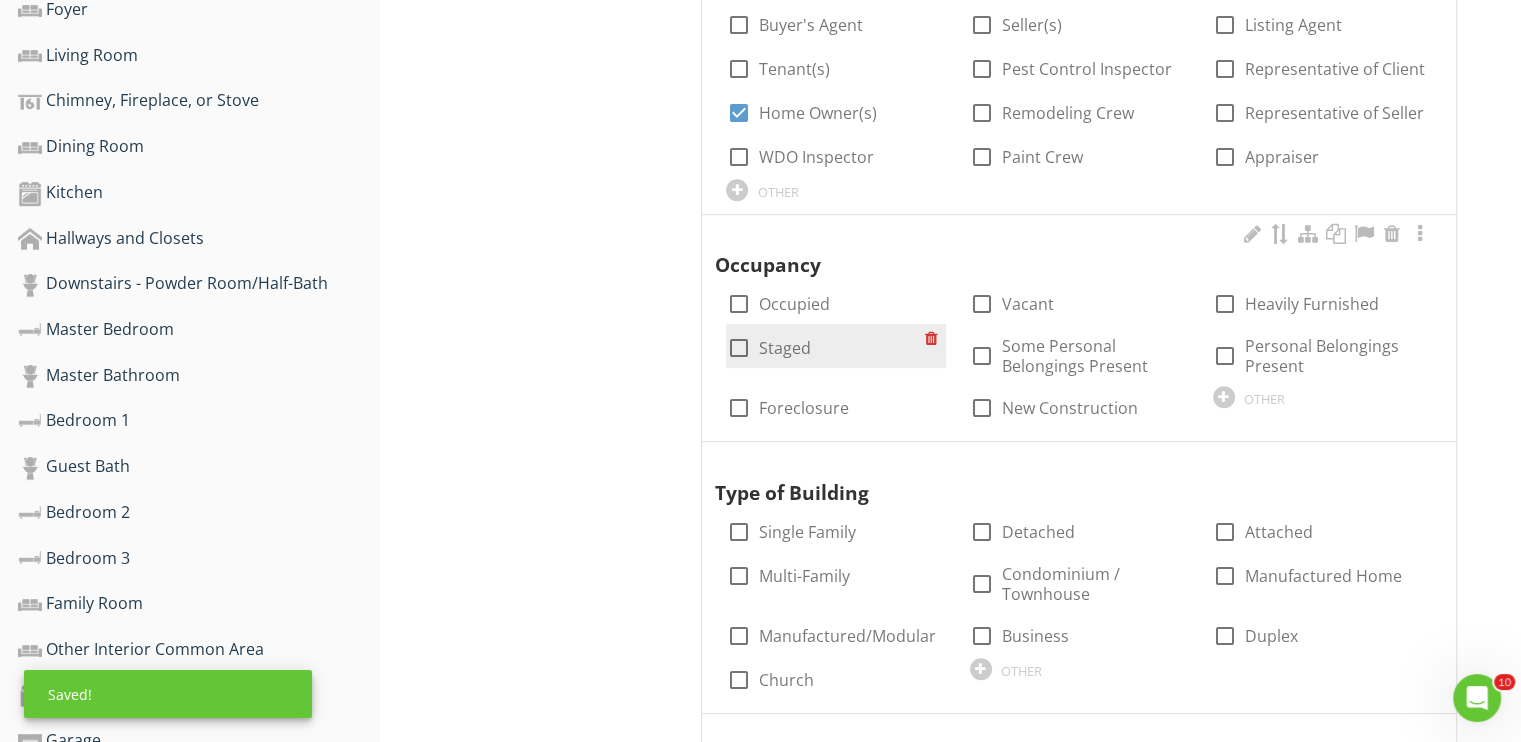 scroll, scrollTop: 1000, scrollLeft: 0, axis: vertical 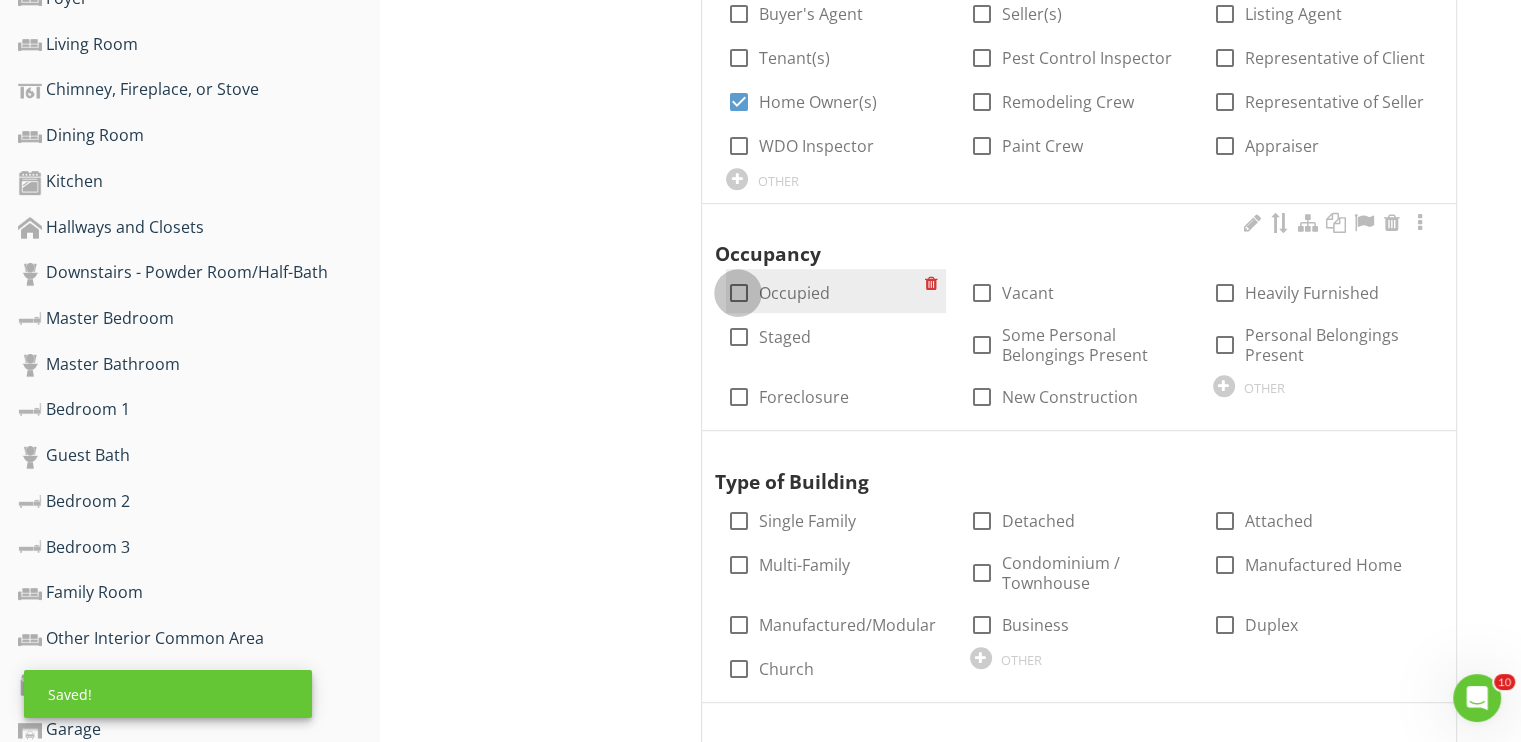 click at bounding box center [738, 293] 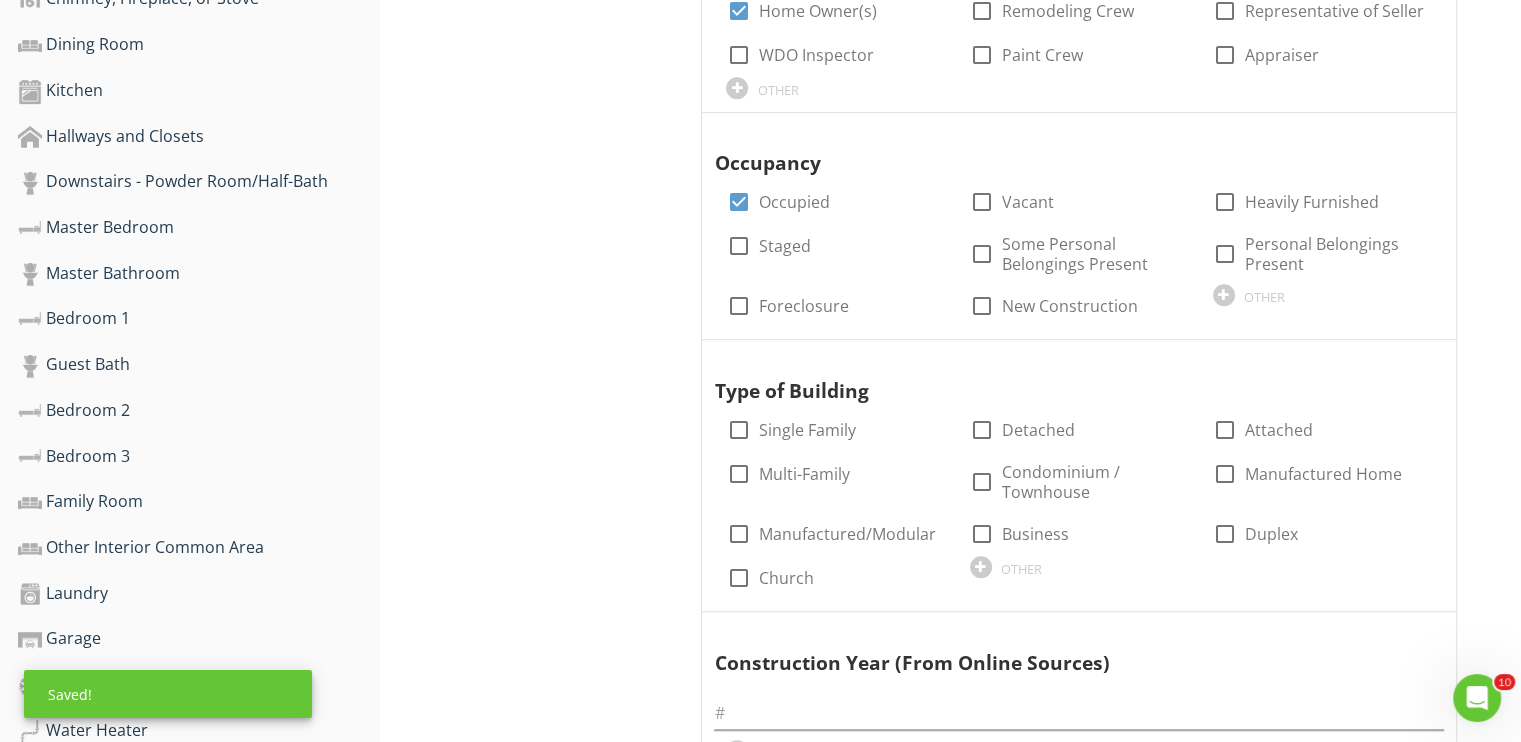 scroll, scrollTop: 1200, scrollLeft: 0, axis: vertical 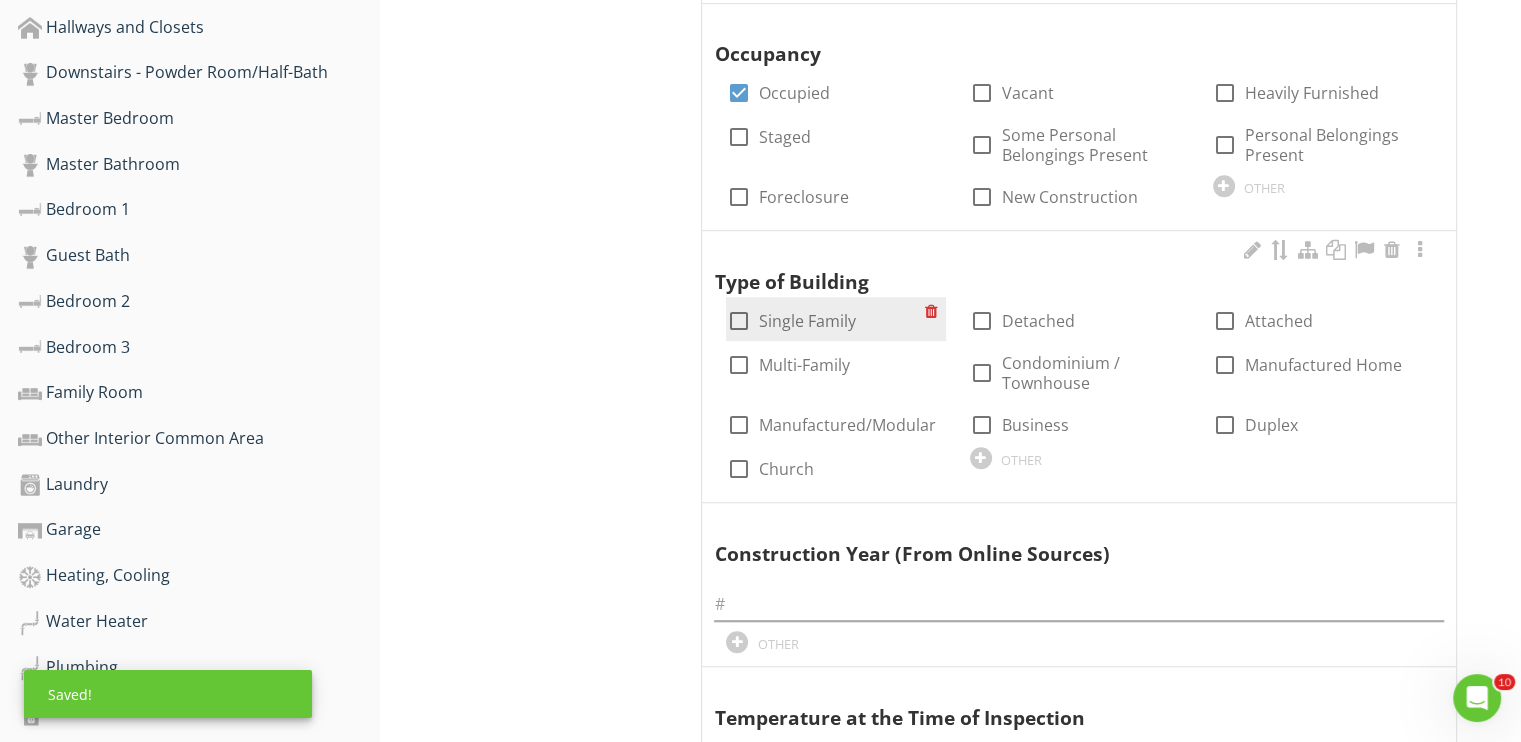 click at bounding box center [738, 321] 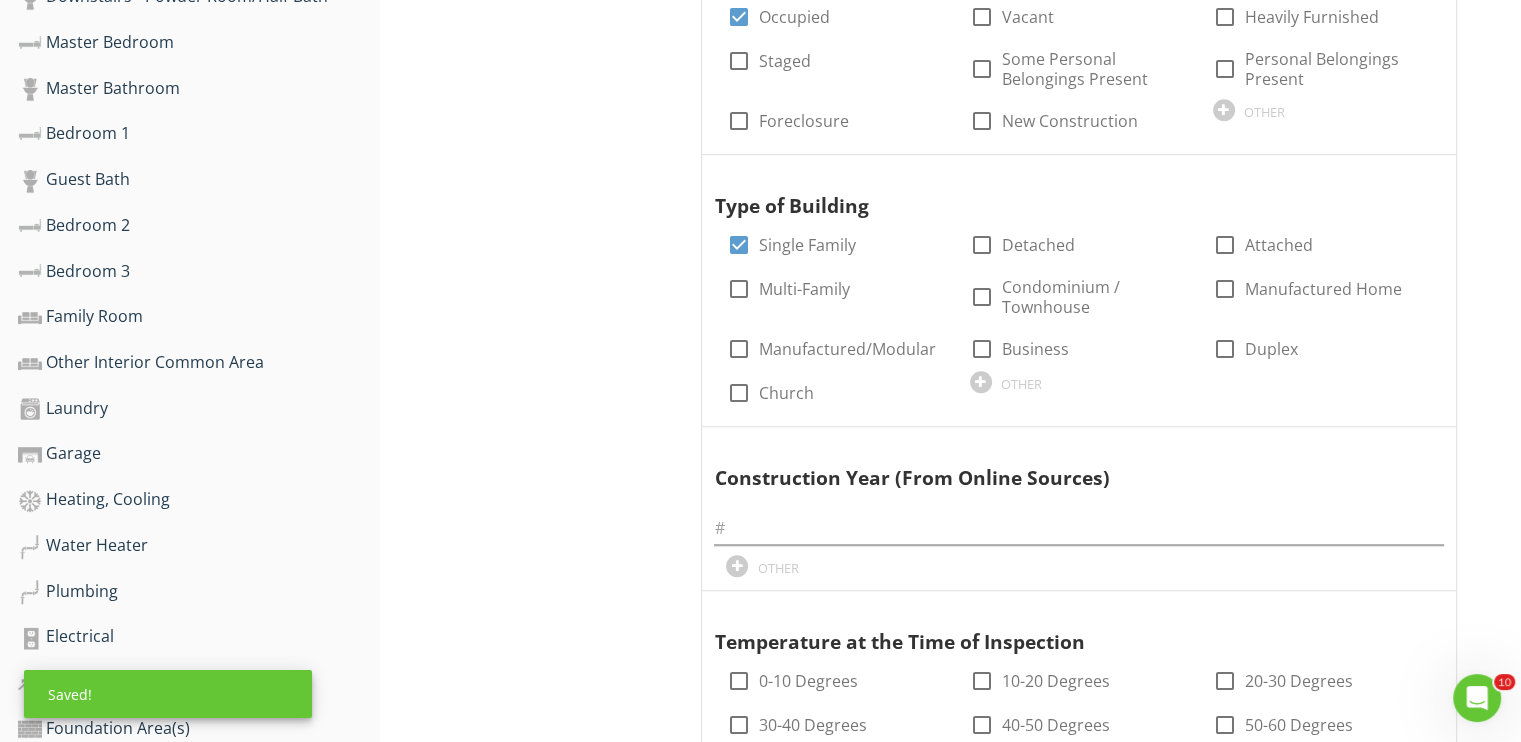 scroll, scrollTop: 1400, scrollLeft: 0, axis: vertical 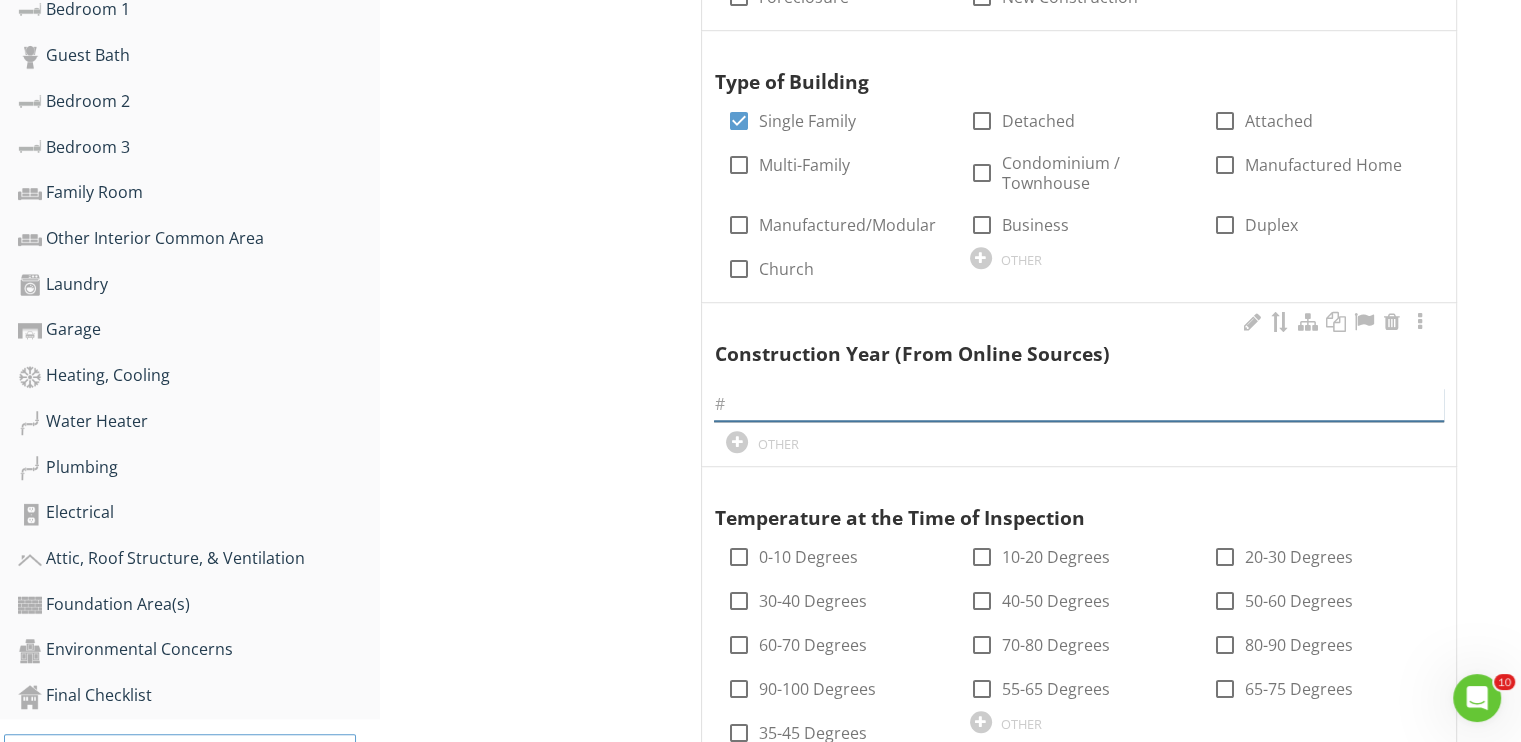 click at bounding box center (1079, 404) 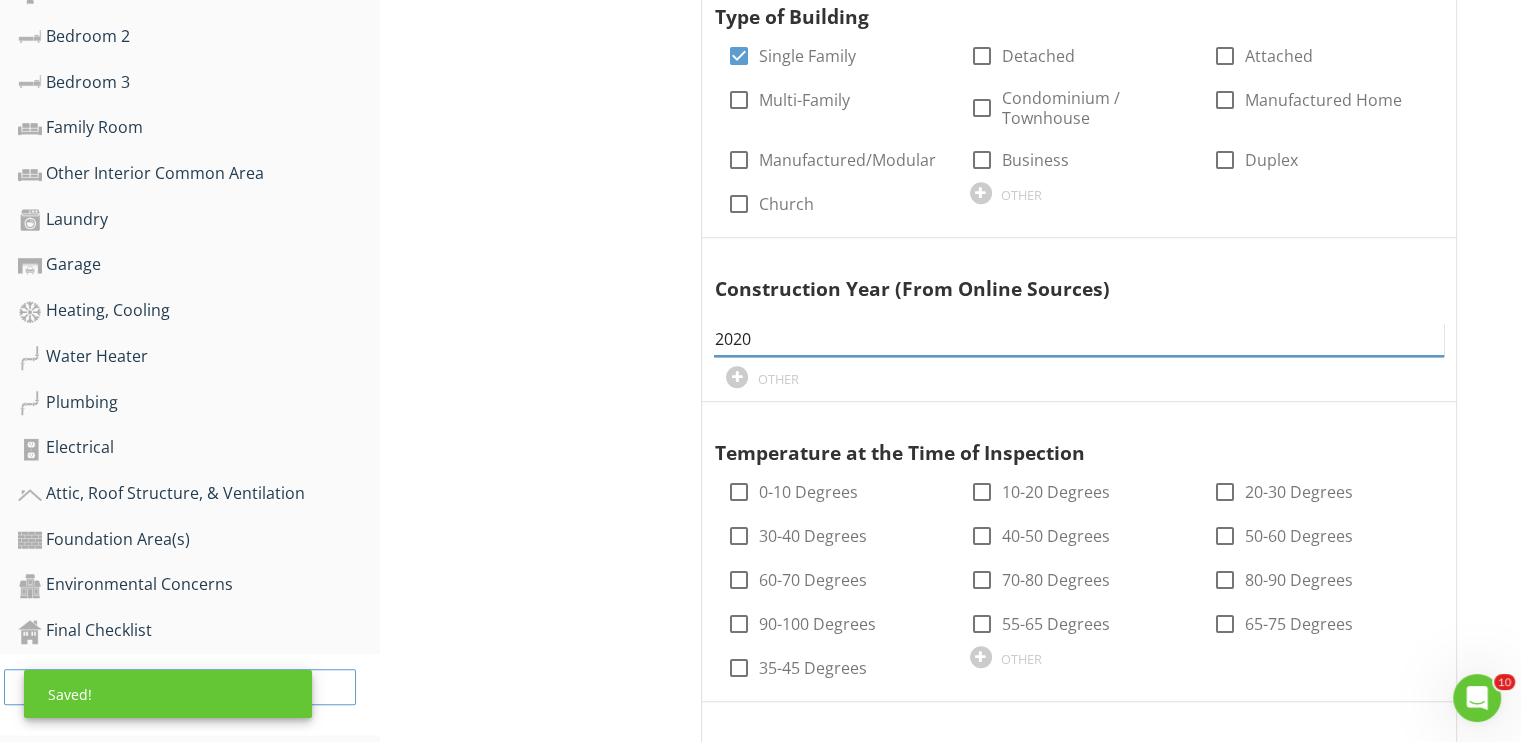 scroll, scrollTop: 1700, scrollLeft: 0, axis: vertical 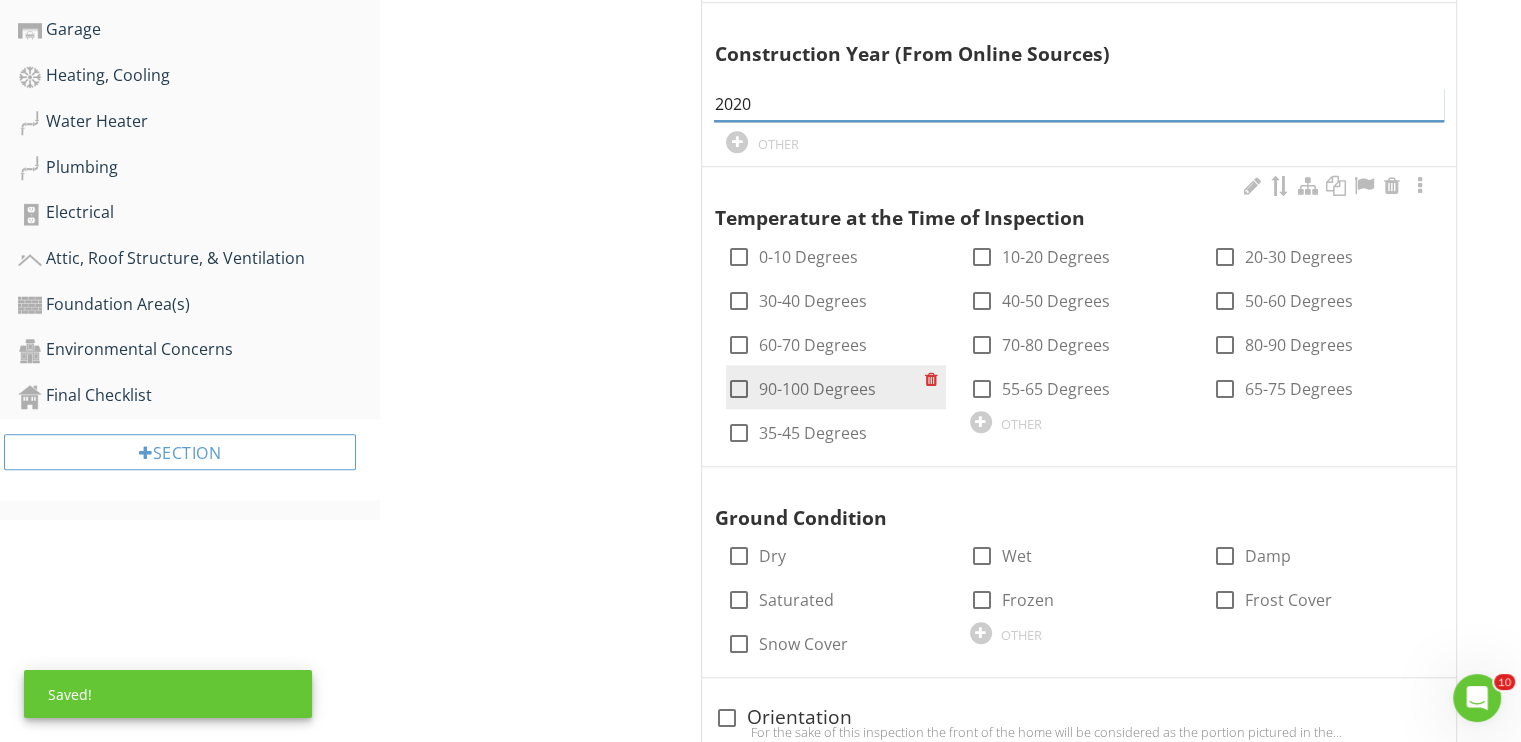 type on "2020" 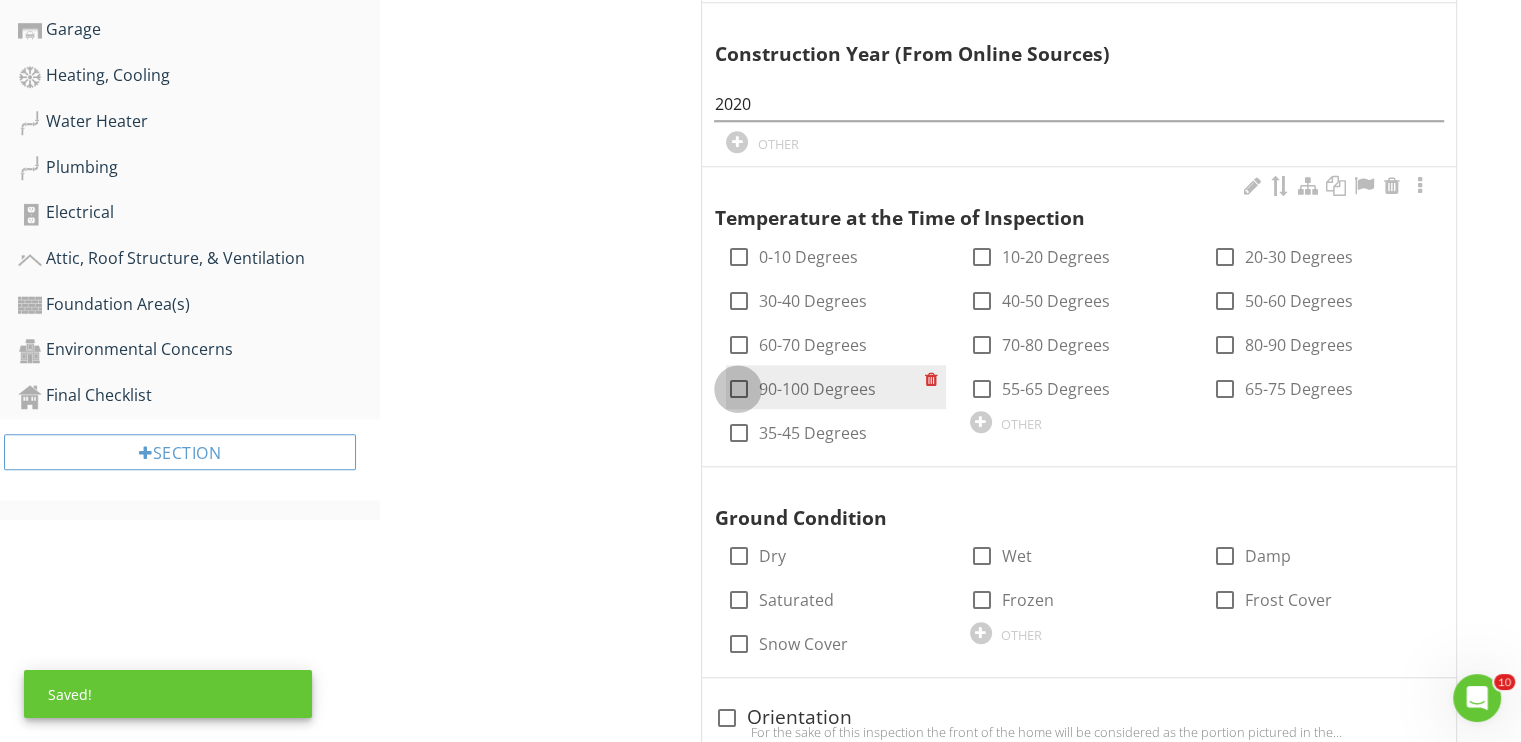 click at bounding box center [738, 389] 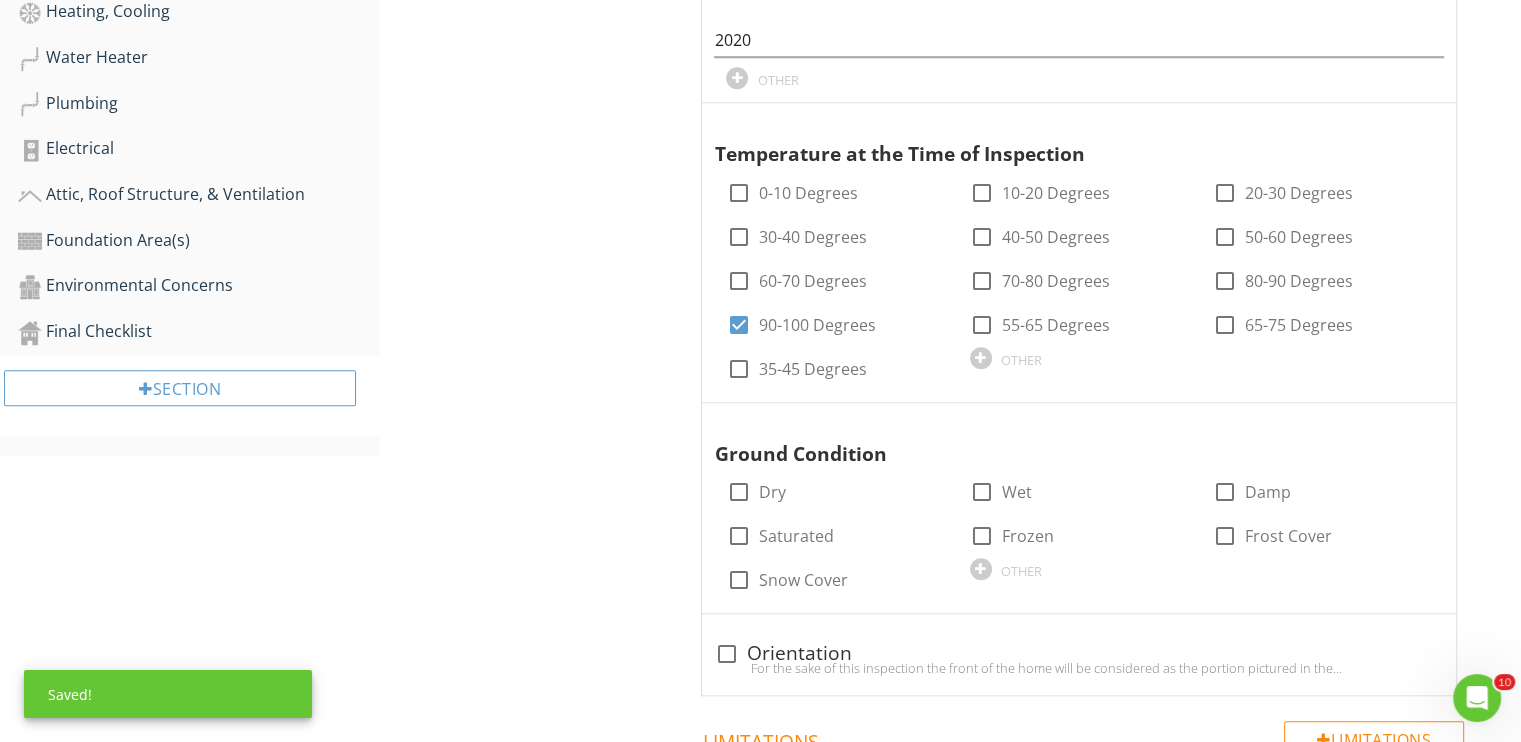 scroll, scrollTop: 1800, scrollLeft: 0, axis: vertical 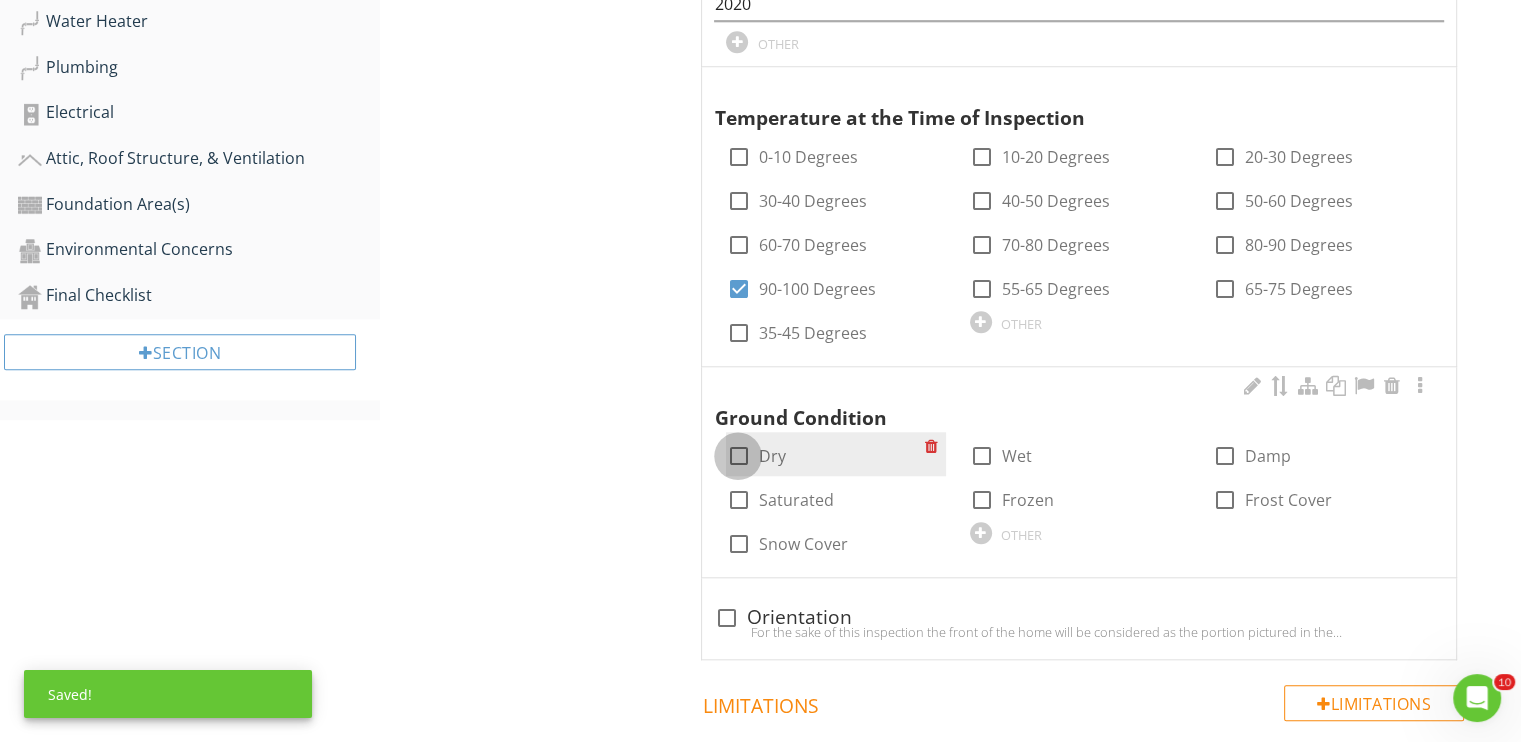 click at bounding box center (738, 456) 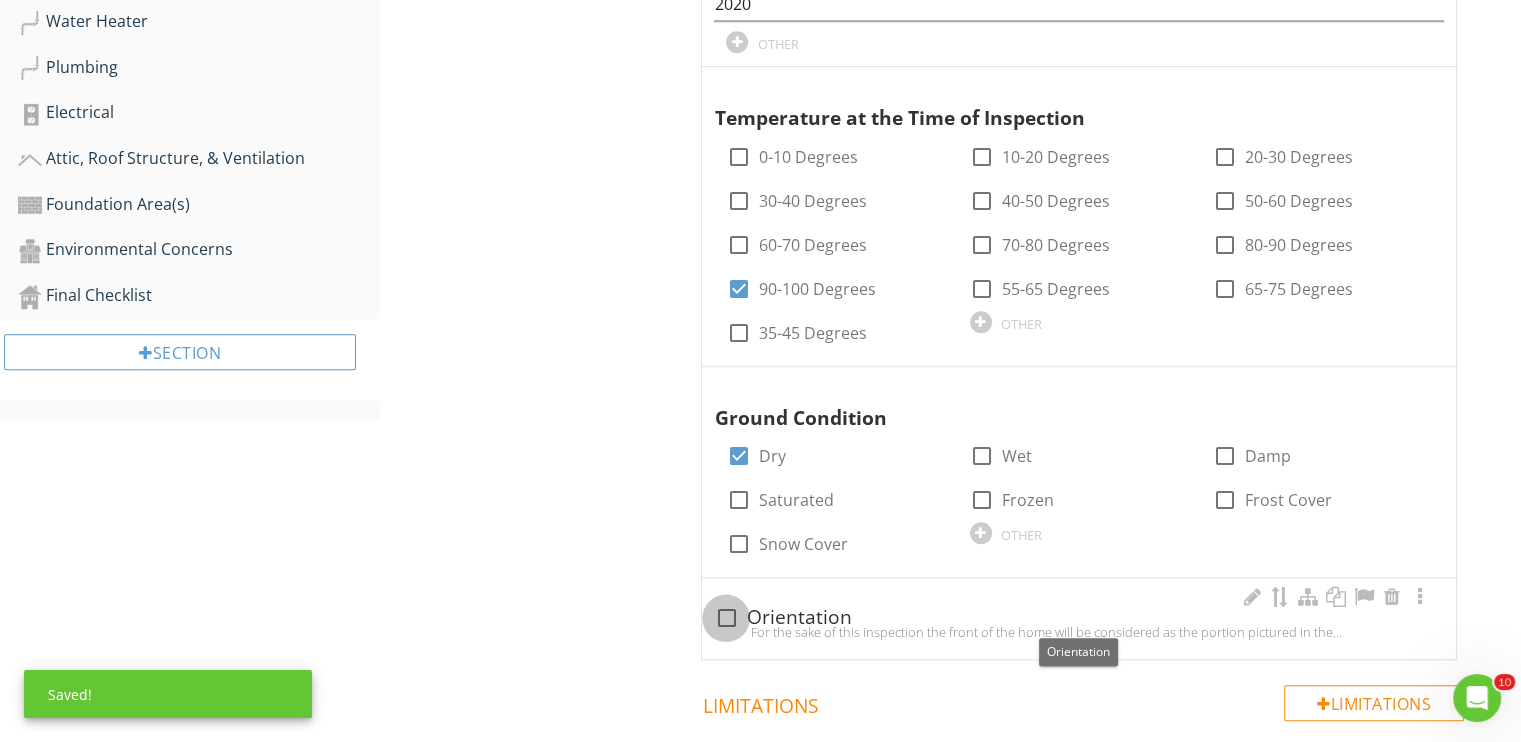 click at bounding box center (726, 618) 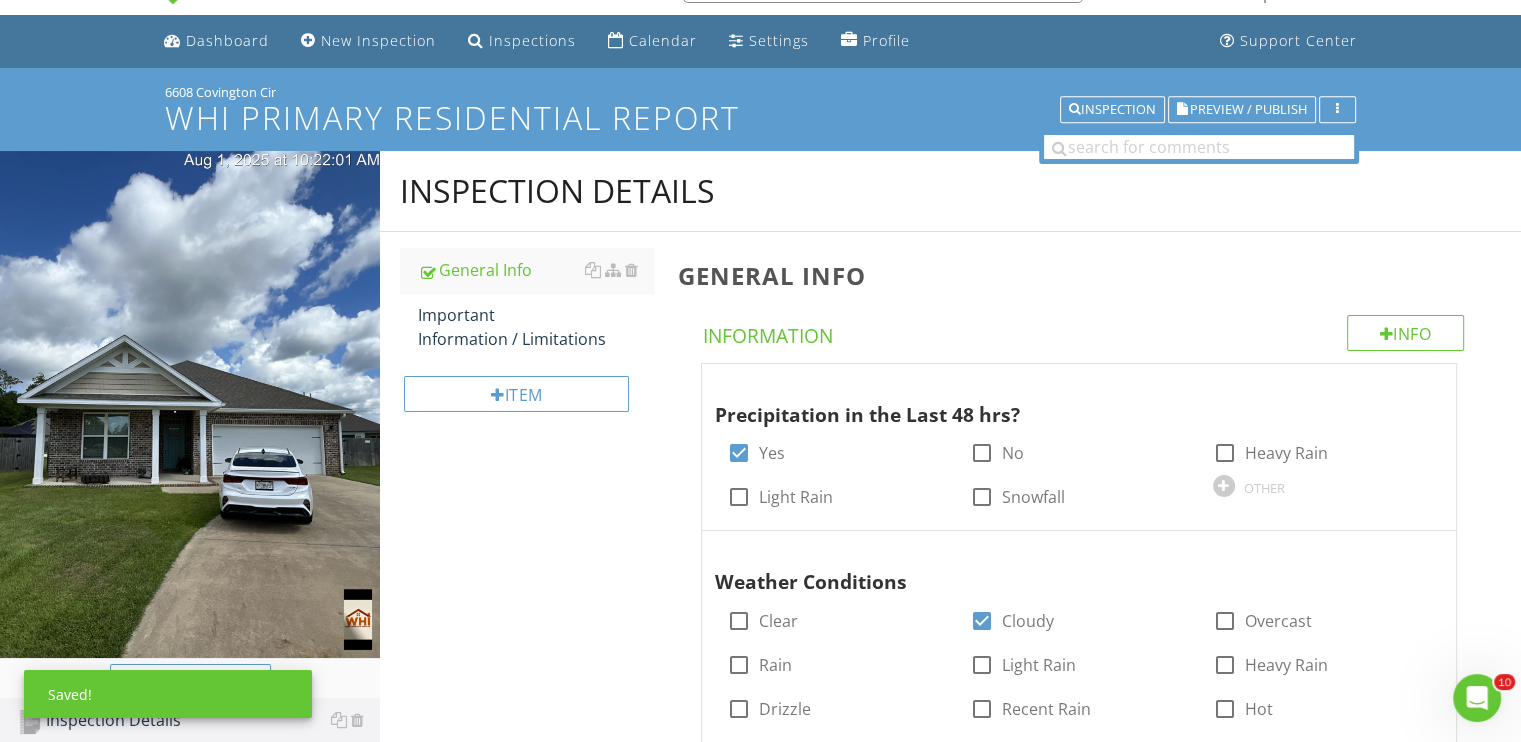 scroll, scrollTop: 0, scrollLeft: 0, axis: both 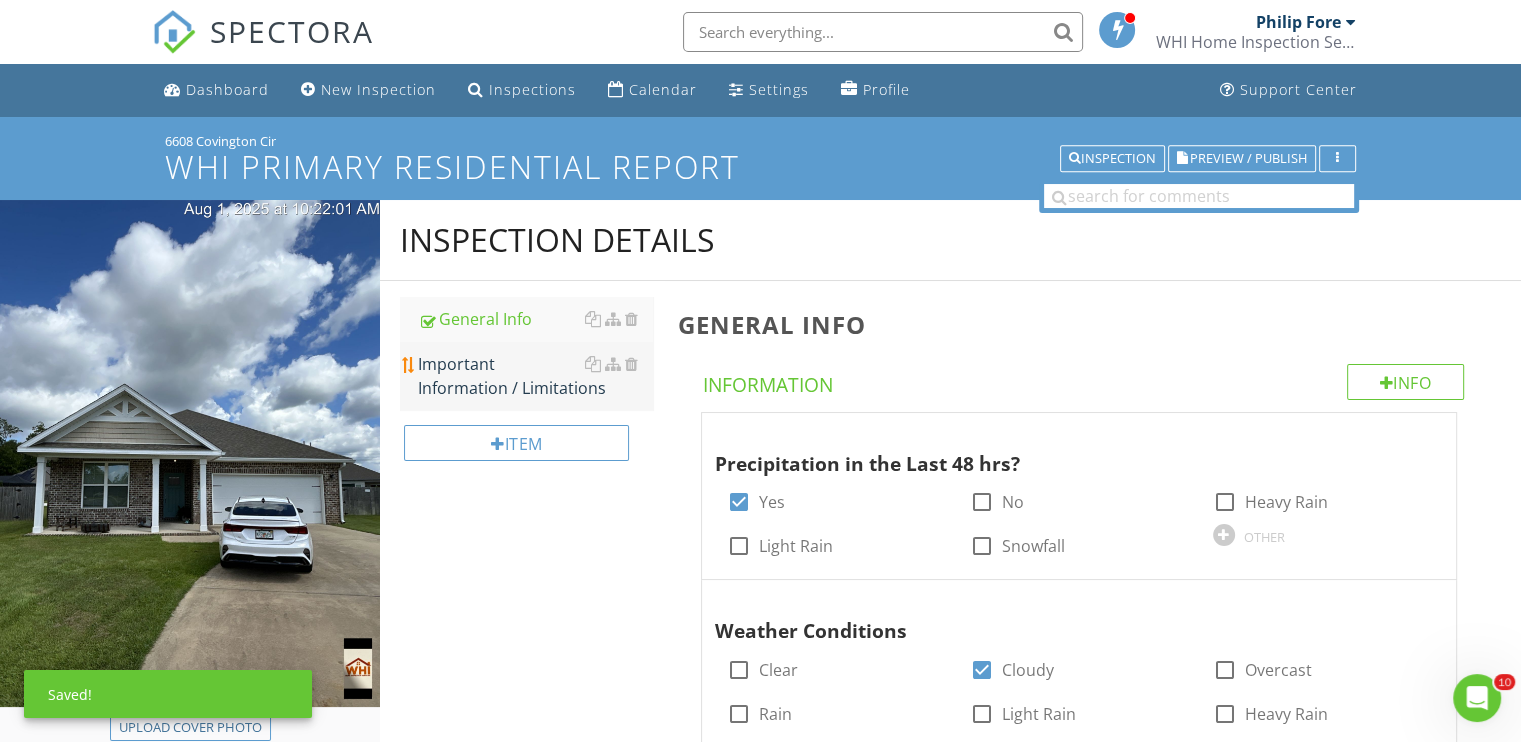click on "Important Information / Limitations" at bounding box center (535, 376) 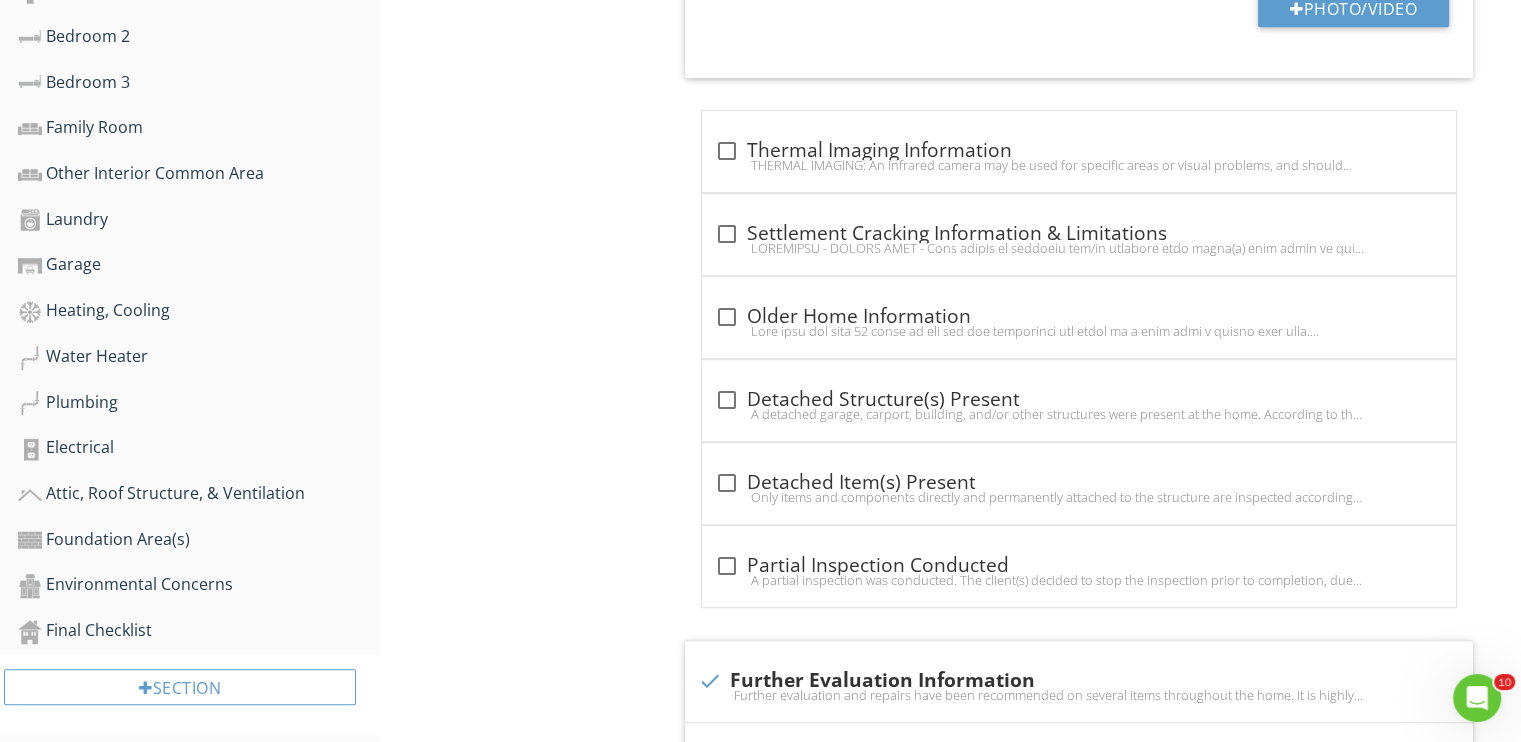scroll, scrollTop: 1500, scrollLeft: 0, axis: vertical 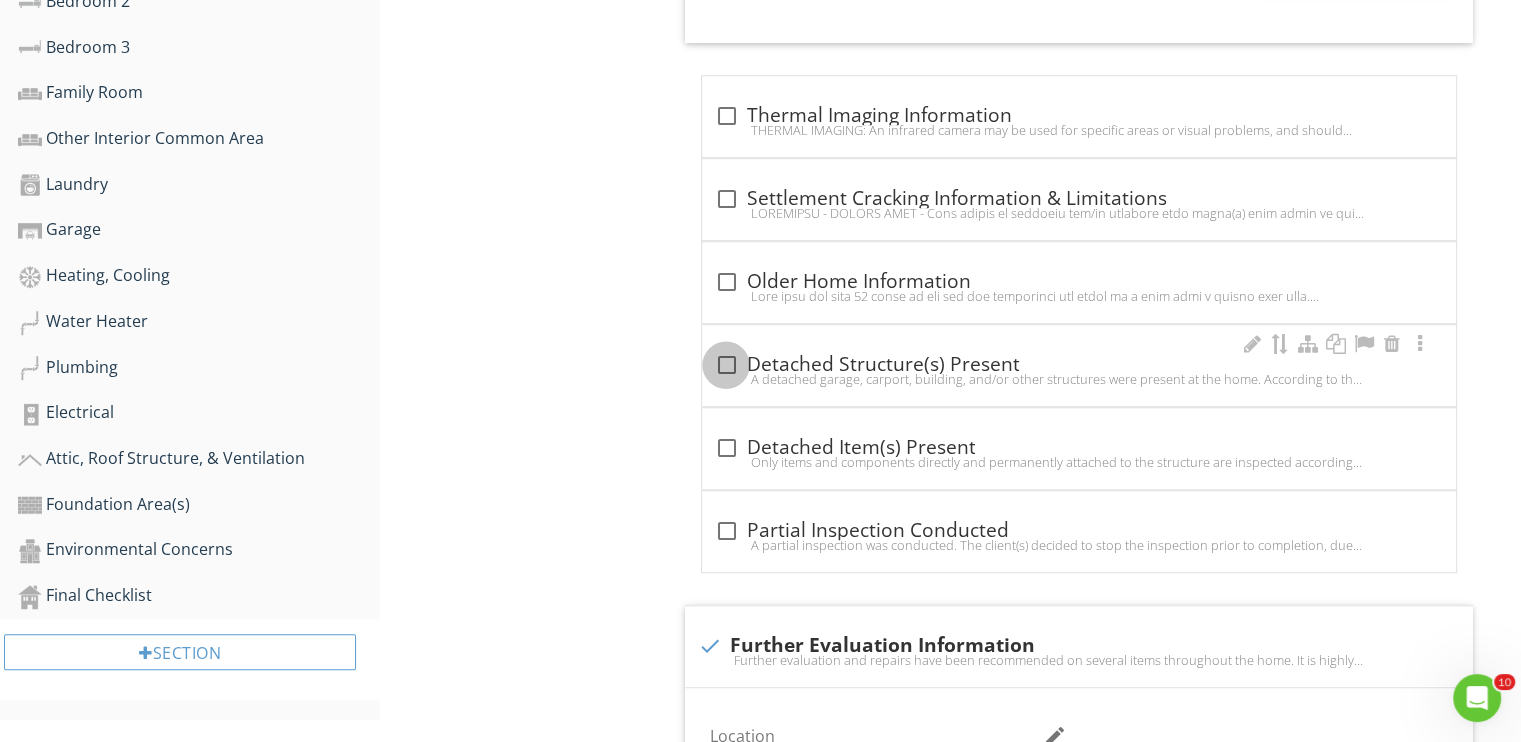 click at bounding box center (726, 365) 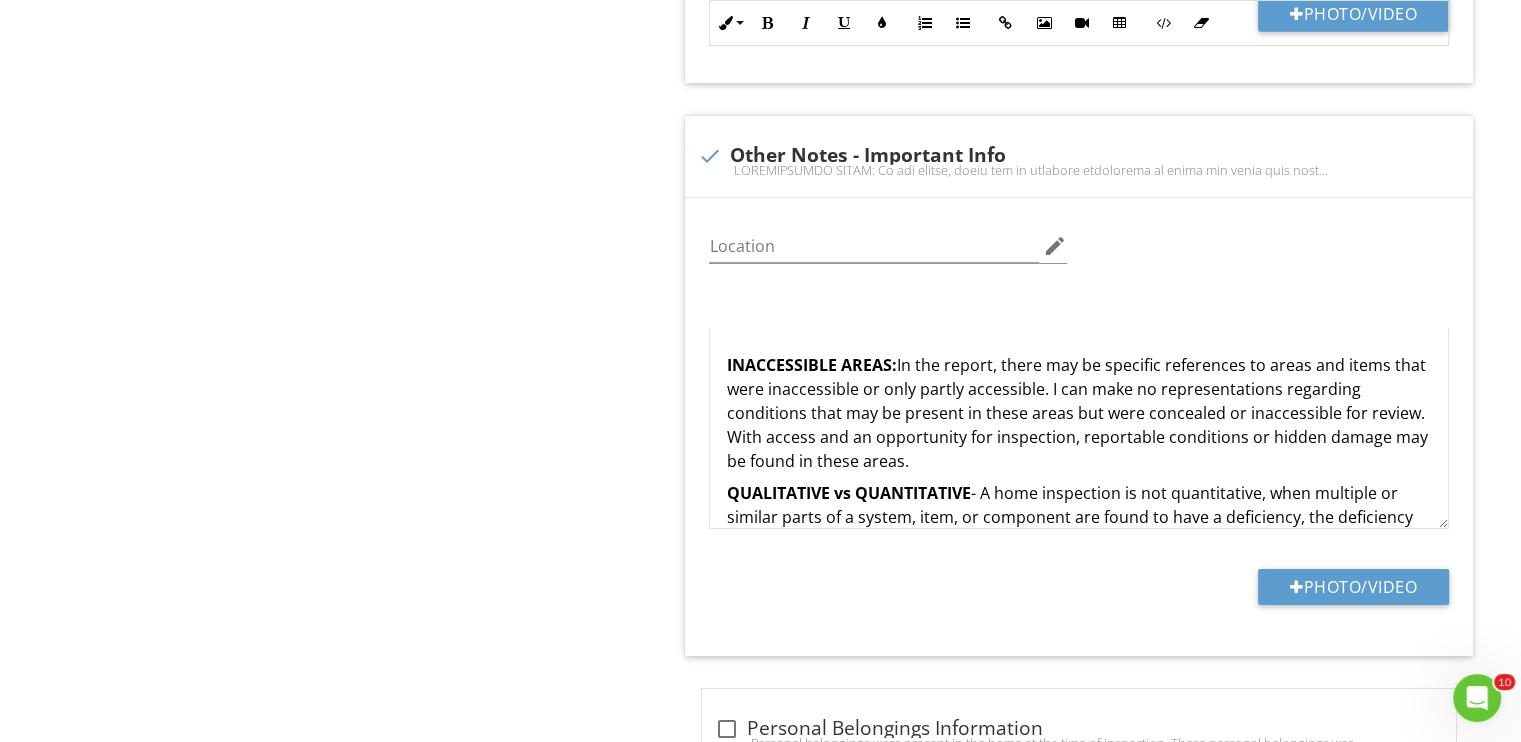 scroll, scrollTop: 6700, scrollLeft: 0, axis: vertical 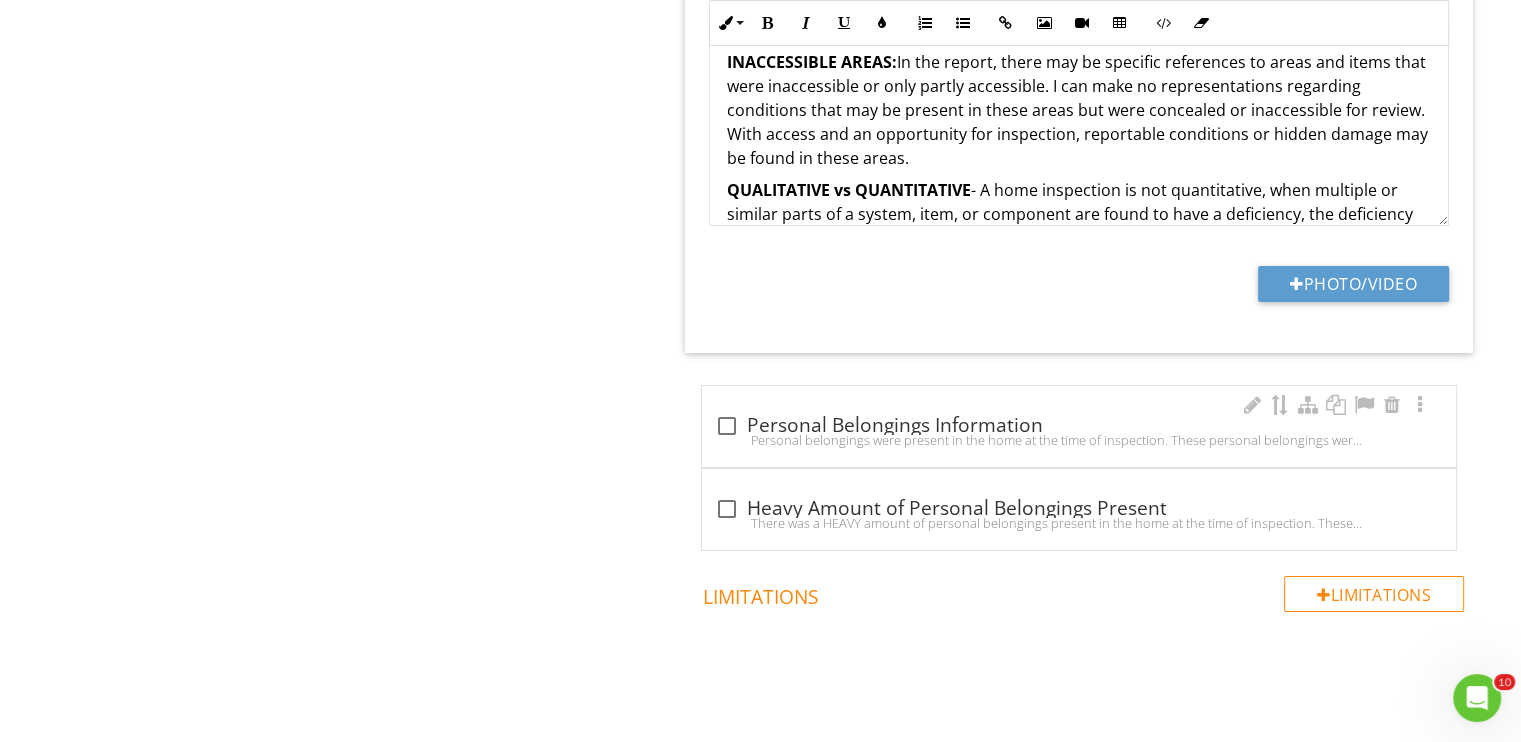 click on "Personal belongings were present in the home at the time of inspection. These personal belongings were not moved or altered in any way. These items blocked visual accessibility of some wall and floor surfaces, receptacles, air registers, closets, cabinet floor and wall surfaces, etc. This inspection is limited to visual portions only, as furniture is not moved, rugs are not lifted, and cabinet and closet storage is not rearranged for the sake of visual accessibility. It is highly recommended that you evaluate areas where personal belongings were present for defects during your final walk through or at some point after these belongings have been removed. If any concerns are noticed during your final walk through, feel free to contact me at 850-346-7693." at bounding box center [1079, 440] 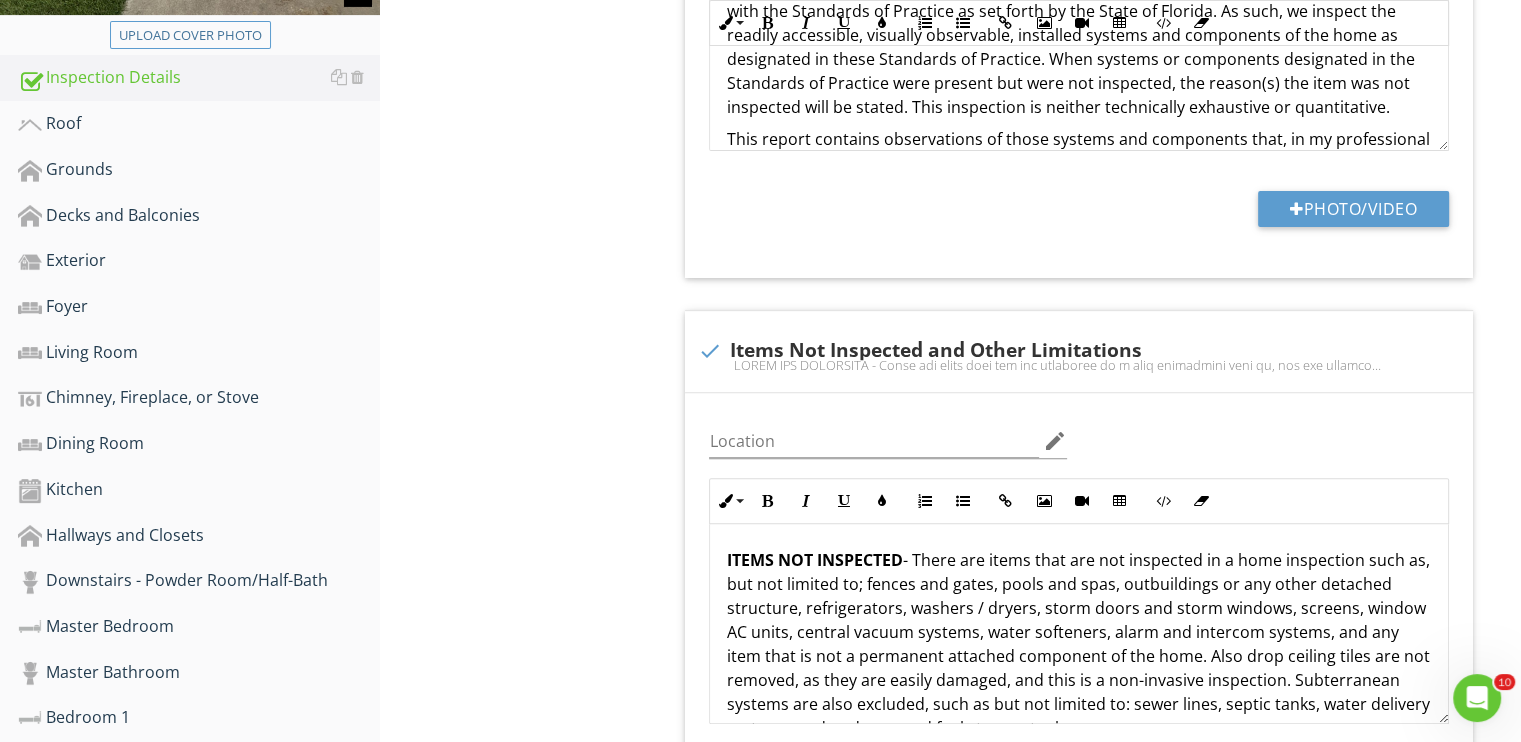 scroll, scrollTop: 700, scrollLeft: 0, axis: vertical 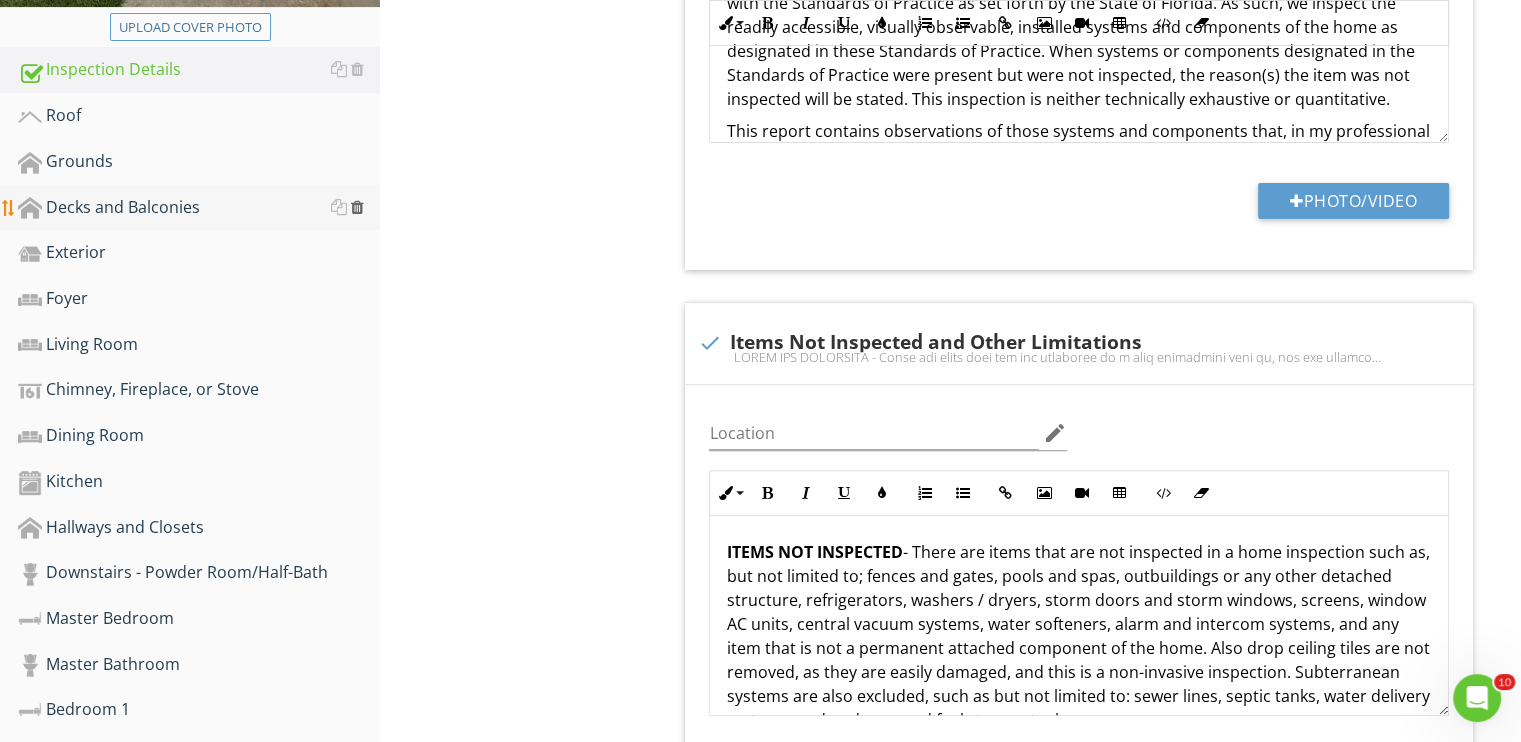 click at bounding box center [357, 207] 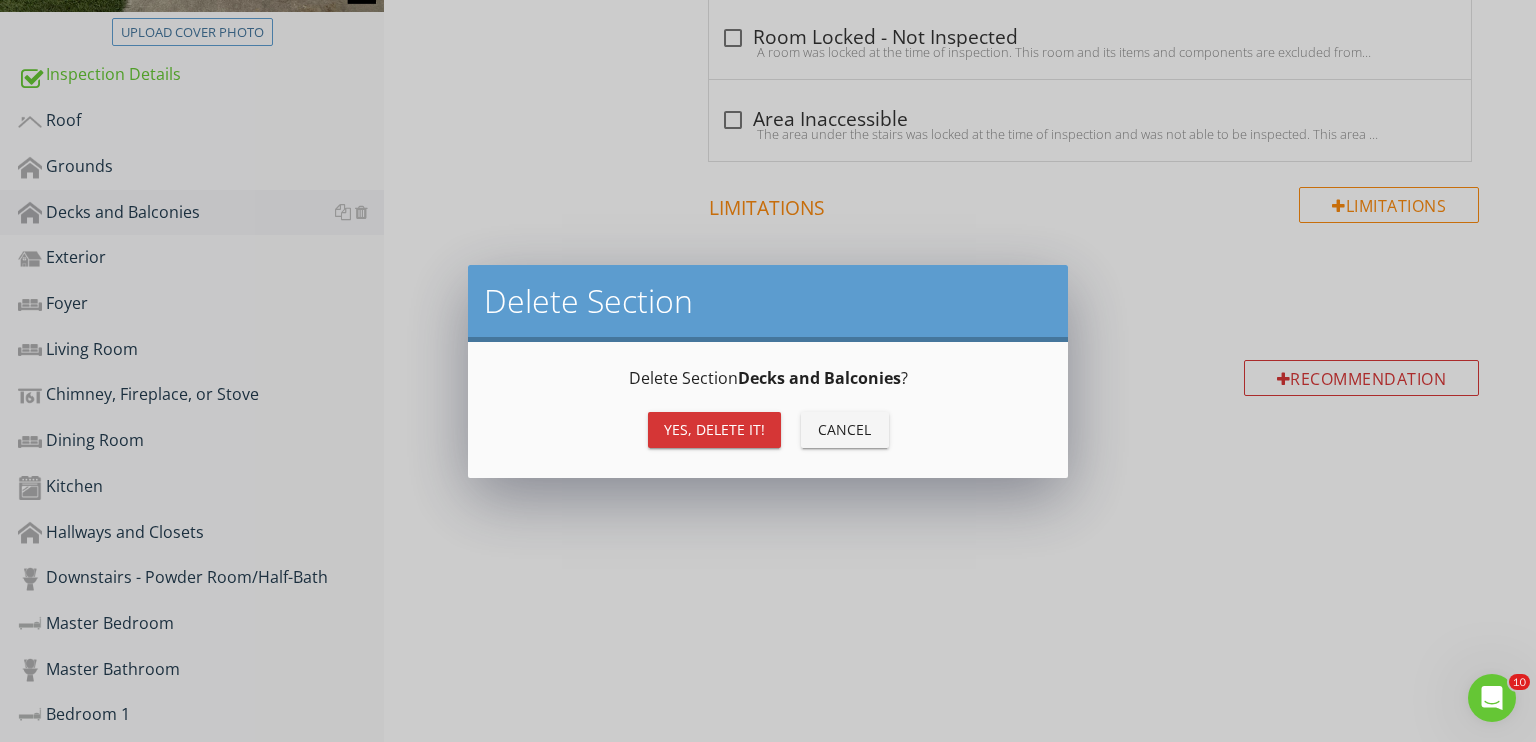 click on "Yes, Delete it!" at bounding box center (714, 430) 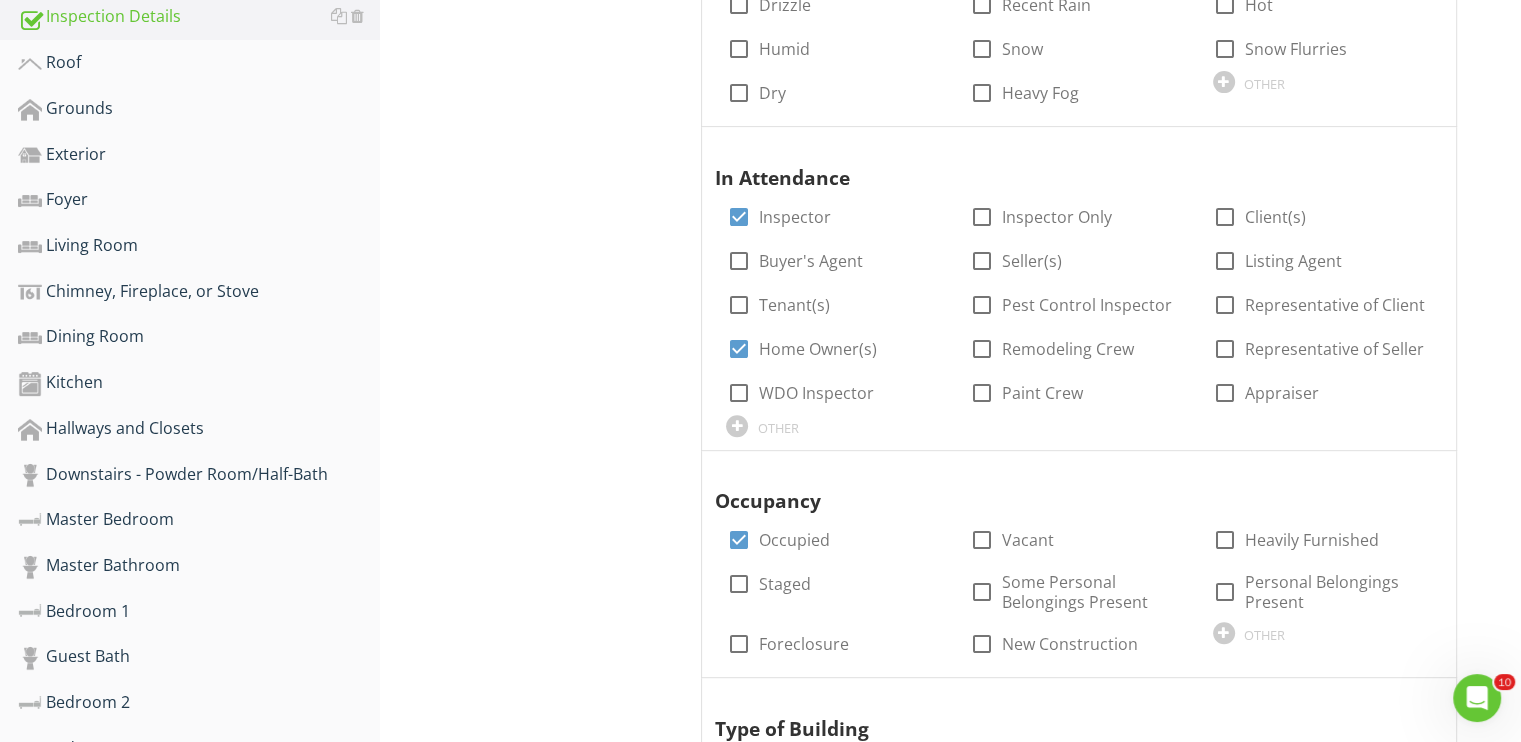 scroll, scrollTop: 800, scrollLeft: 0, axis: vertical 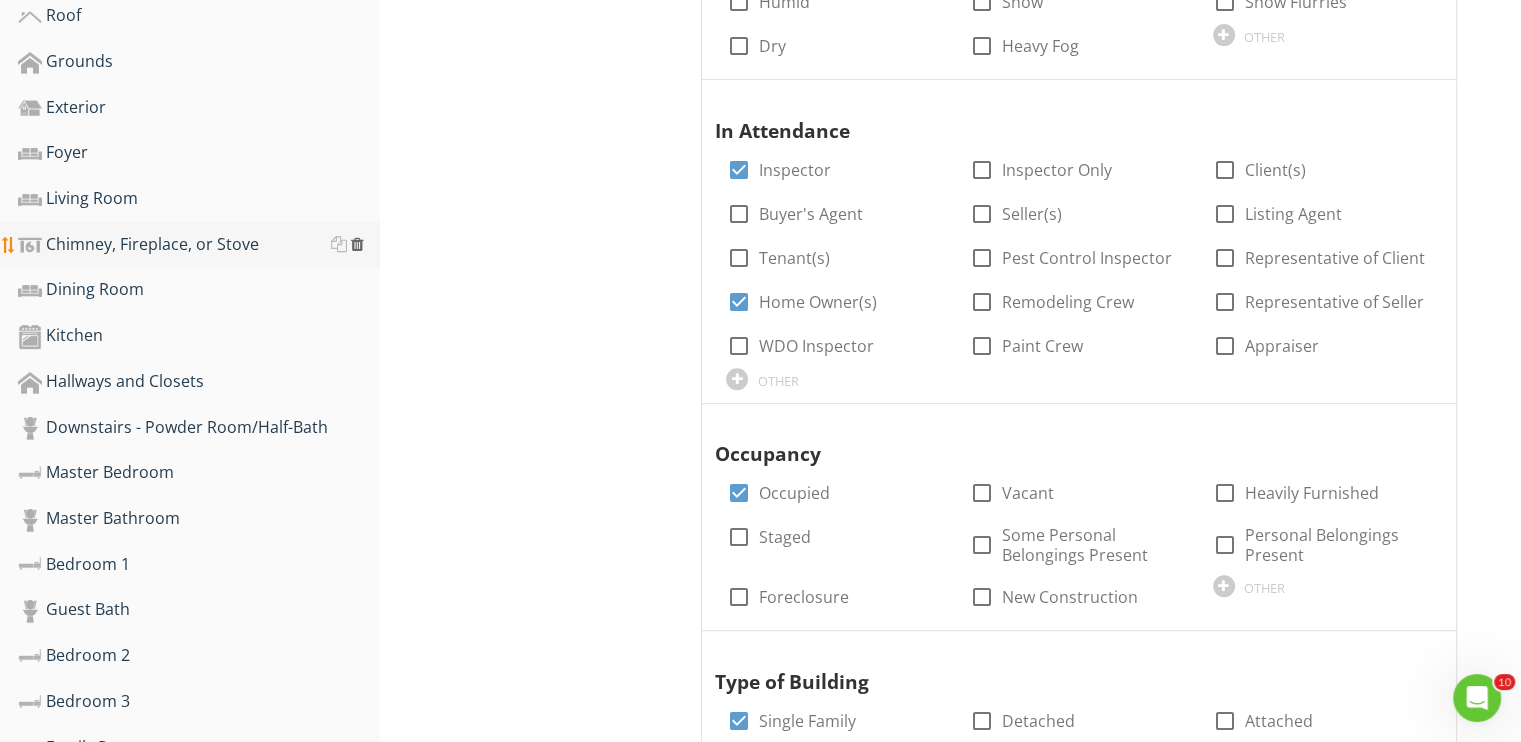 click at bounding box center (357, 244) 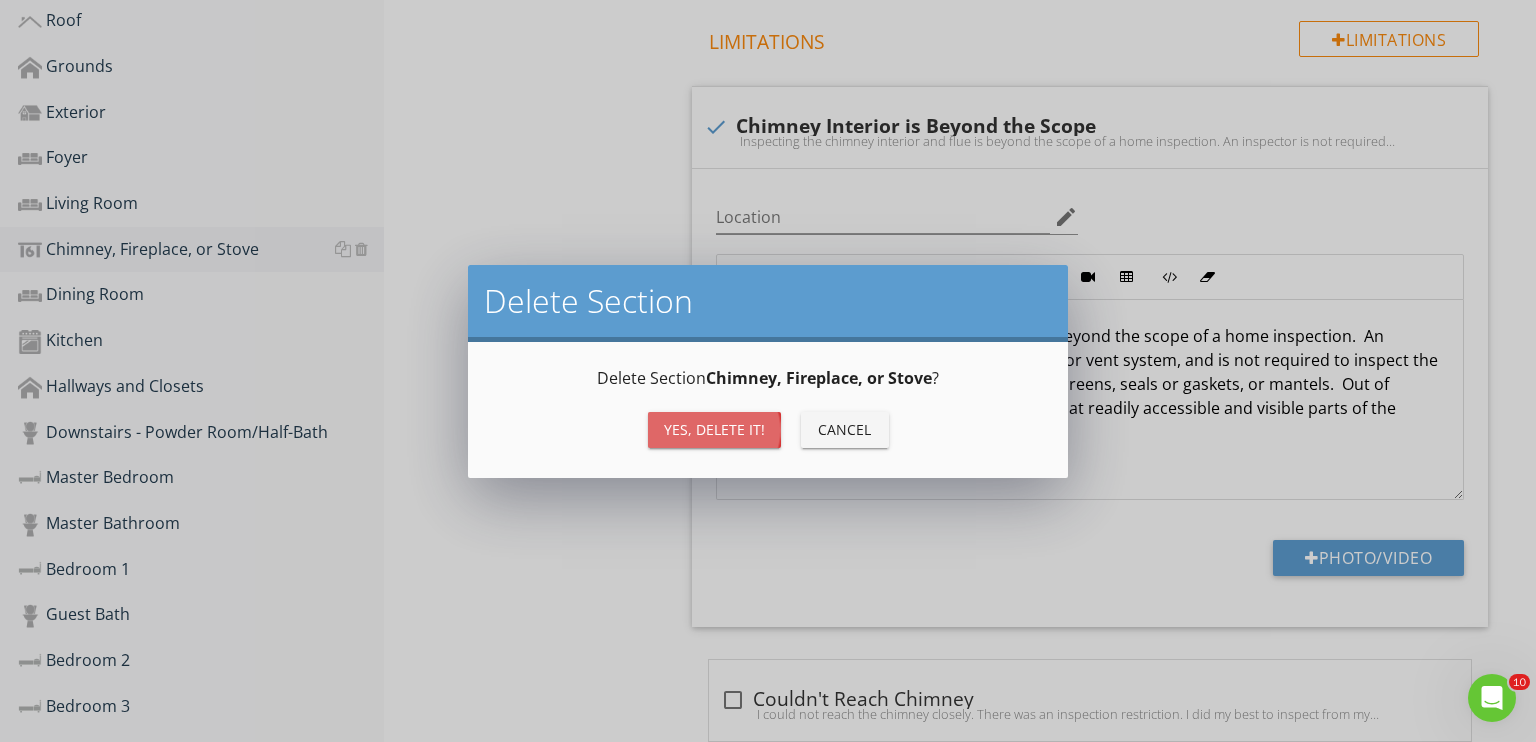 click on "Yes, Delete it!" at bounding box center (714, 429) 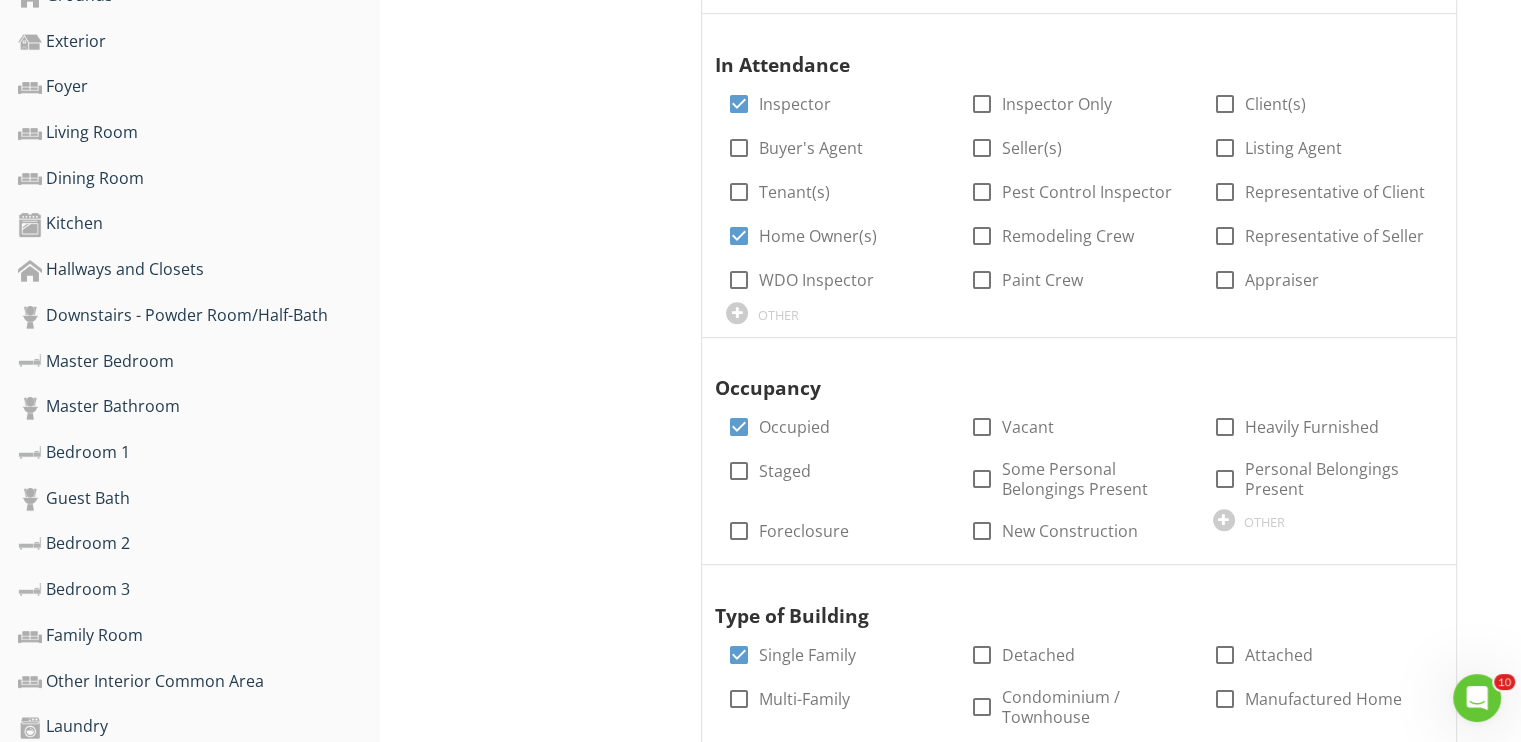 scroll, scrollTop: 900, scrollLeft: 0, axis: vertical 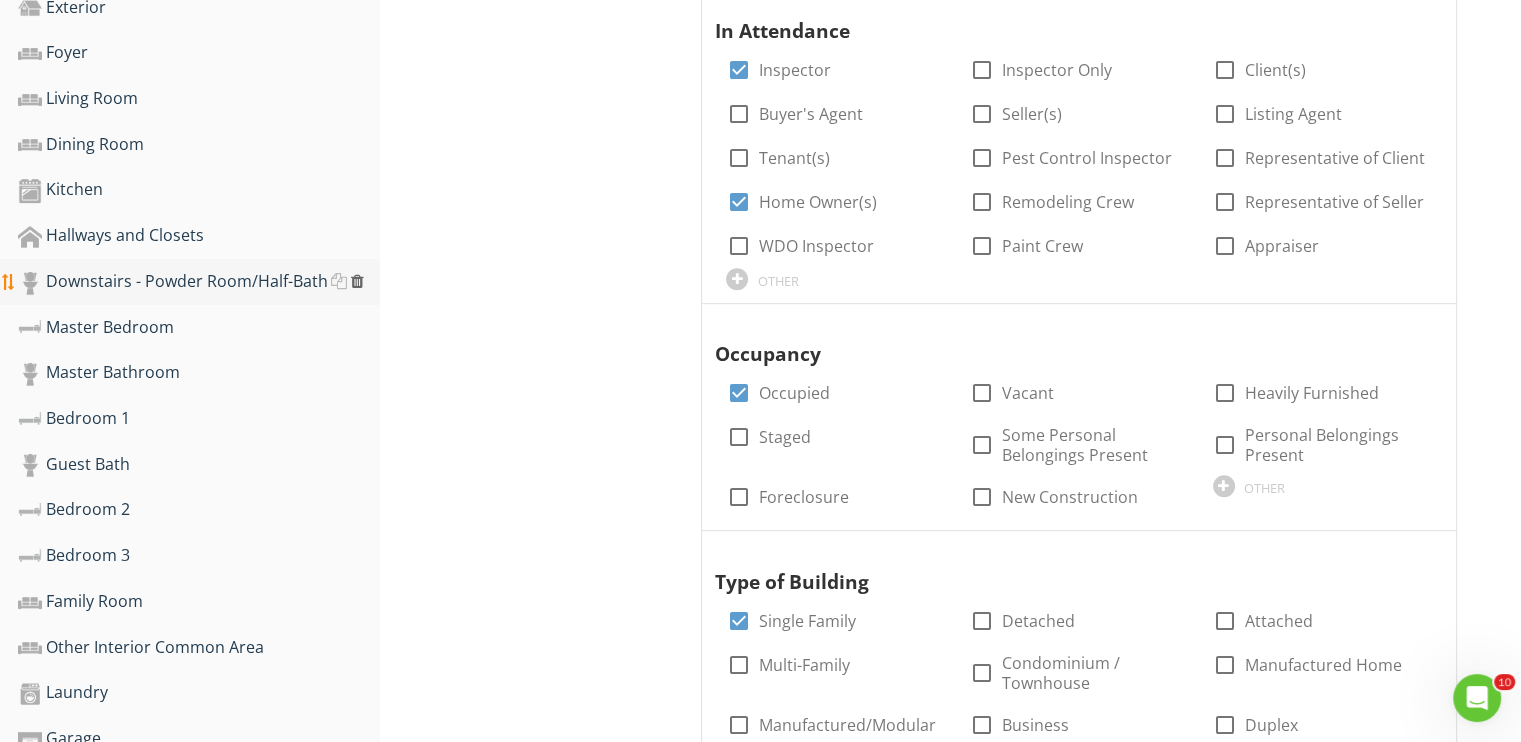 click at bounding box center [357, 281] 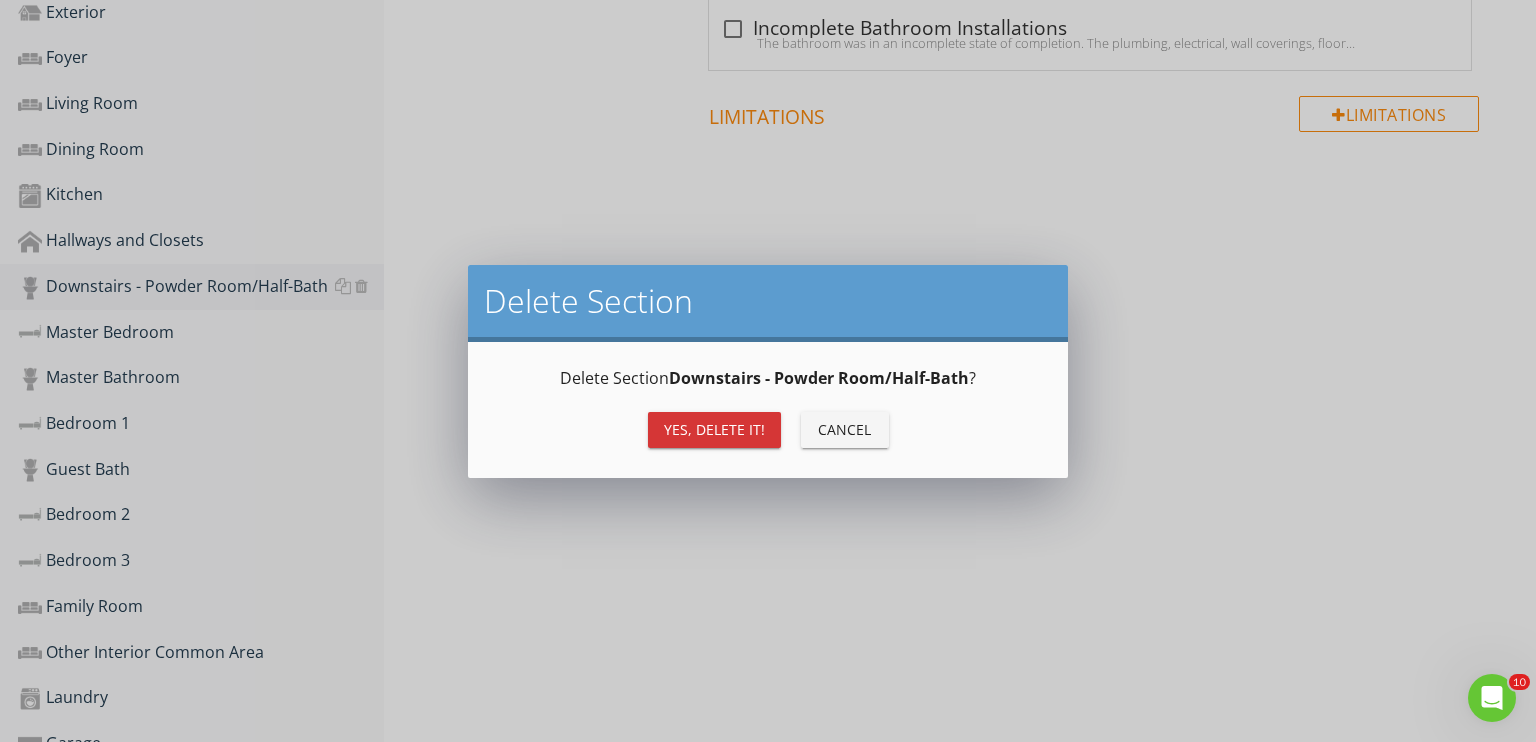 click on "Yes, Delete it!" at bounding box center [714, 430] 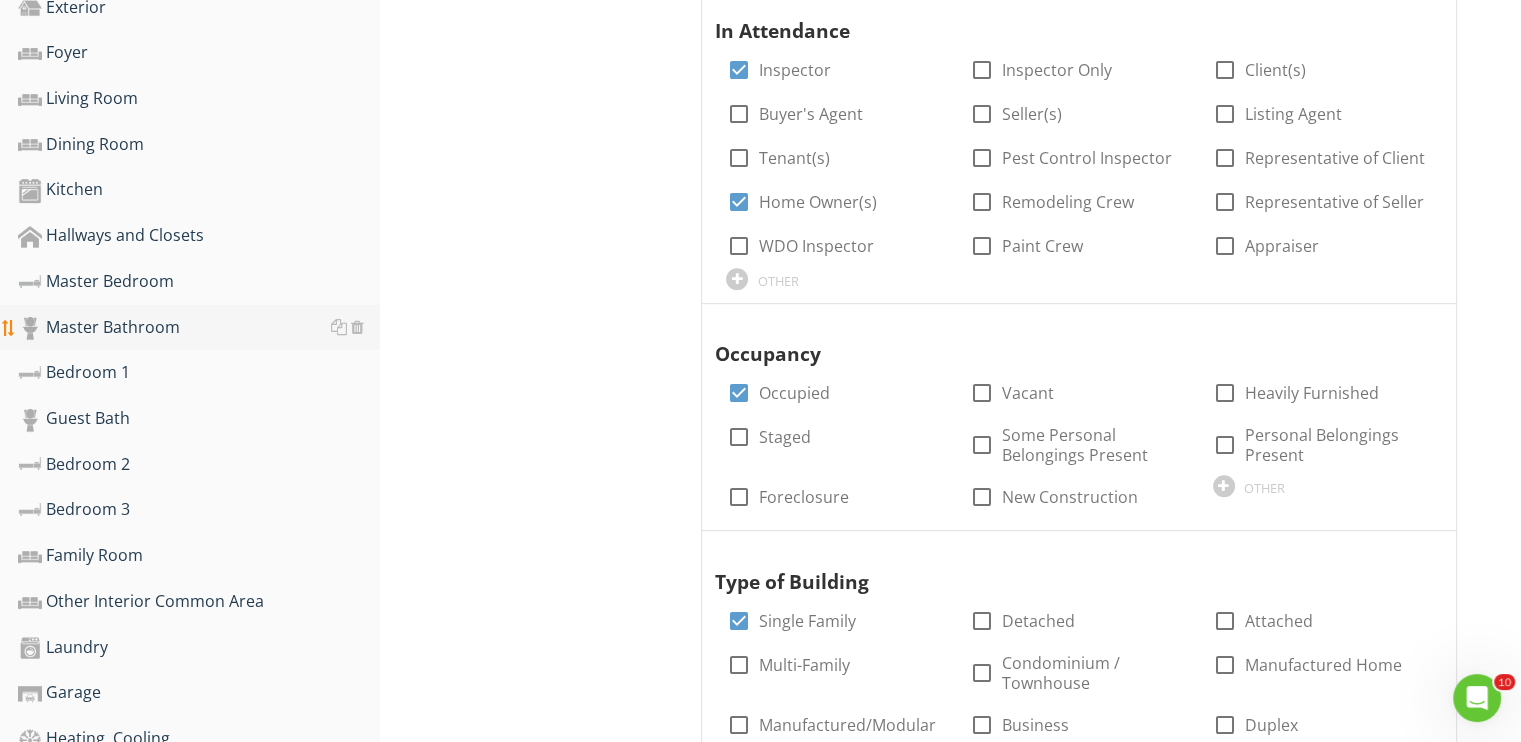 type 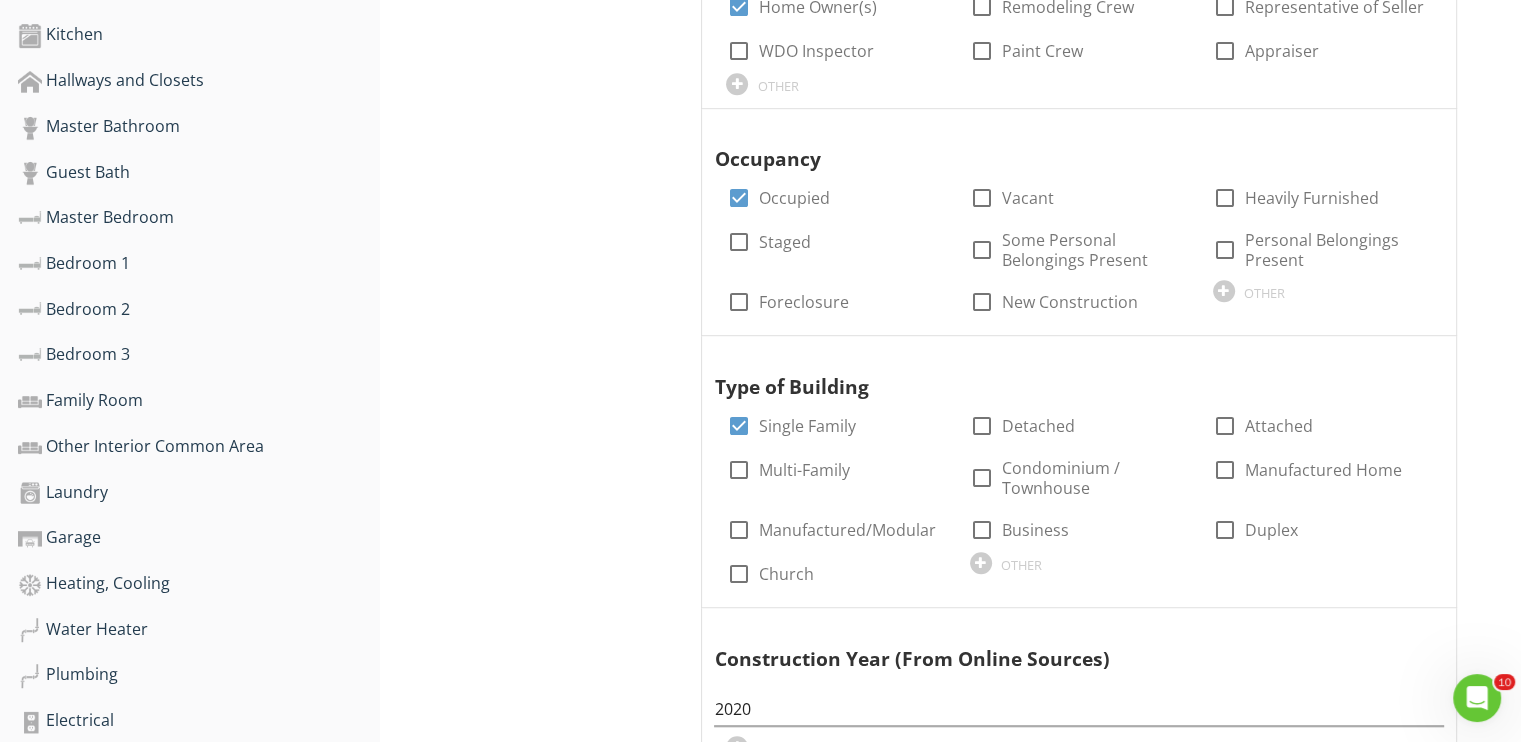 scroll, scrollTop: 1140, scrollLeft: 0, axis: vertical 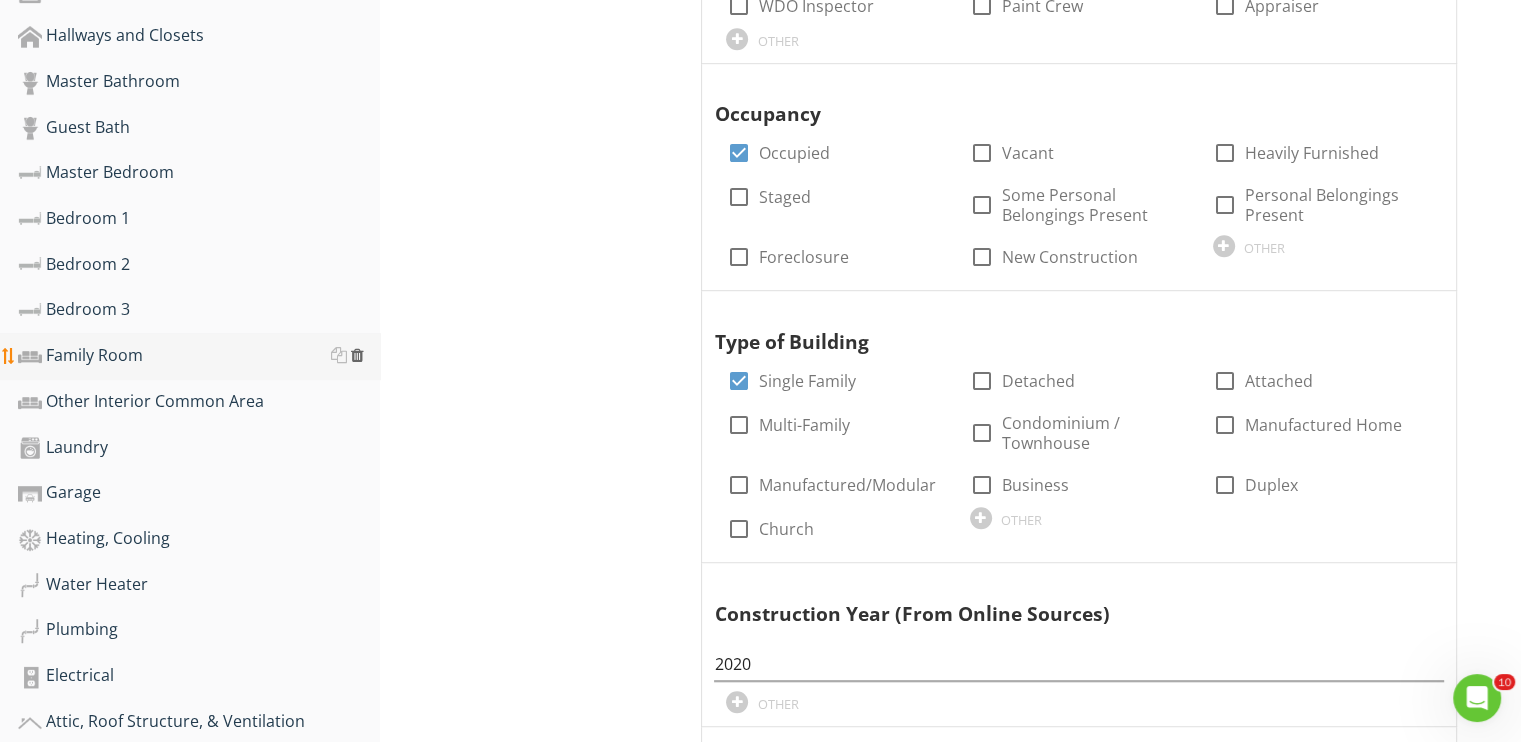 click at bounding box center (357, 355) 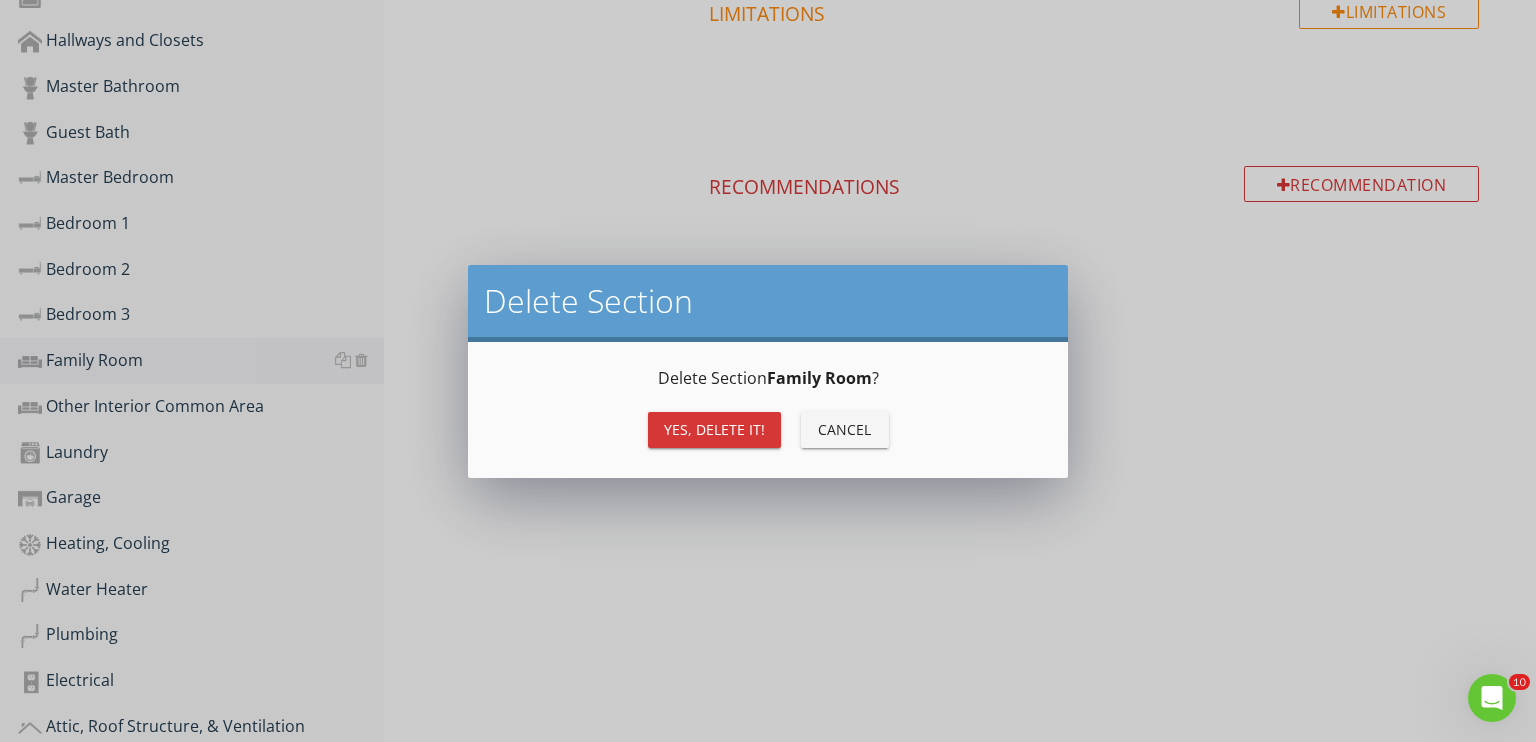 click on "Yes, Delete it!" at bounding box center [714, 429] 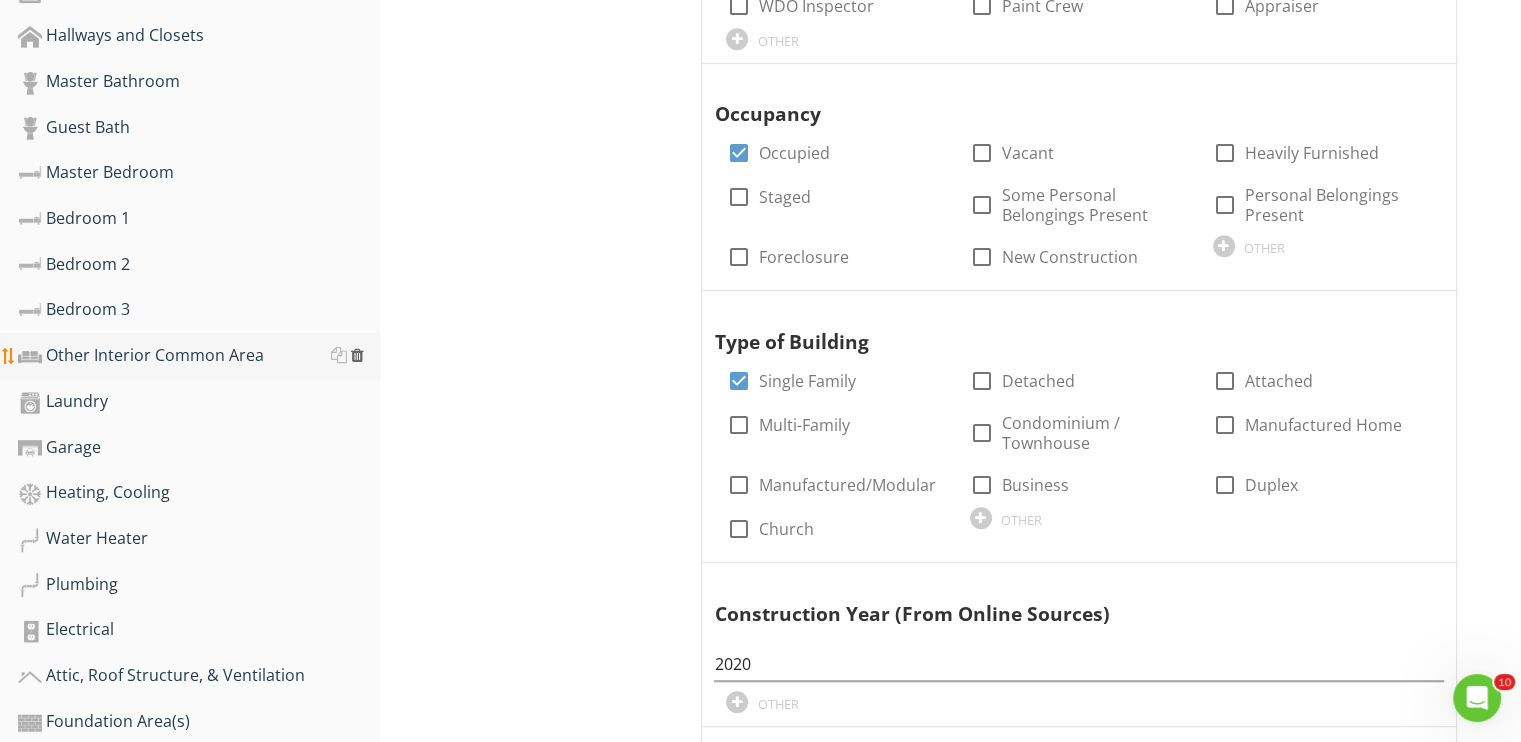 click at bounding box center [357, 355] 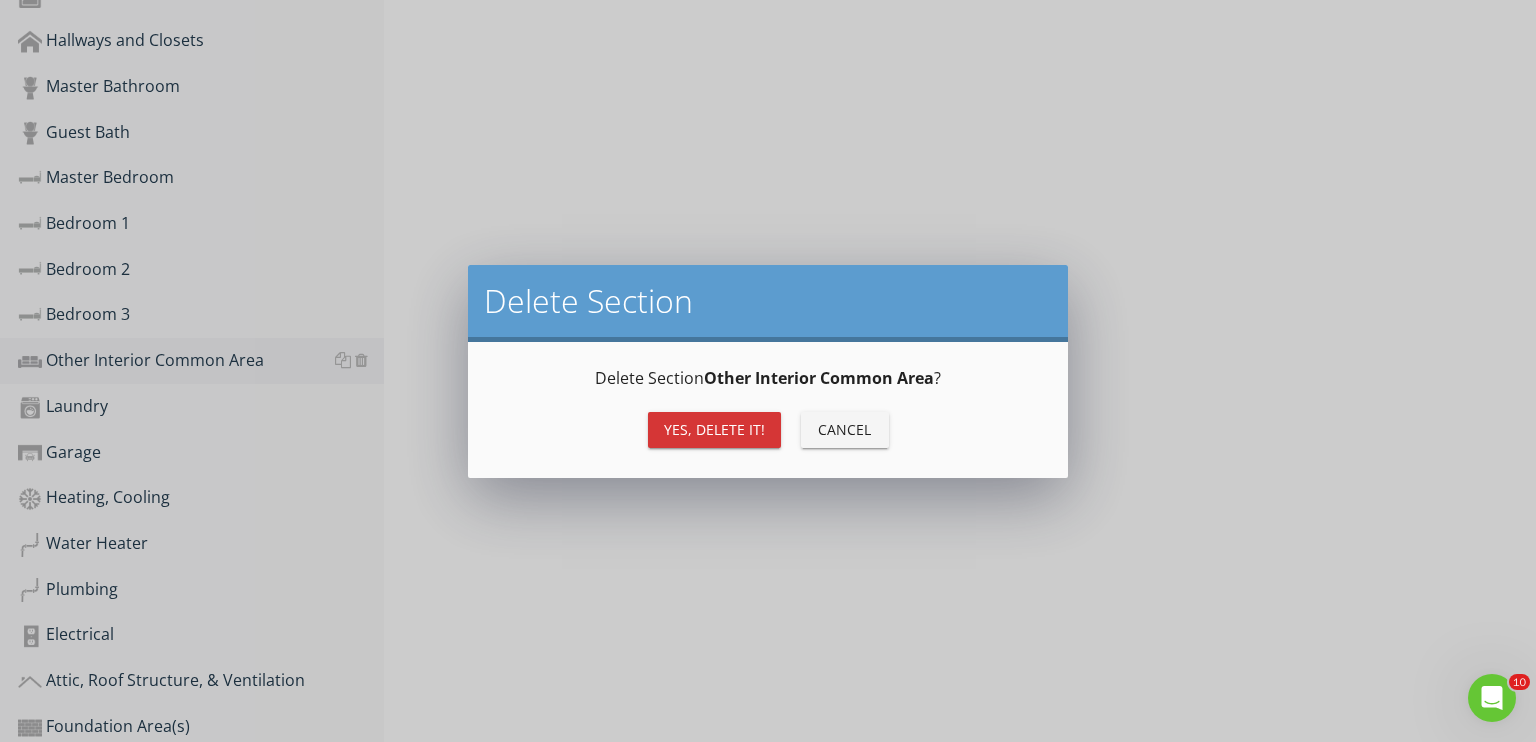 click on "Yes, Delete it!" at bounding box center (714, 429) 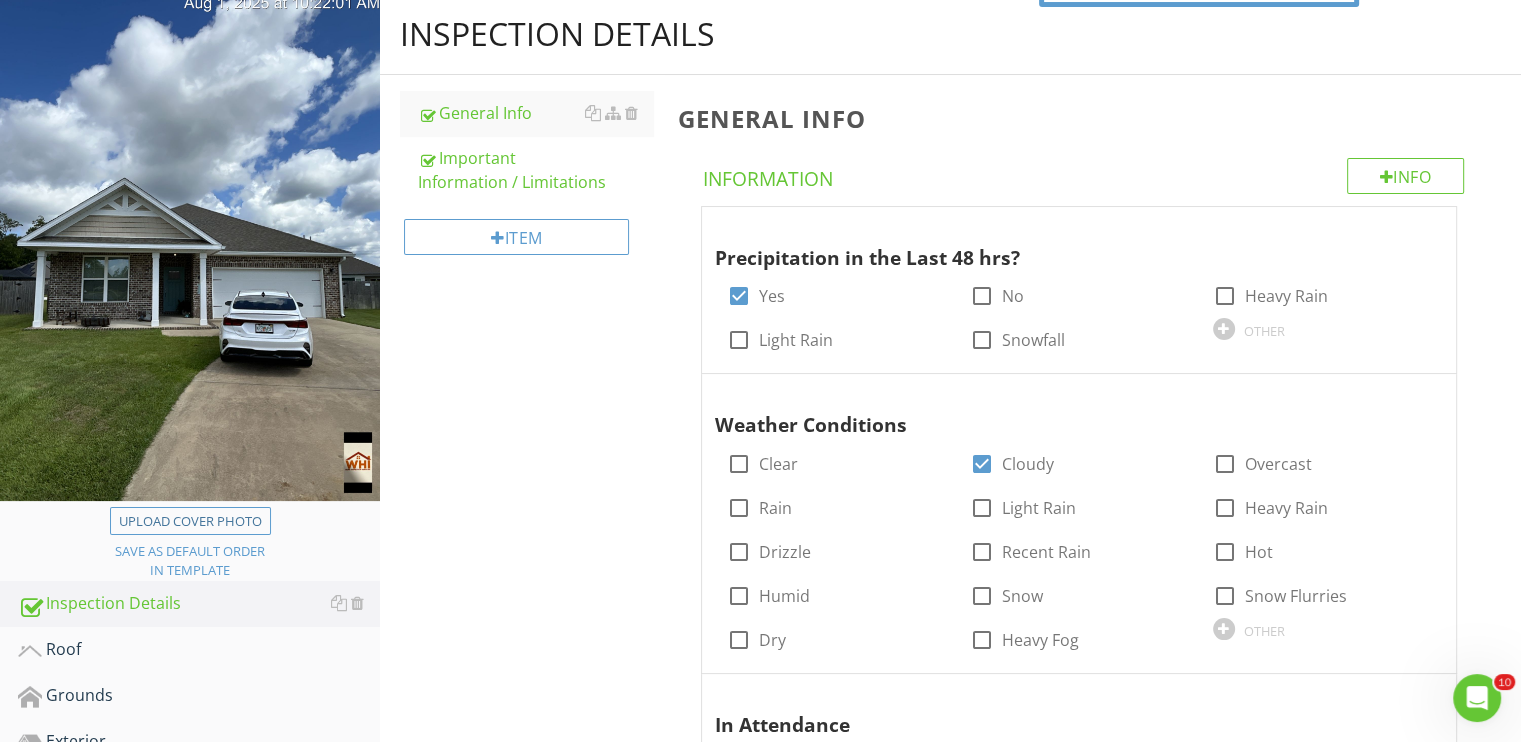 scroll, scrollTop: 540, scrollLeft: 0, axis: vertical 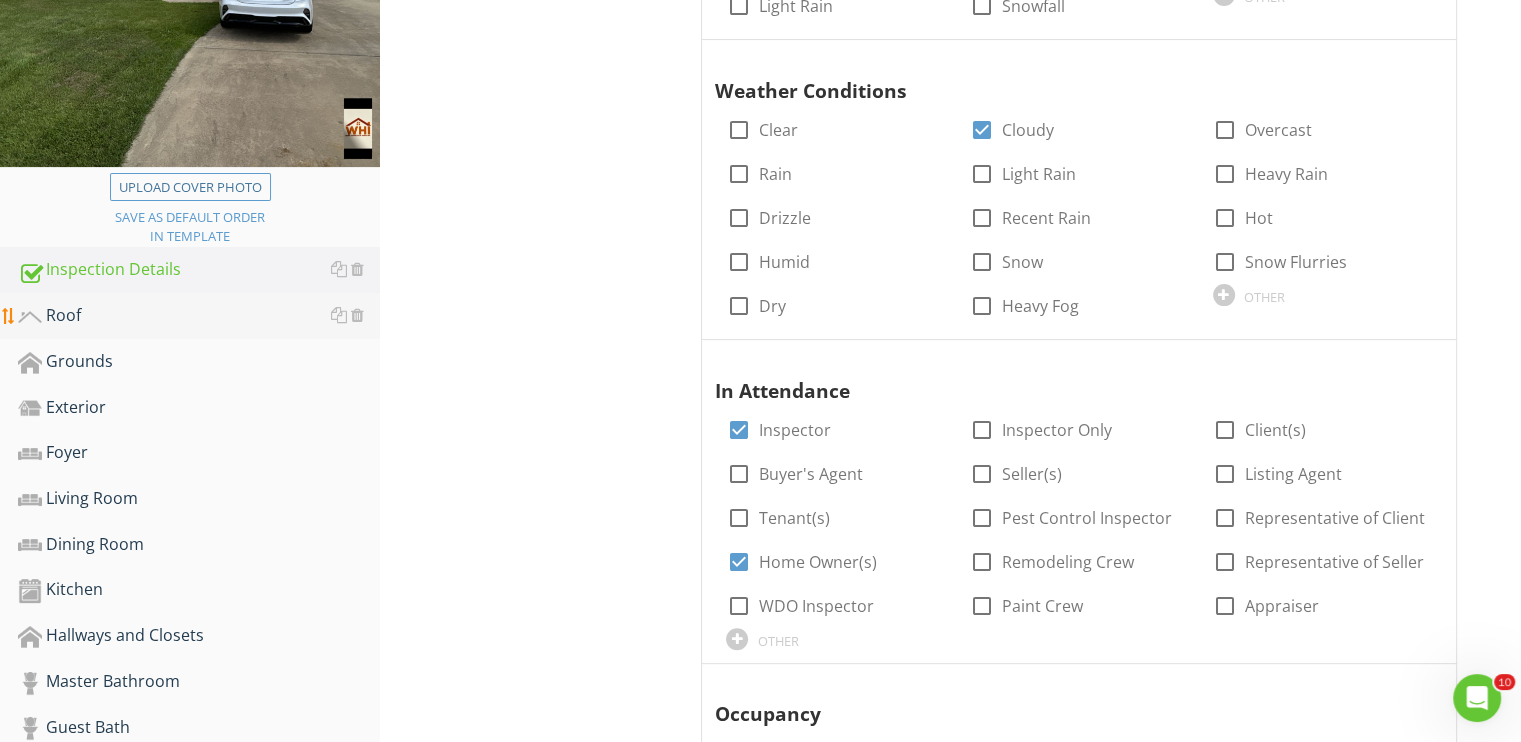 drag, startPoint x: 75, startPoint y: 310, endPoint x: 176, endPoint y: 330, distance: 102.96116 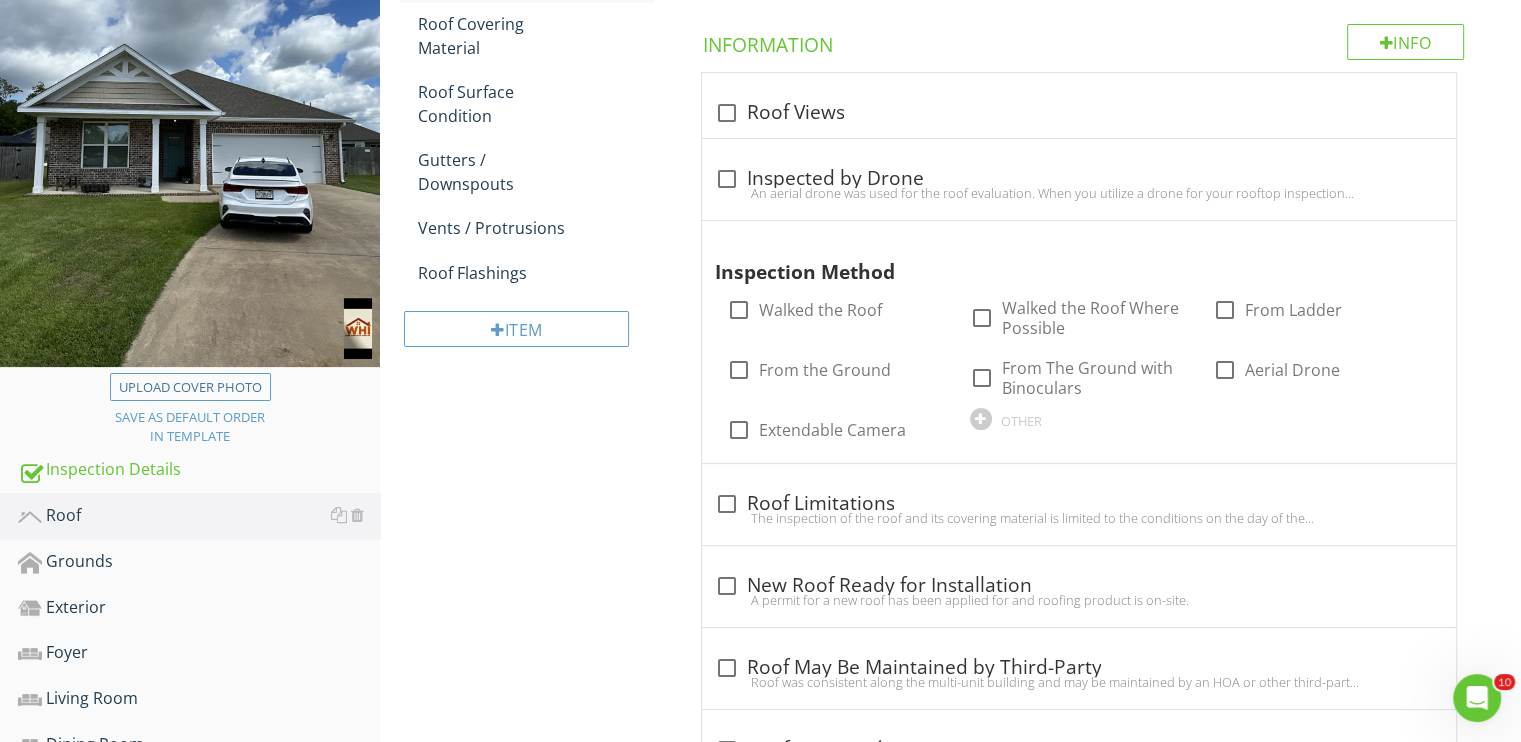 scroll, scrollTop: 340, scrollLeft: 0, axis: vertical 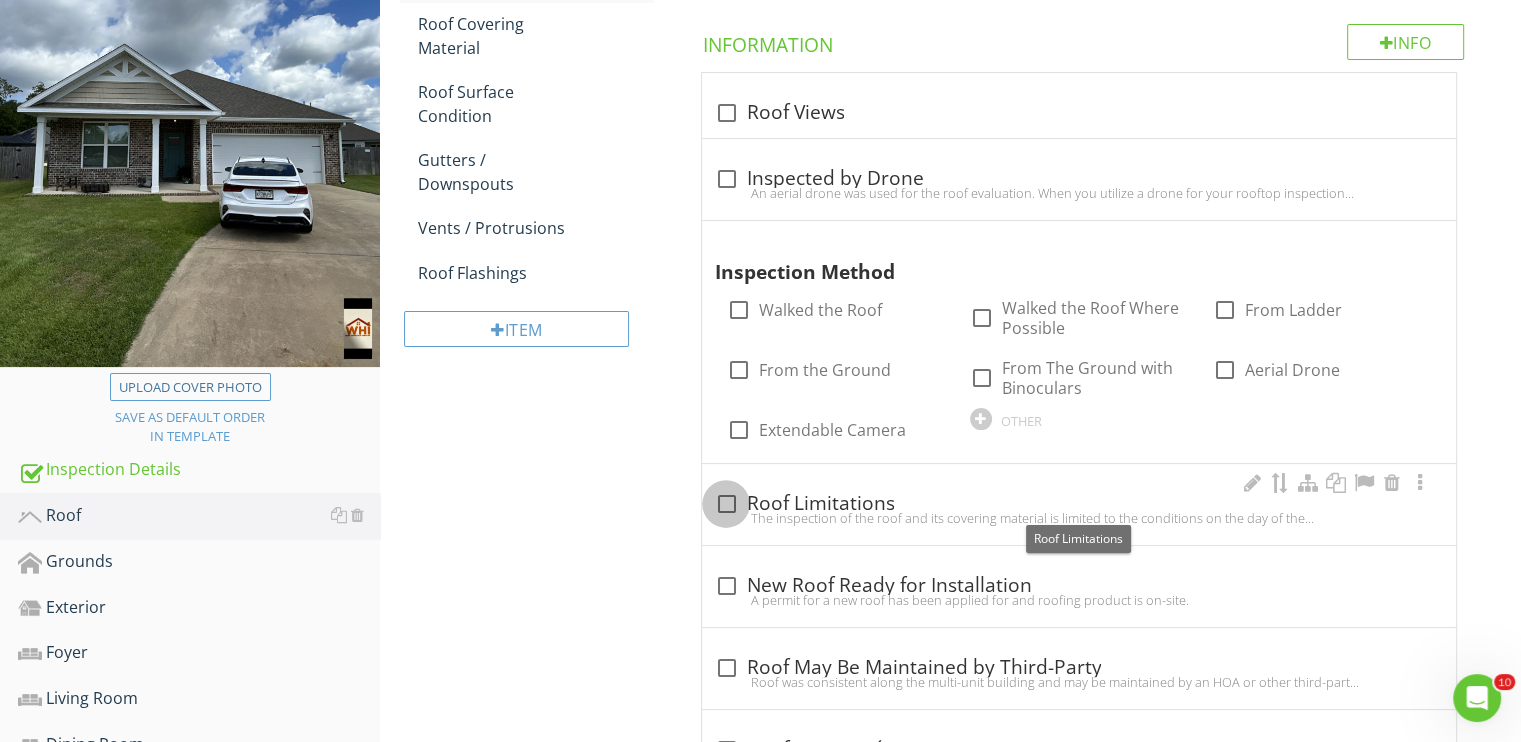 click at bounding box center [726, 504] 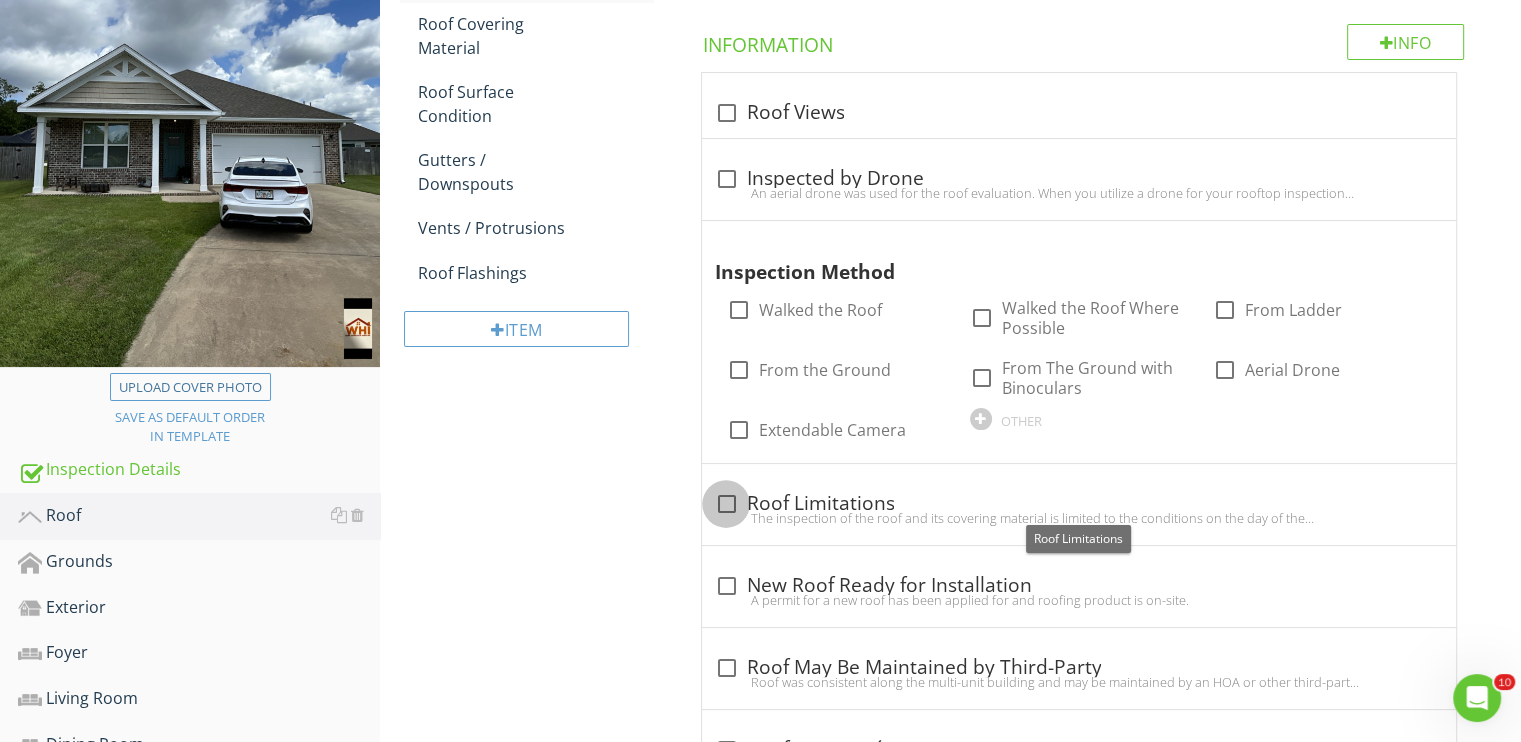 checkbox on "true" 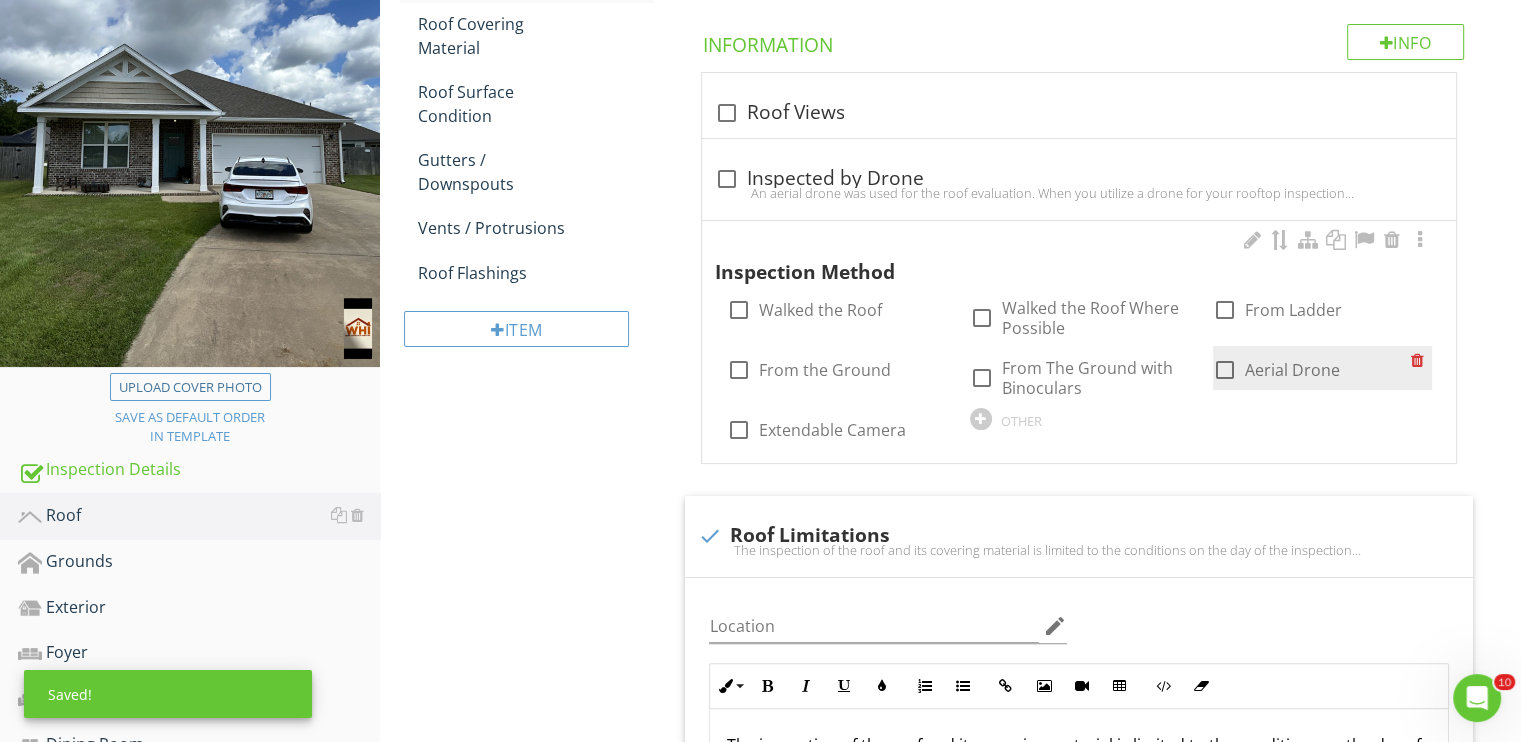 click at bounding box center (1225, 370) 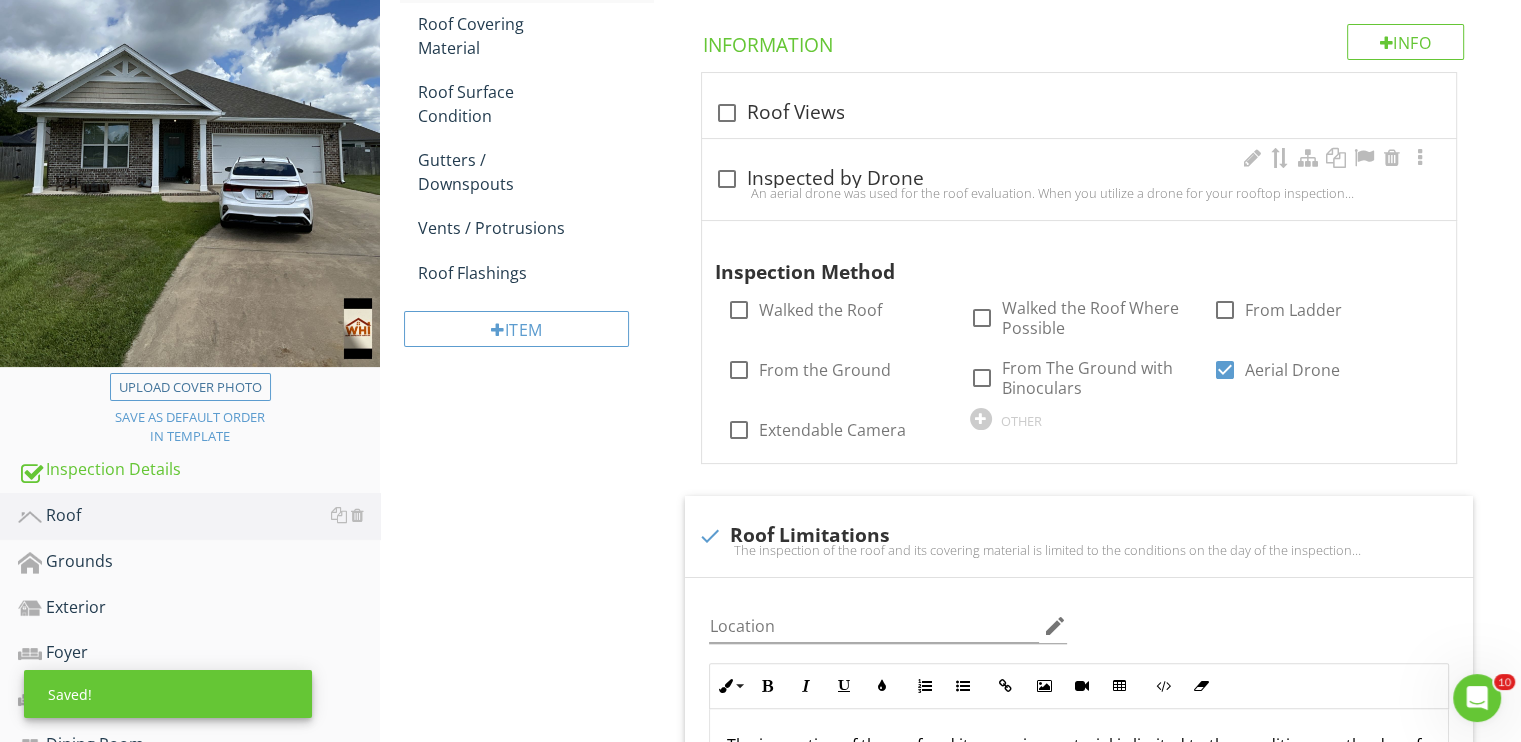 click at bounding box center [726, 179] 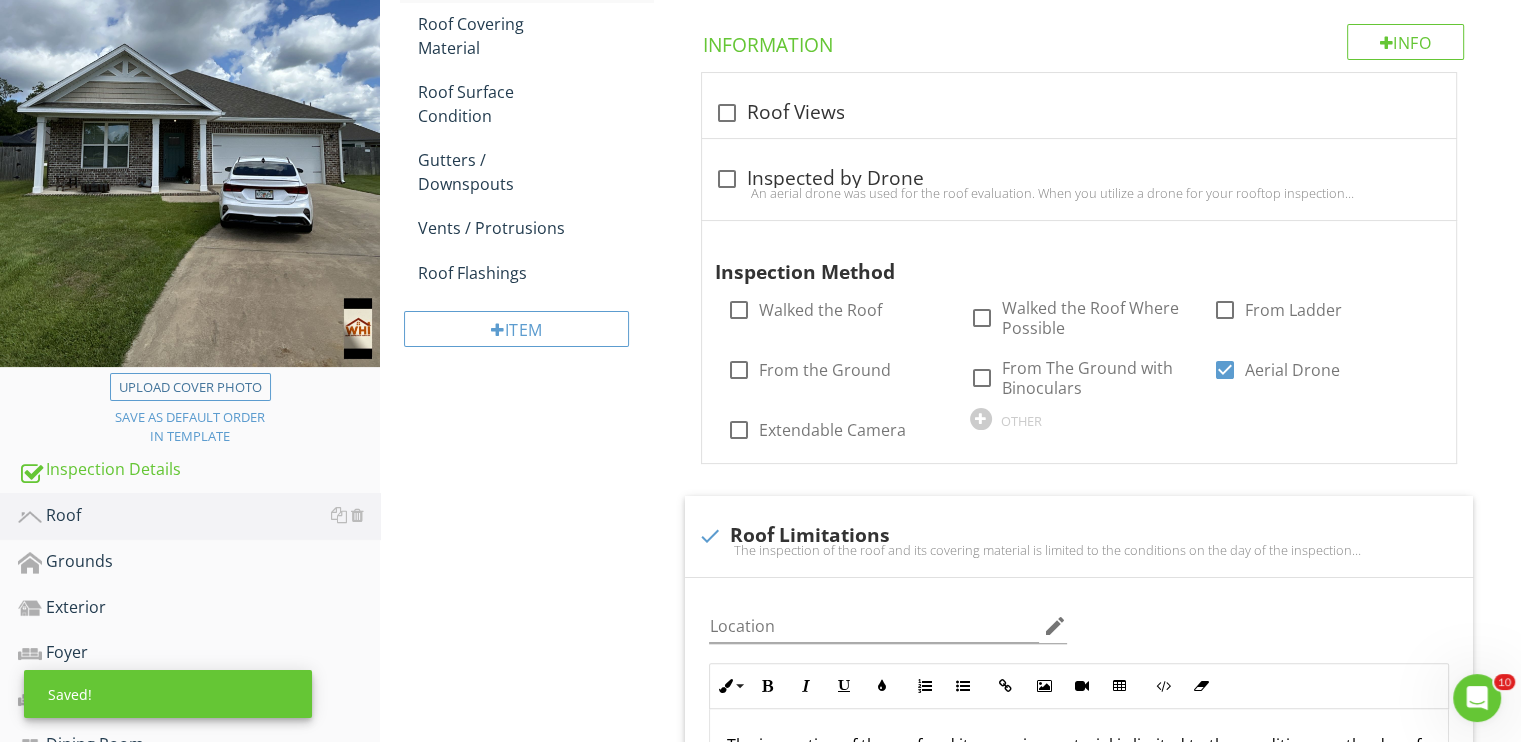 checkbox on "true" 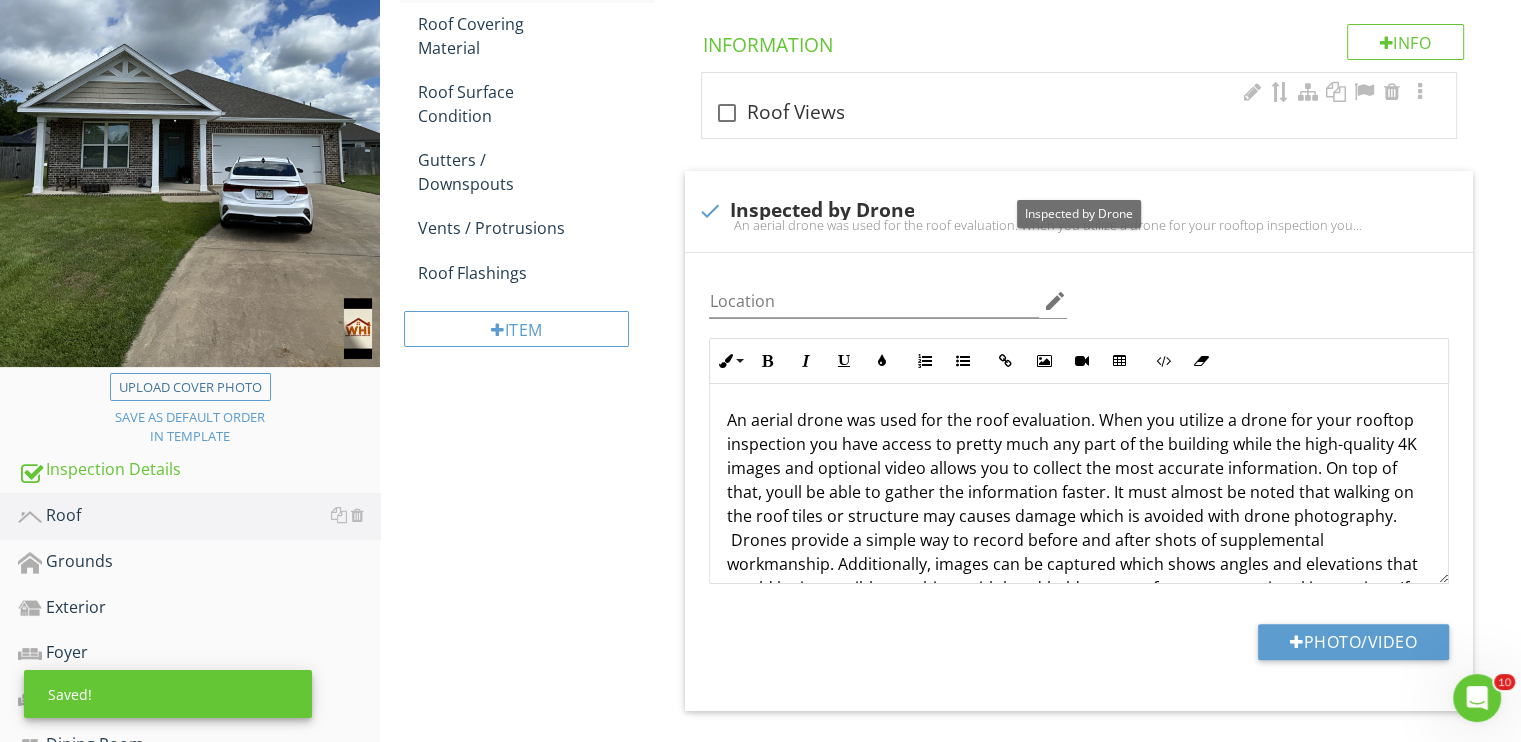 click at bounding box center [726, 113] 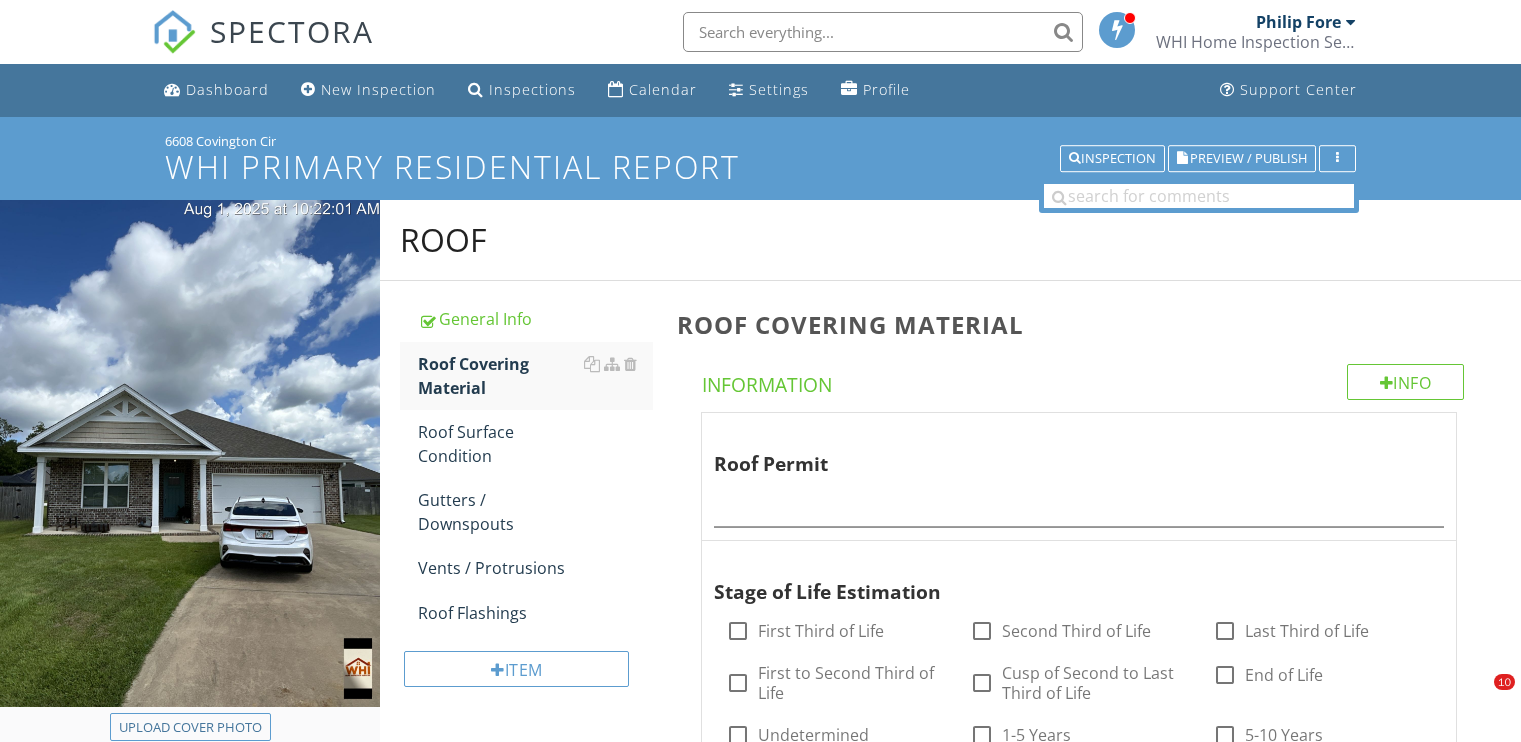 scroll, scrollTop: 204, scrollLeft: 0, axis: vertical 